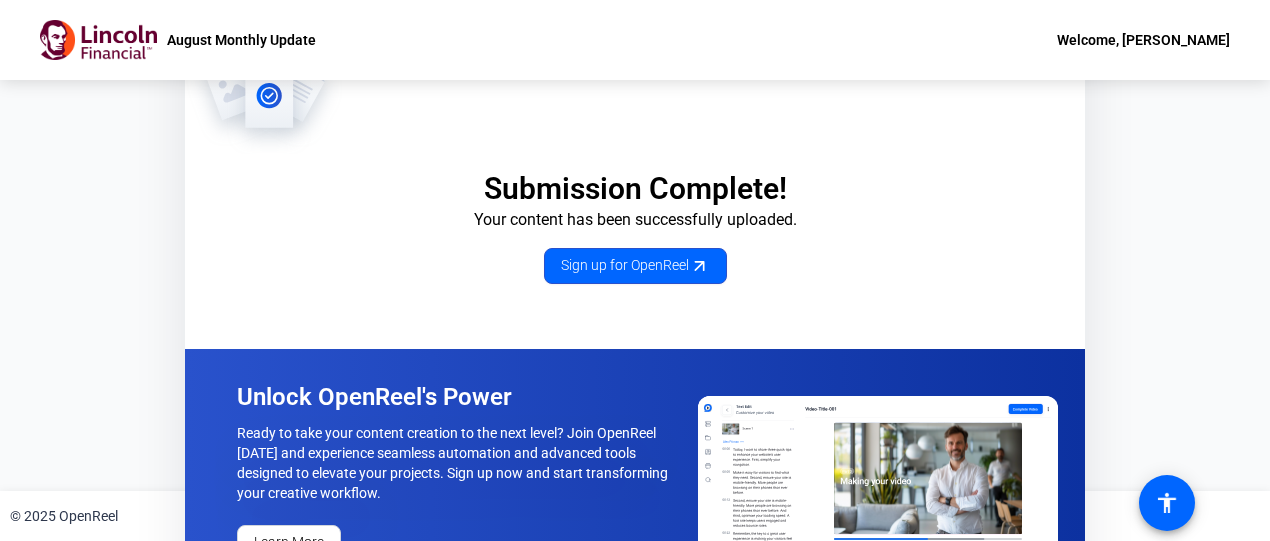 scroll, scrollTop: 0, scrollLeft: 0, axis: both 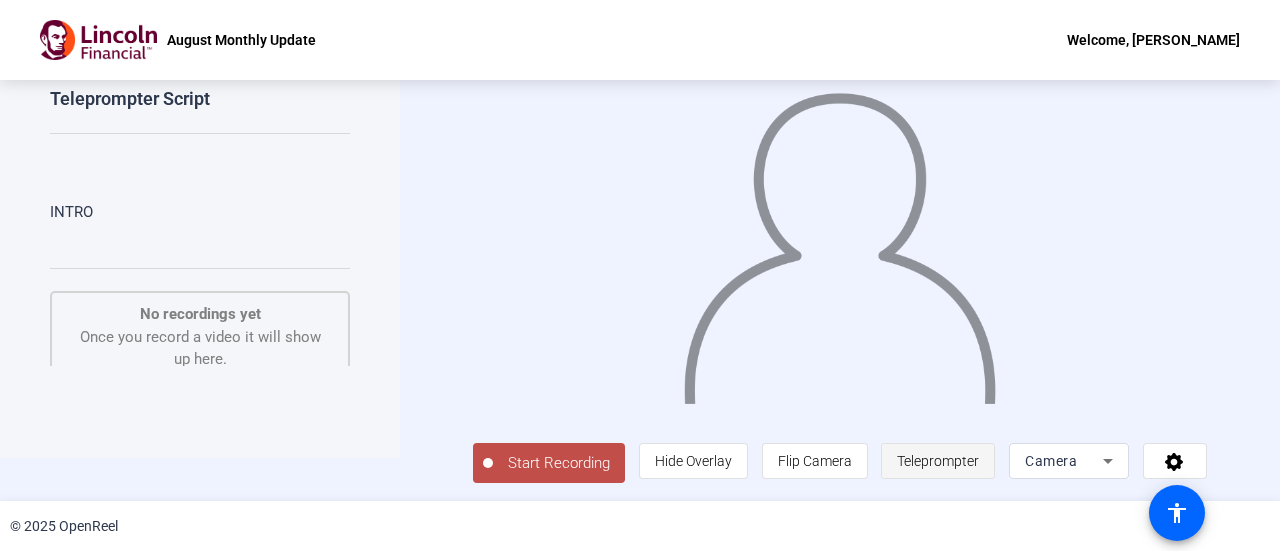click on "Teleprompter" 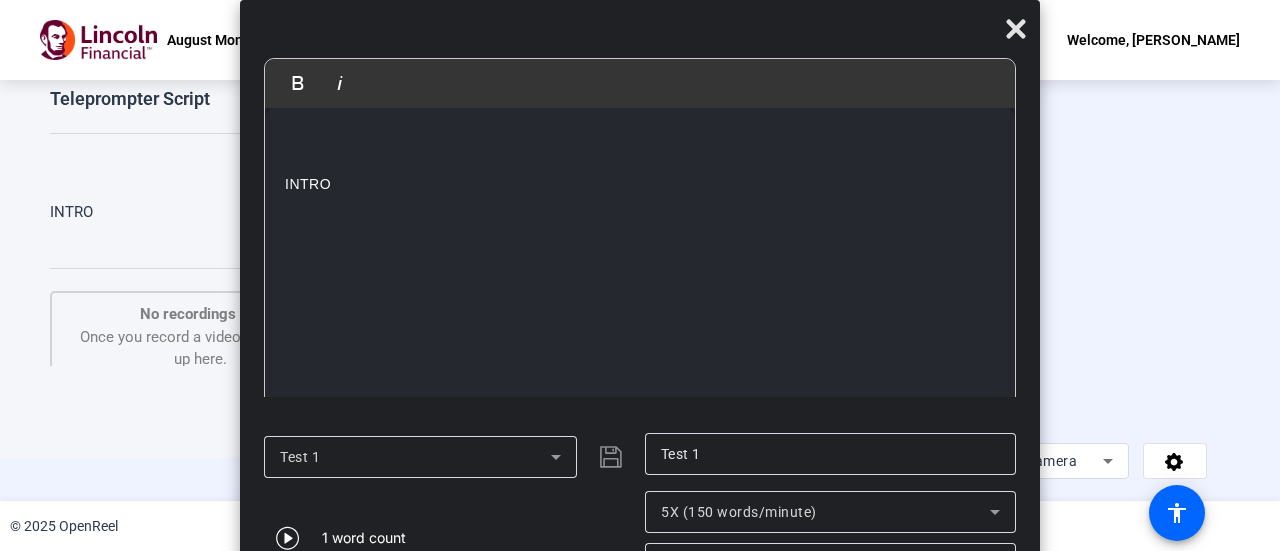 click on "Test 1" at bounding box center (415, 457) 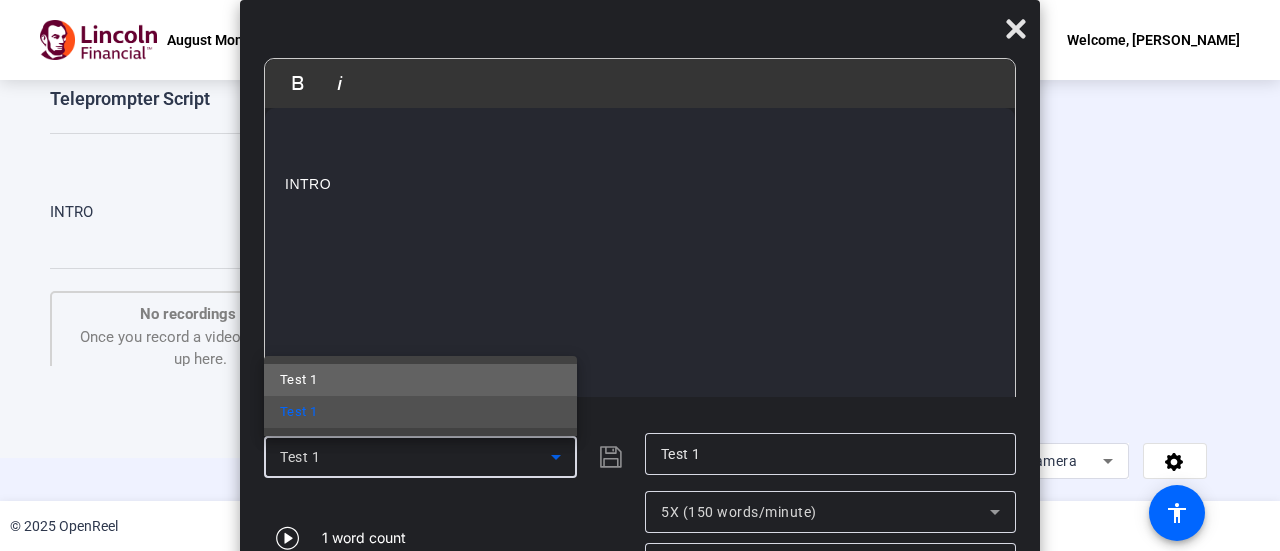 click on "Test 1" at bounding box center [420, 380] 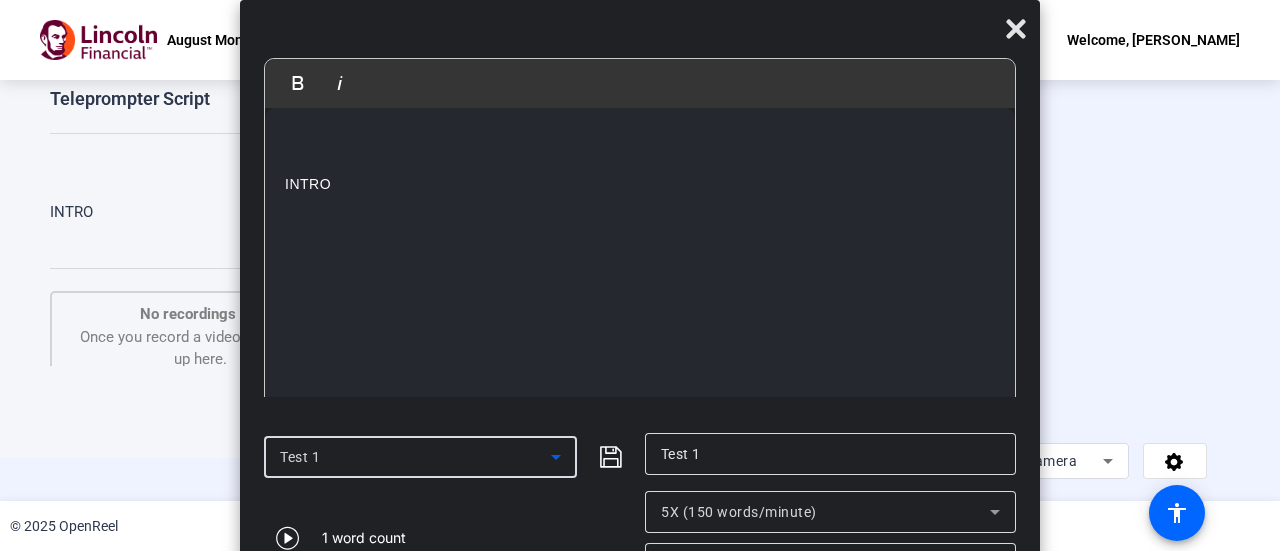 click on "Test 1" at bounding box center (300, 457) 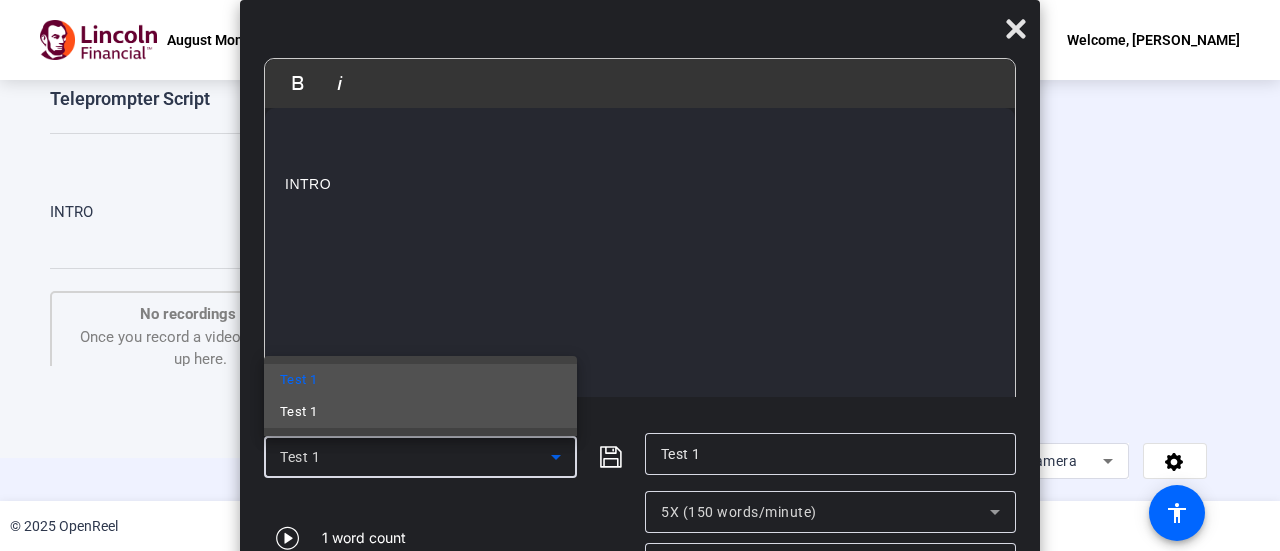 click on "Test 1" at bounding box center (298, 412) 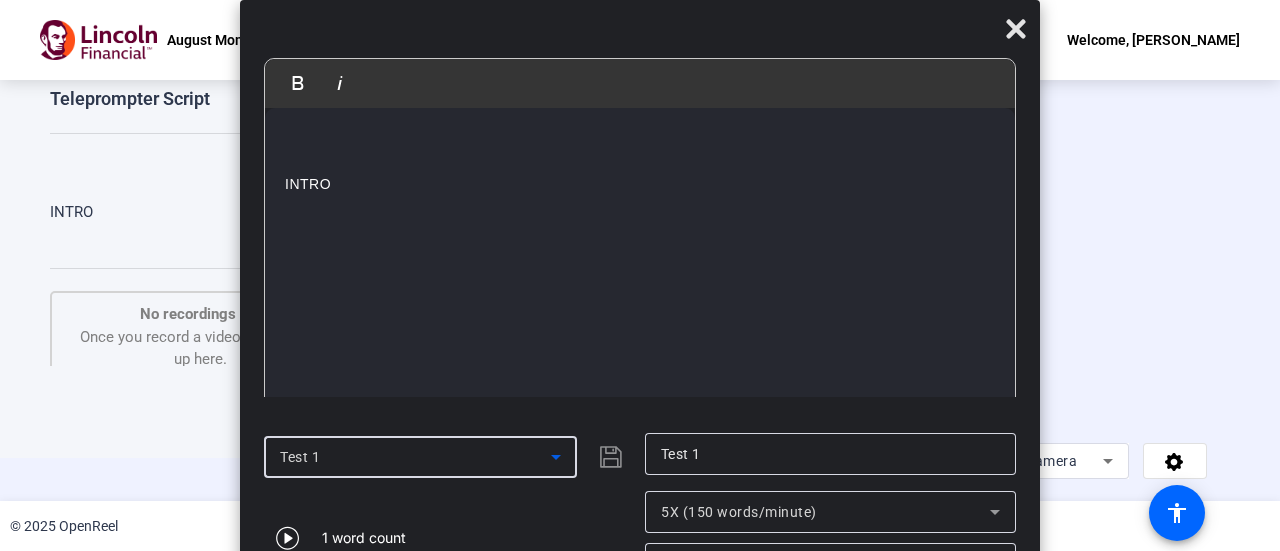 click on "INTRO" at bounding box center (640, 184) 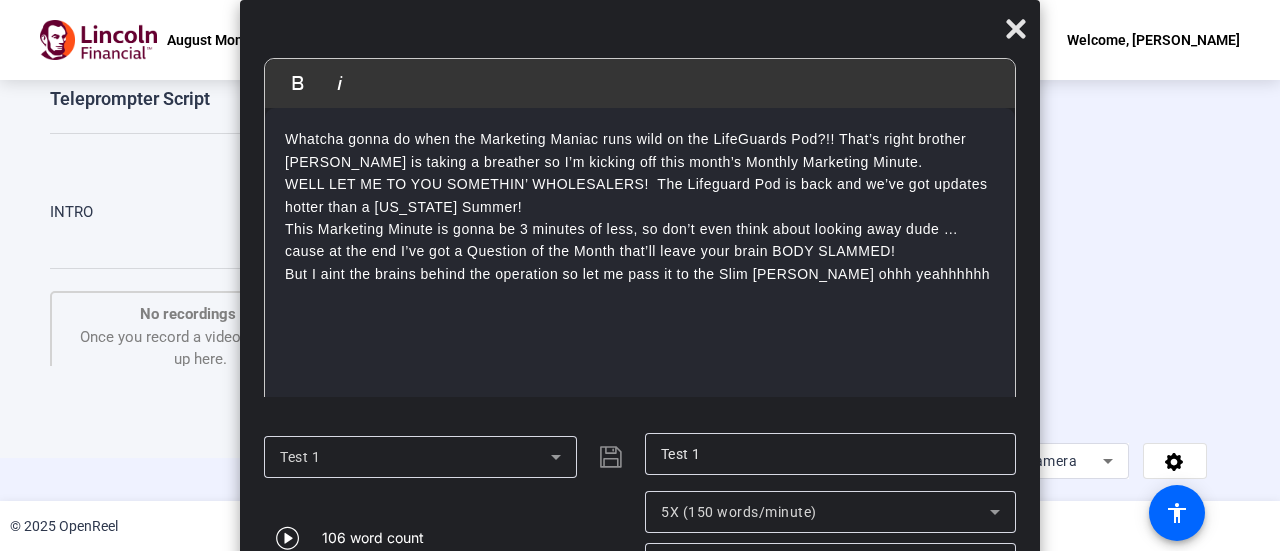 click on "Test 1" 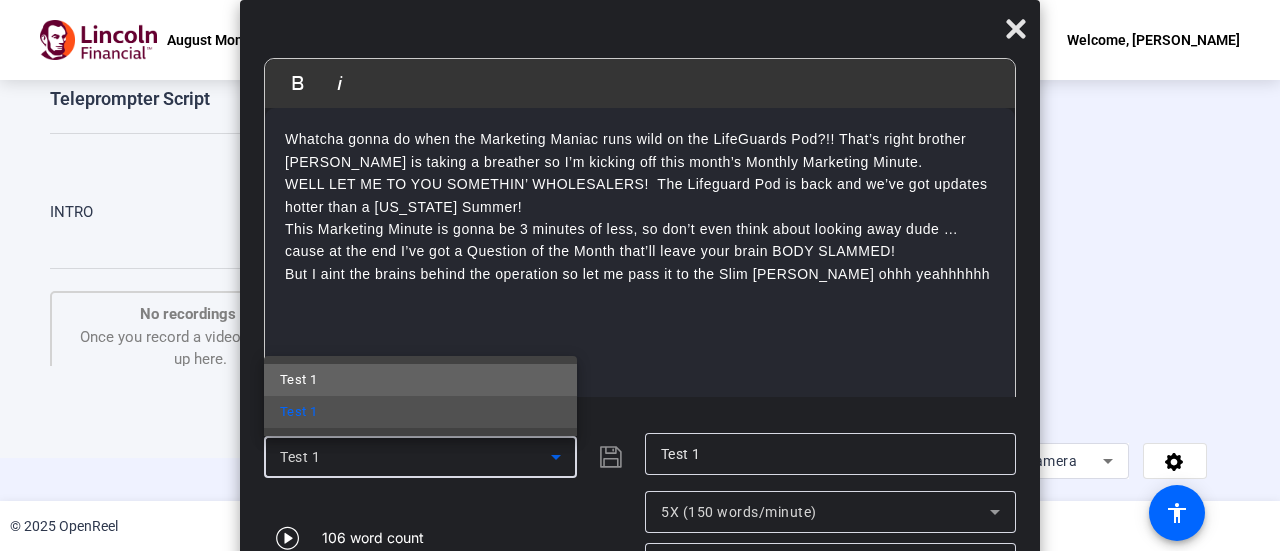 click on "Test 1" at bounding box center [420, 380] 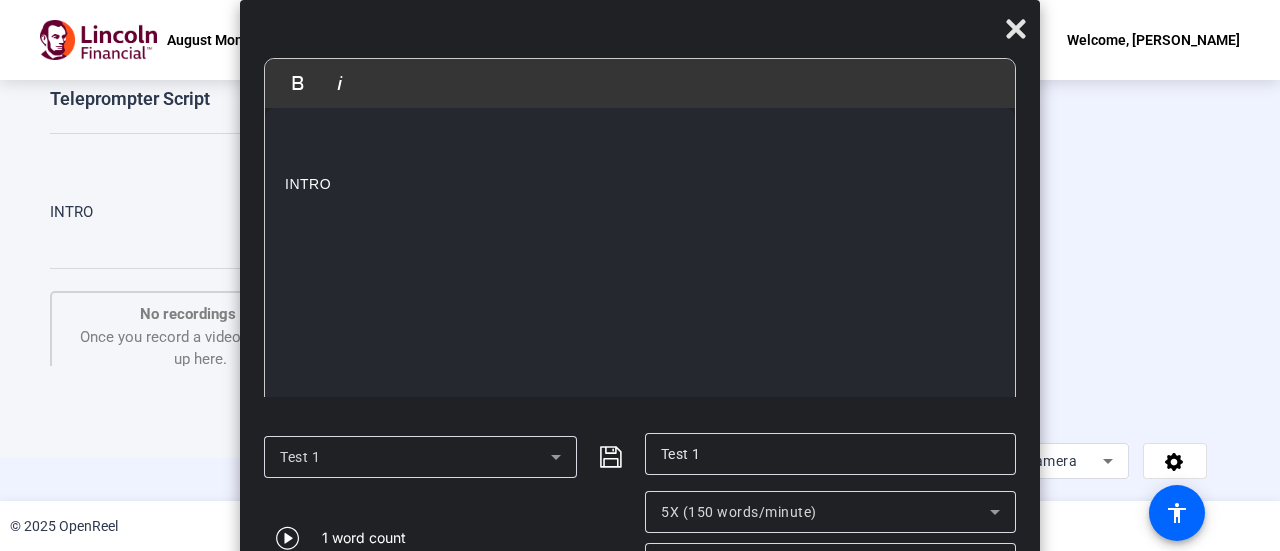click at bounding box center (640, 162) 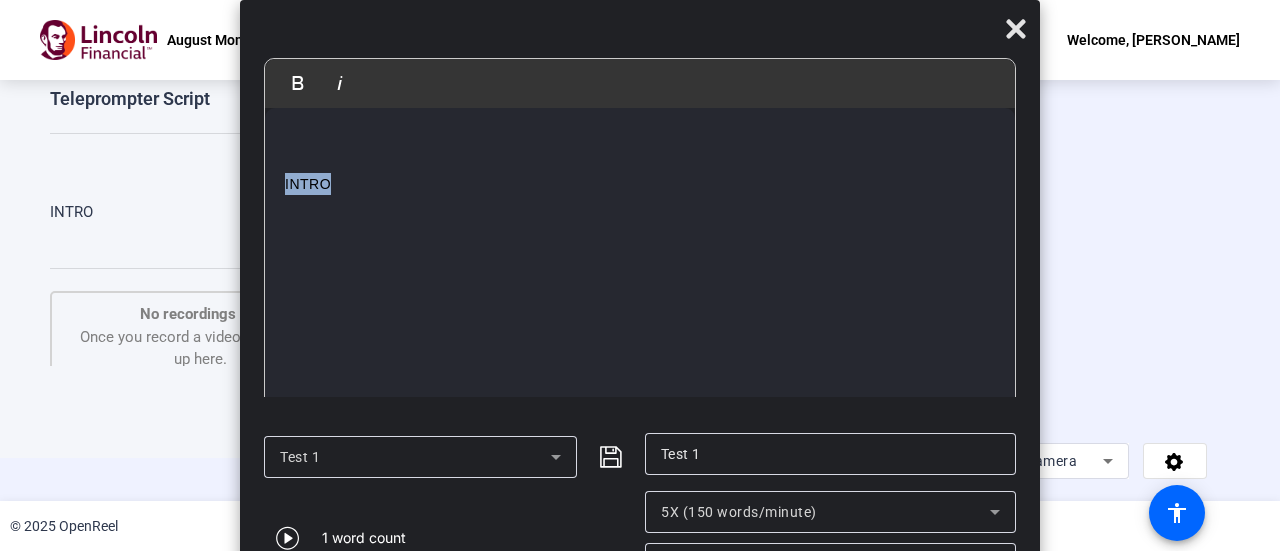 drag, startPoint x: 352, startPoint y: 184, endPoint x: 225, endPoint y: 191, distance: 127.192764 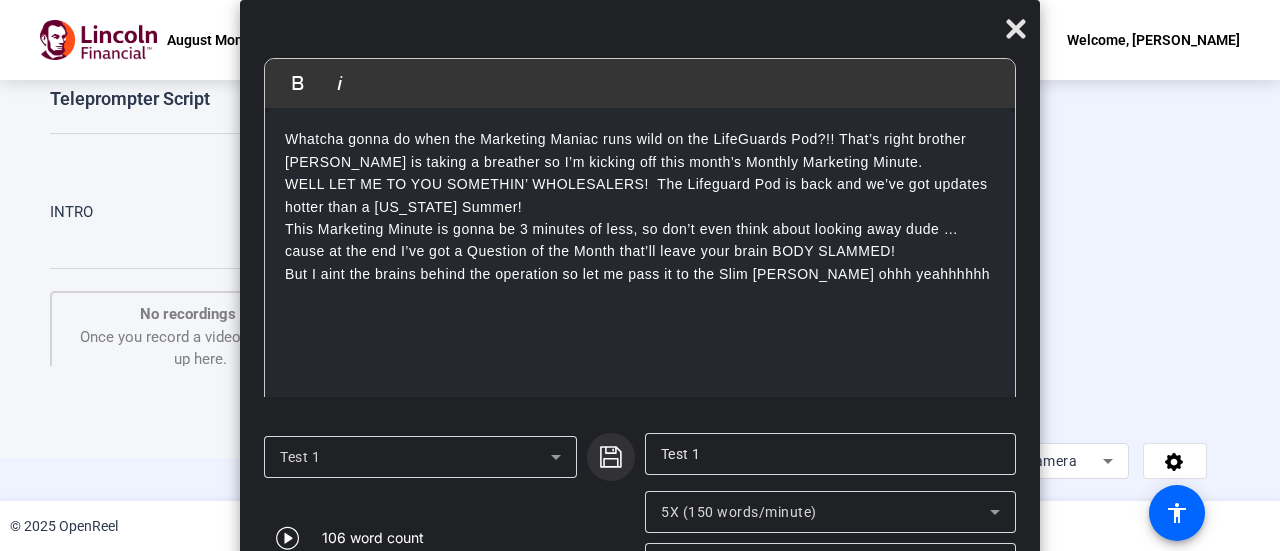 click 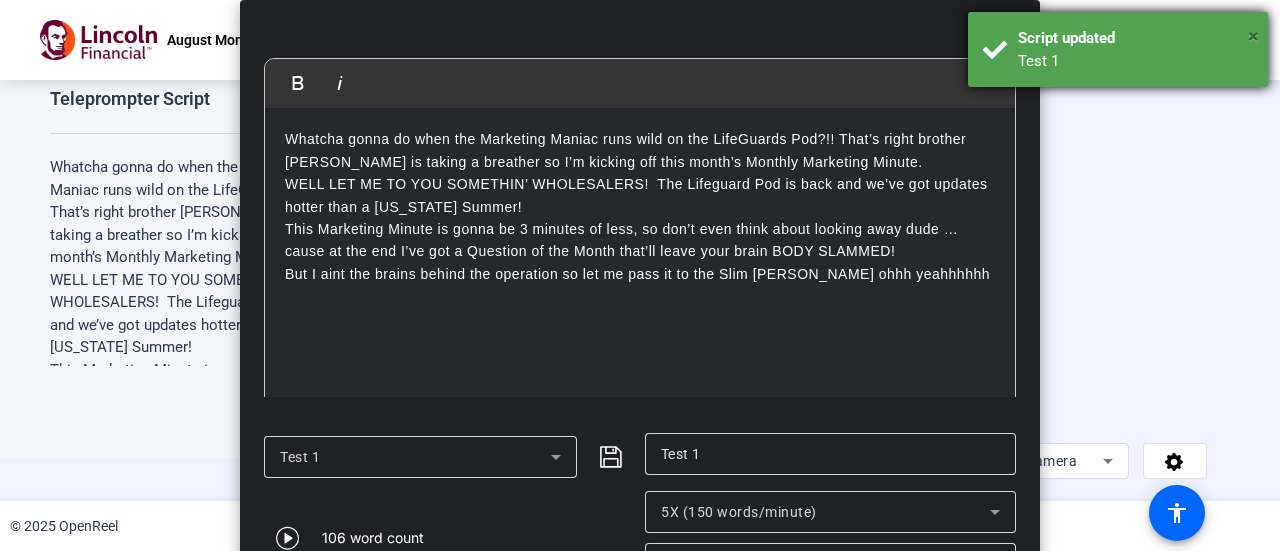 click on "×" at bounding box center [1253, 36] 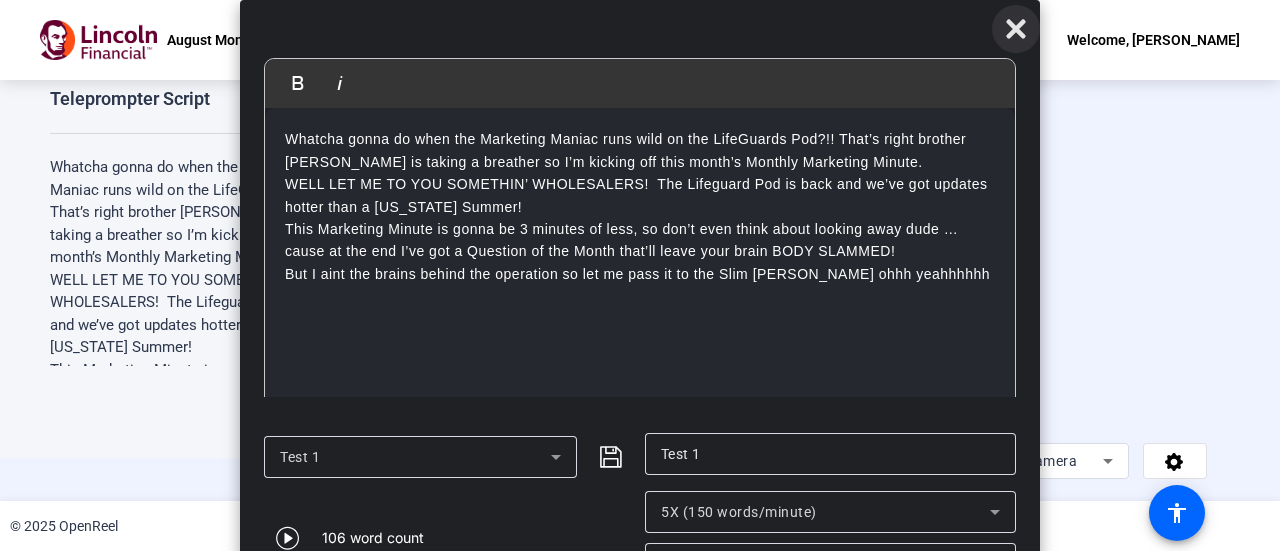 click 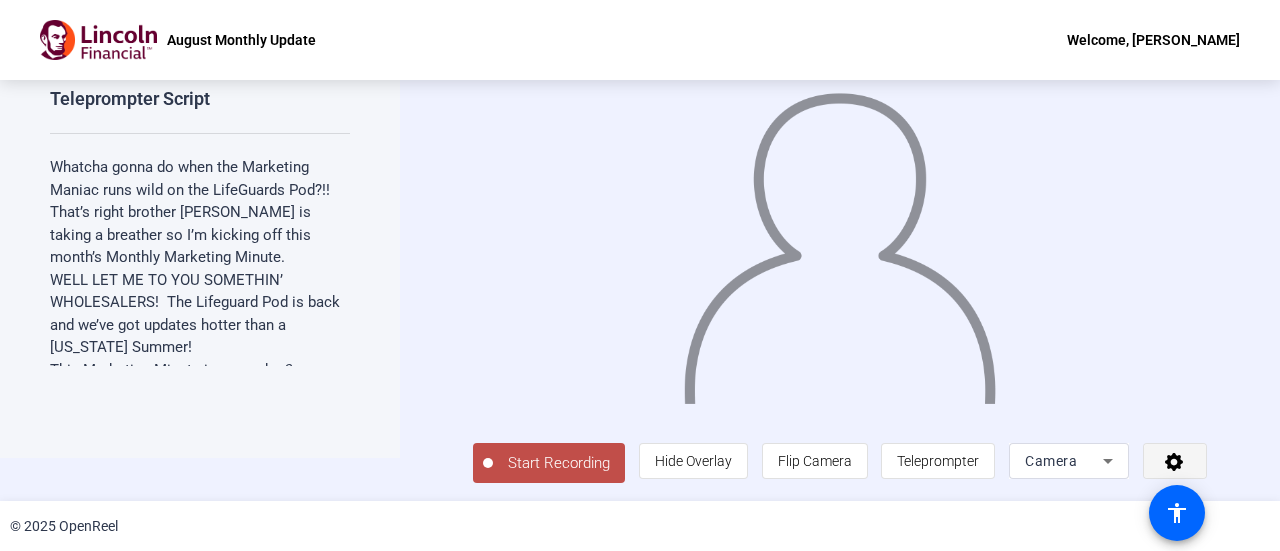 click 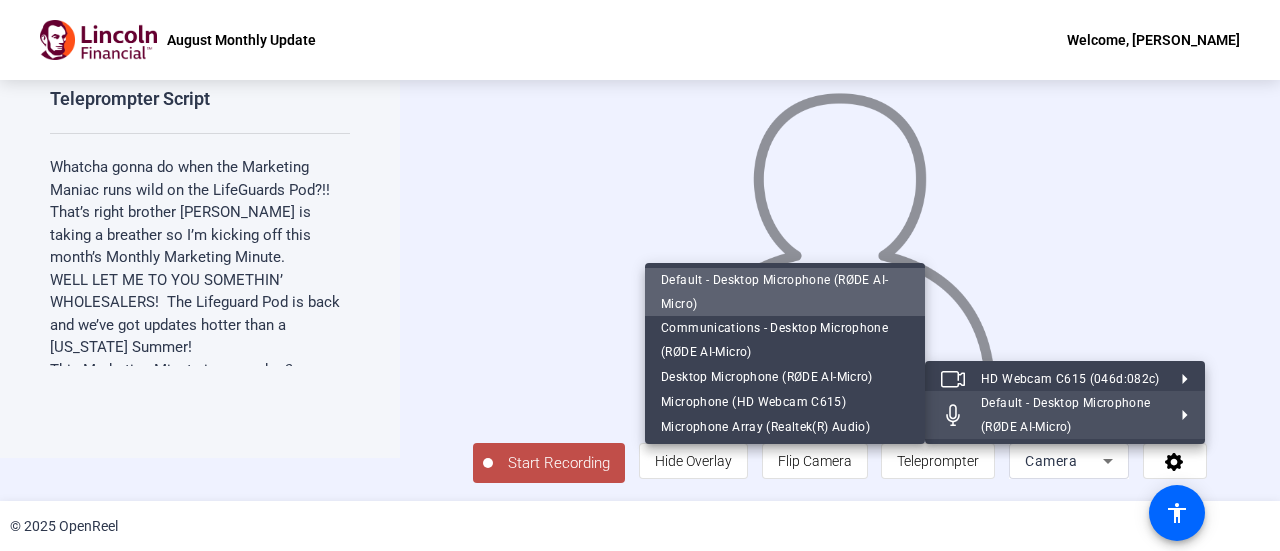 click on "Default - Desktop Microphone (RØDE AI-Micro)" at bounding box center [774, 292] 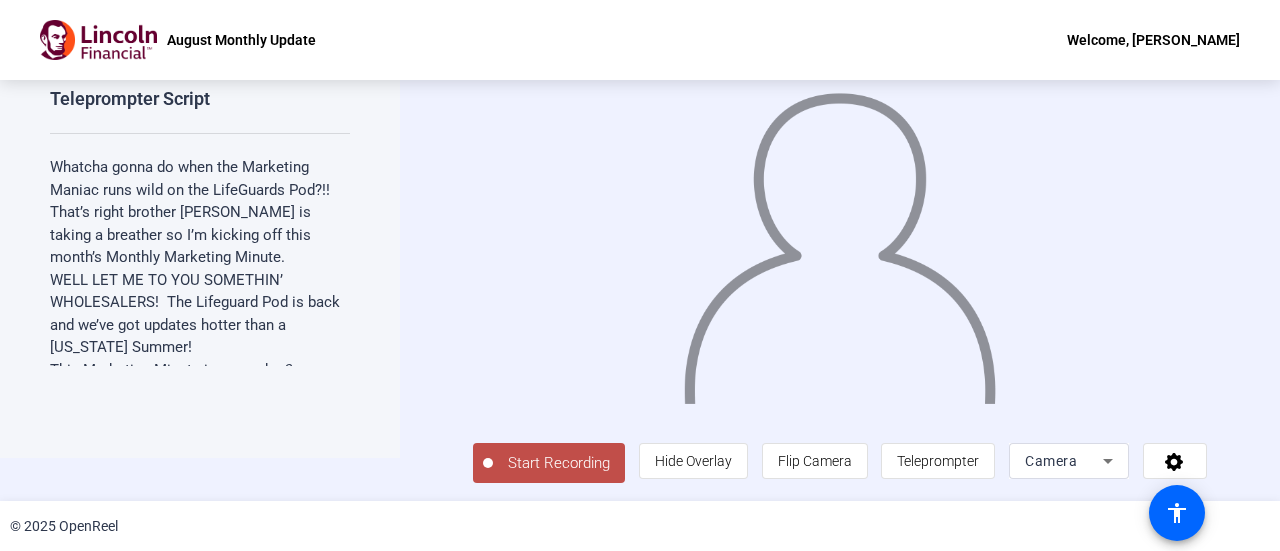 click on "Start Recording" 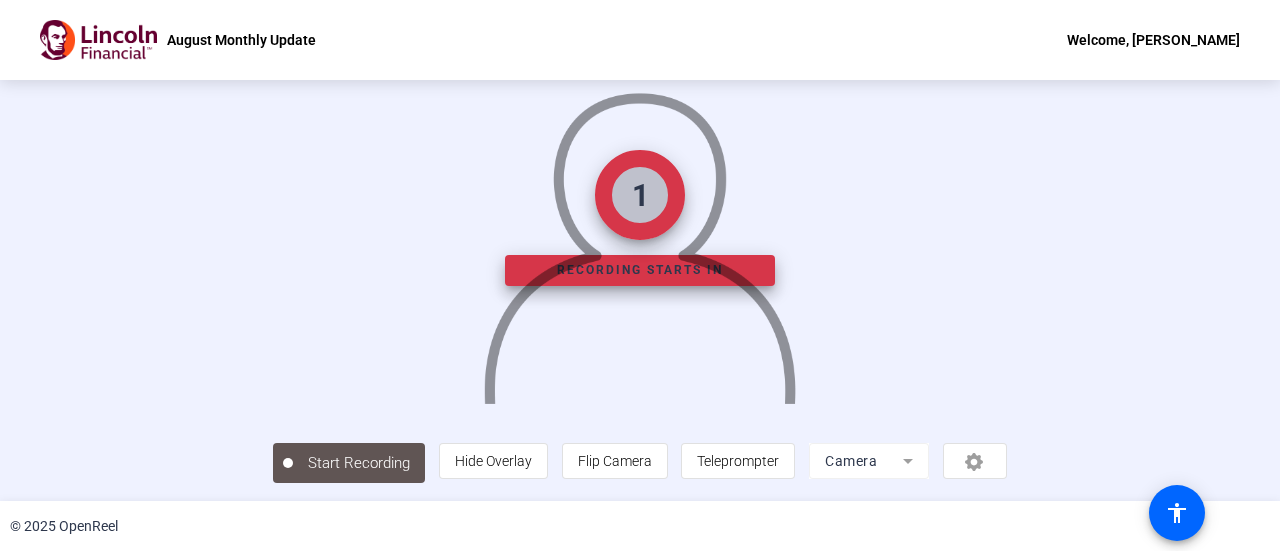 scroll, scrollTop: 140, scrollLeft: 0, axis: vertical 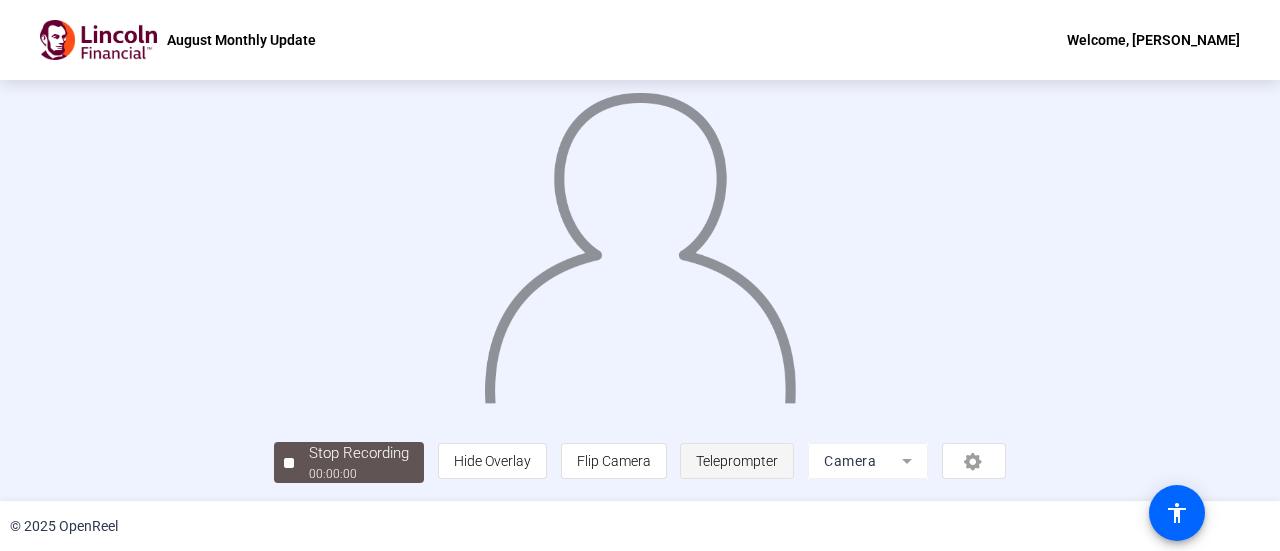 click on "Teleprompter" 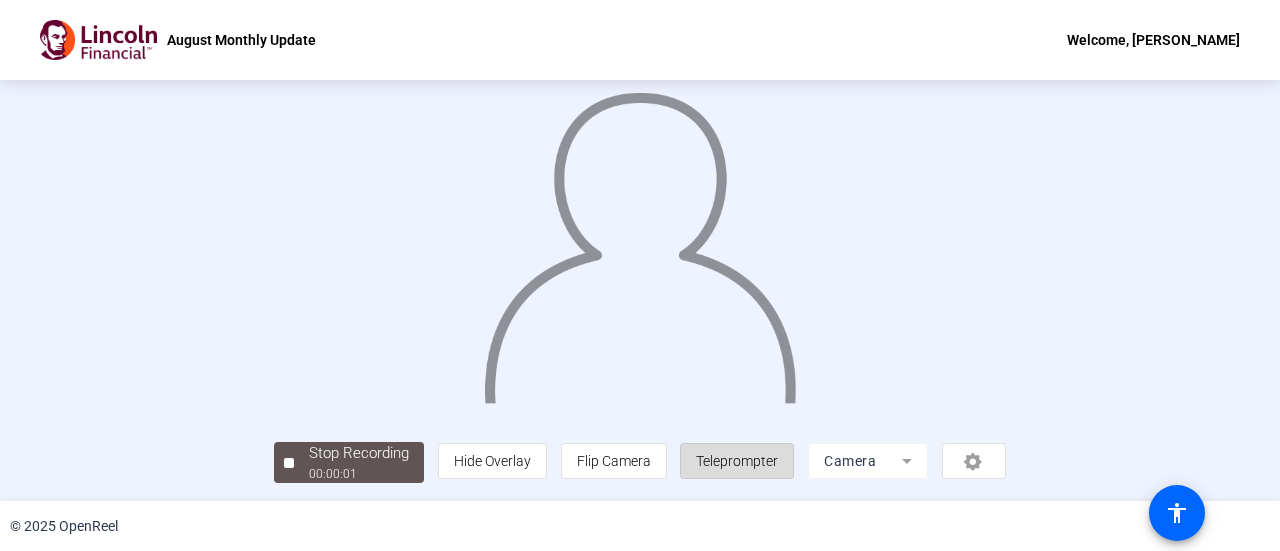 click on "Teleprompter" 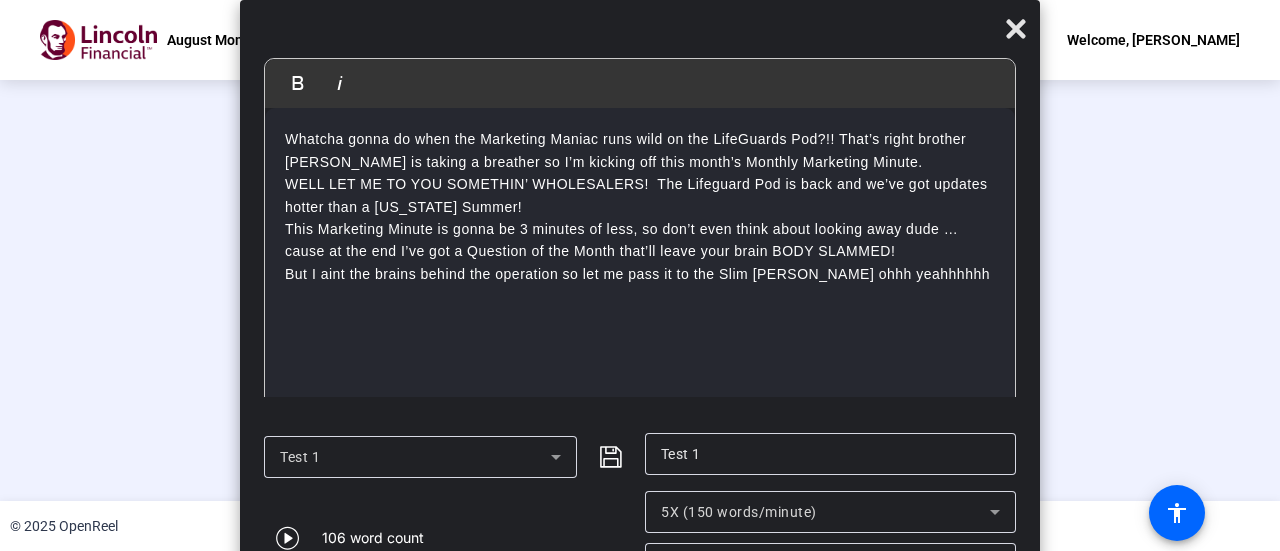 click on "5X (150 words/minute)" at bounding box center (739, 512) 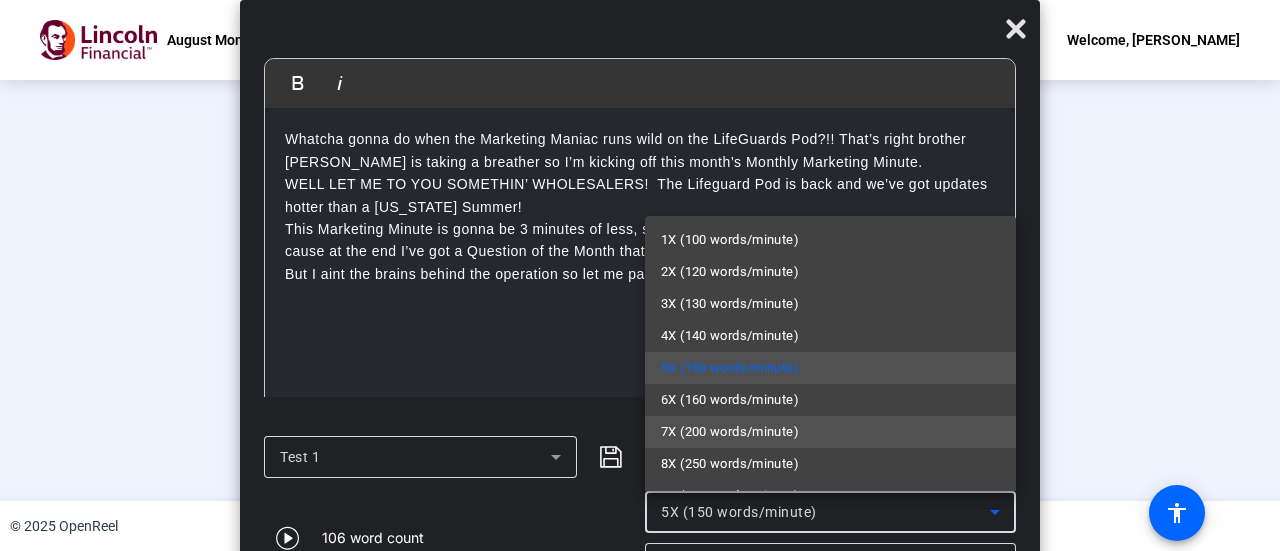 click on "7X (200 words/minute)" at bounding box center (730, 432) 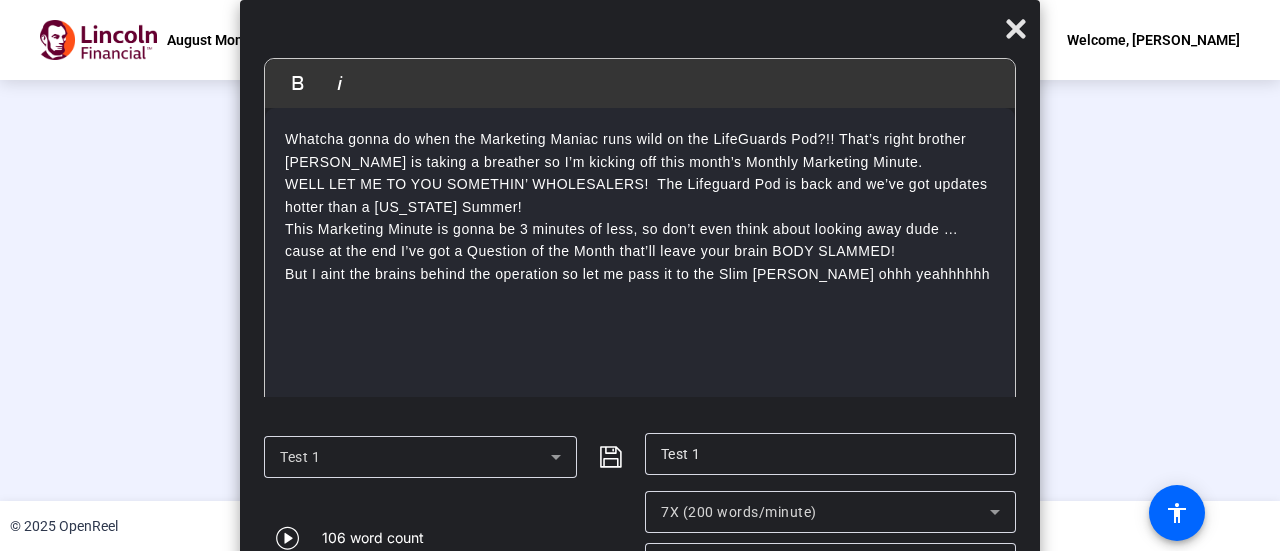 click on "20px" 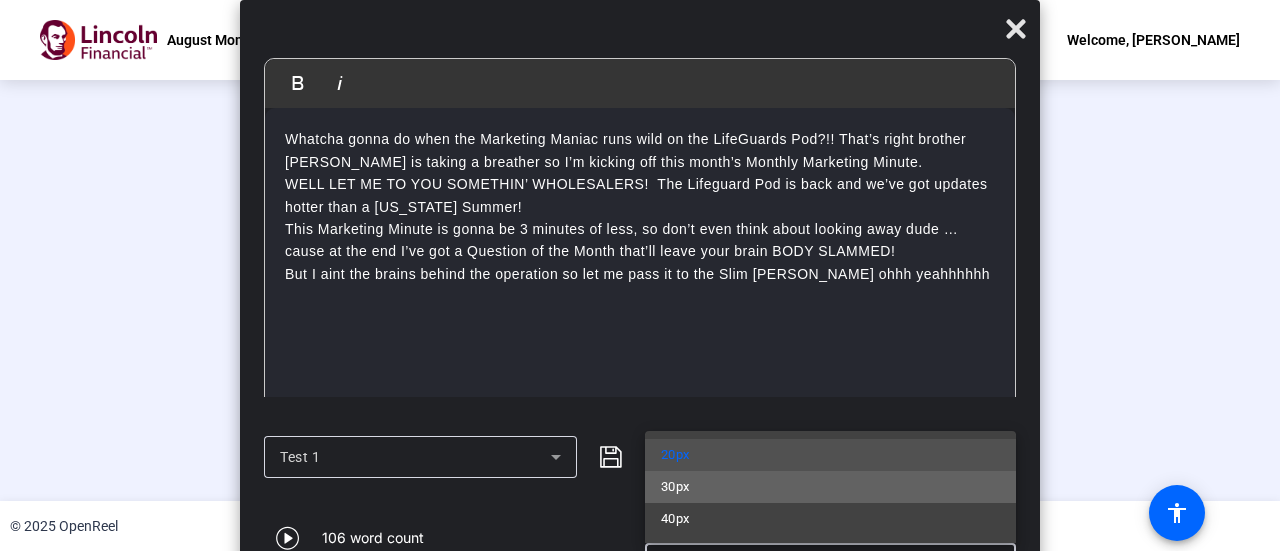 click on "30px" at bounding box center (830, 487) 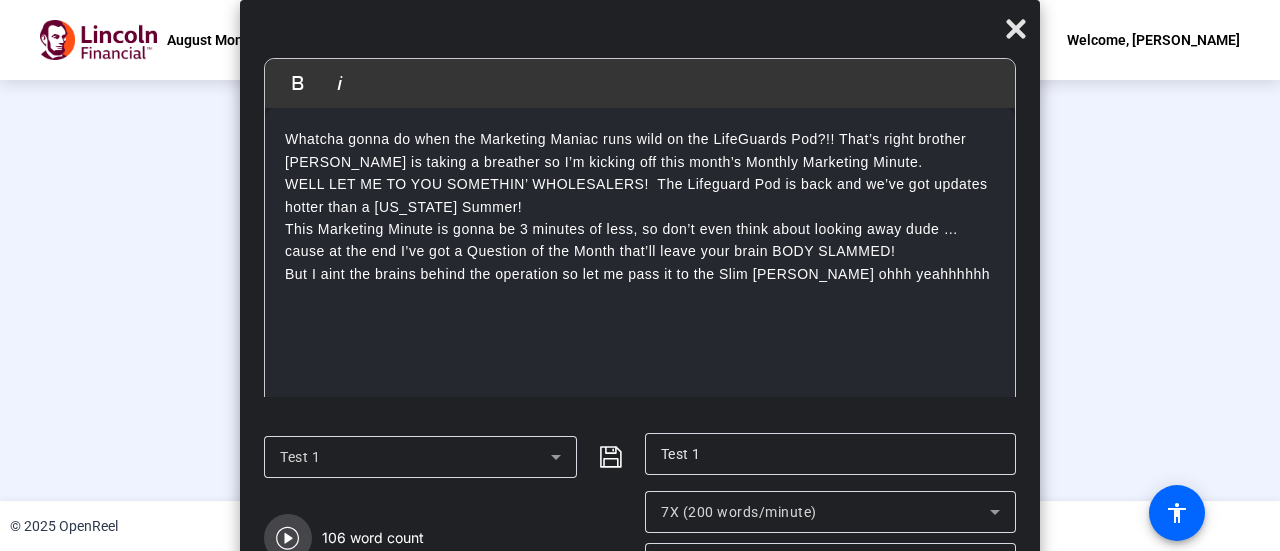 click 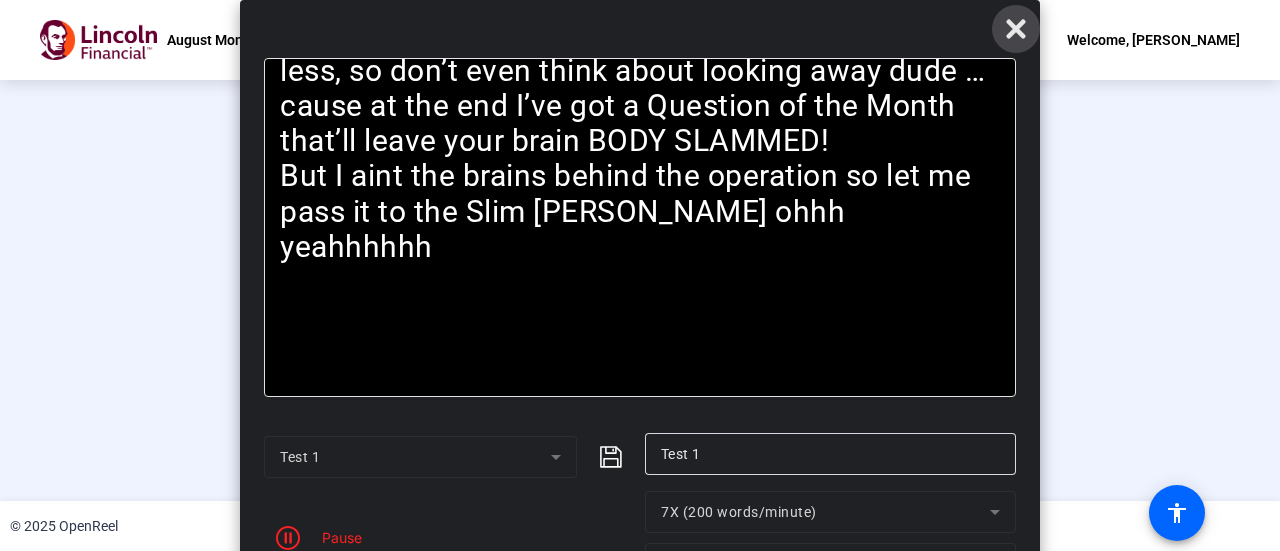 click 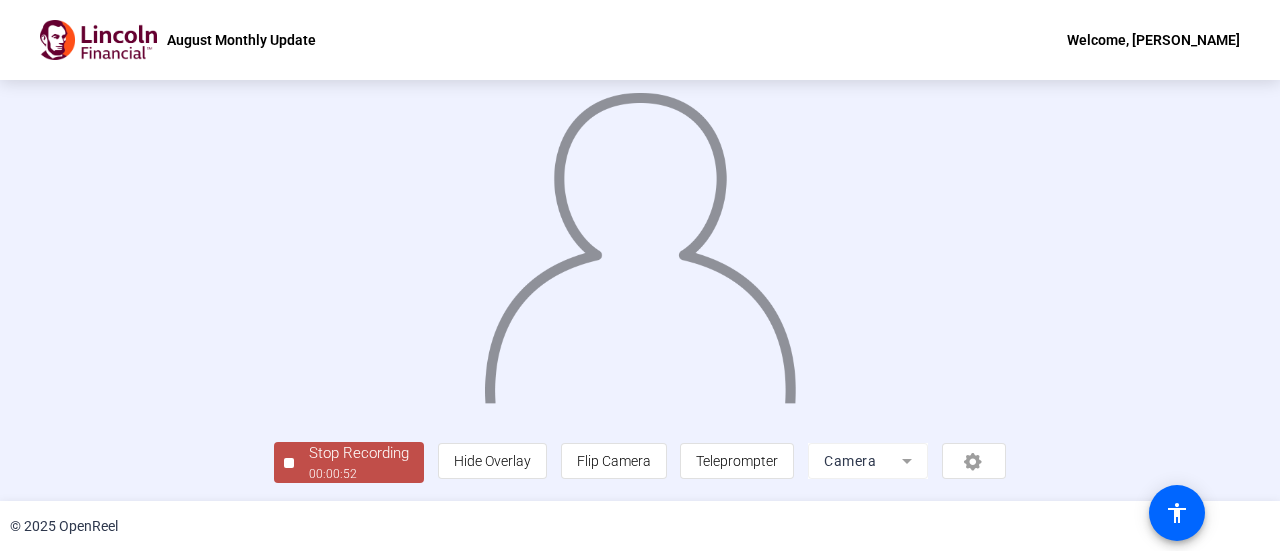 click on "Stop Recording" 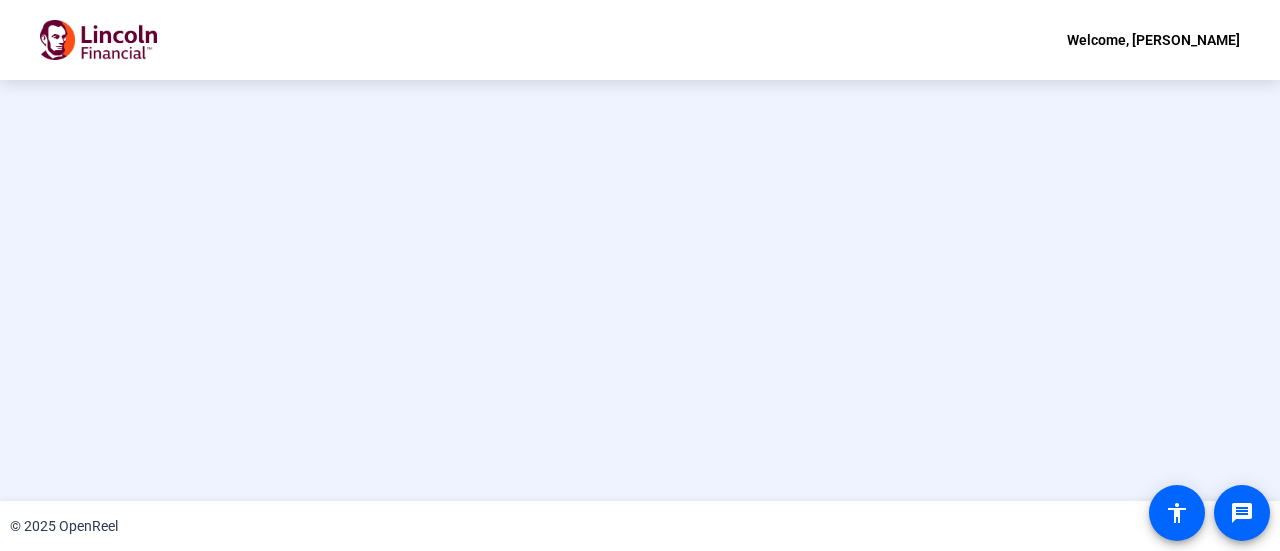 scroll, scrollTop: 0, scrollLeft: 0, axis: both 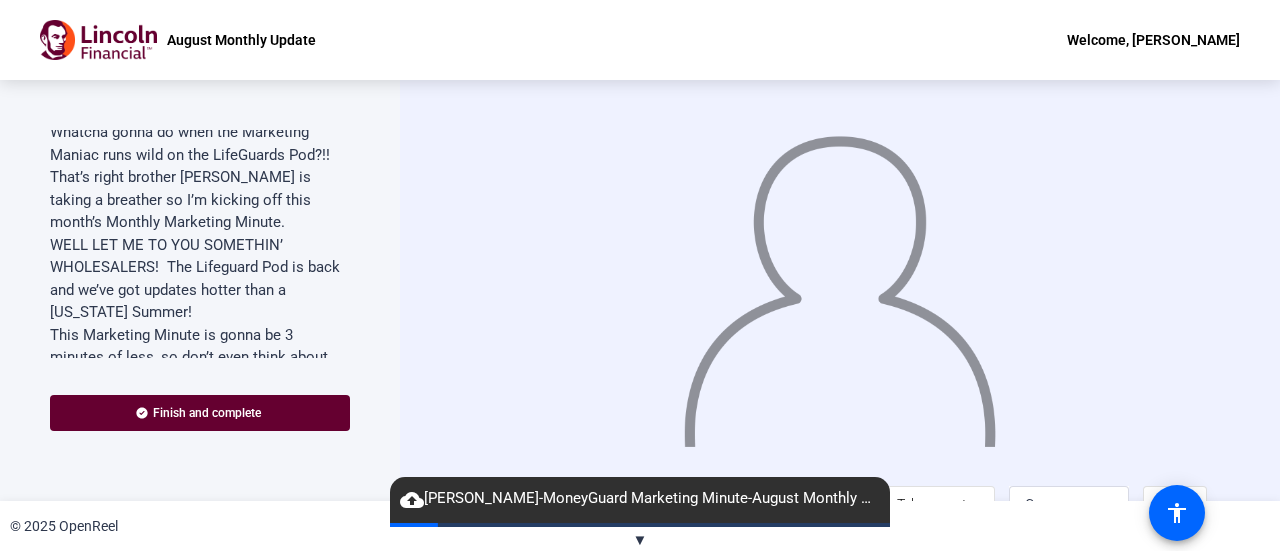 click on "© 2025 OpenReel" 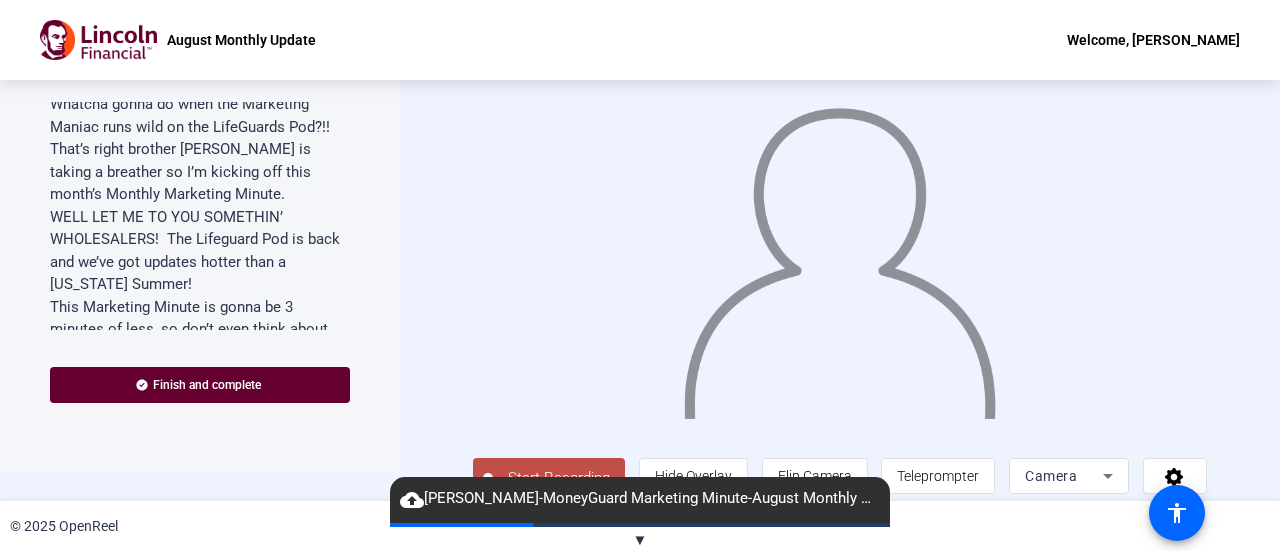scroll, scrollTop: 44, scrollLeft: 0, axis: vertical 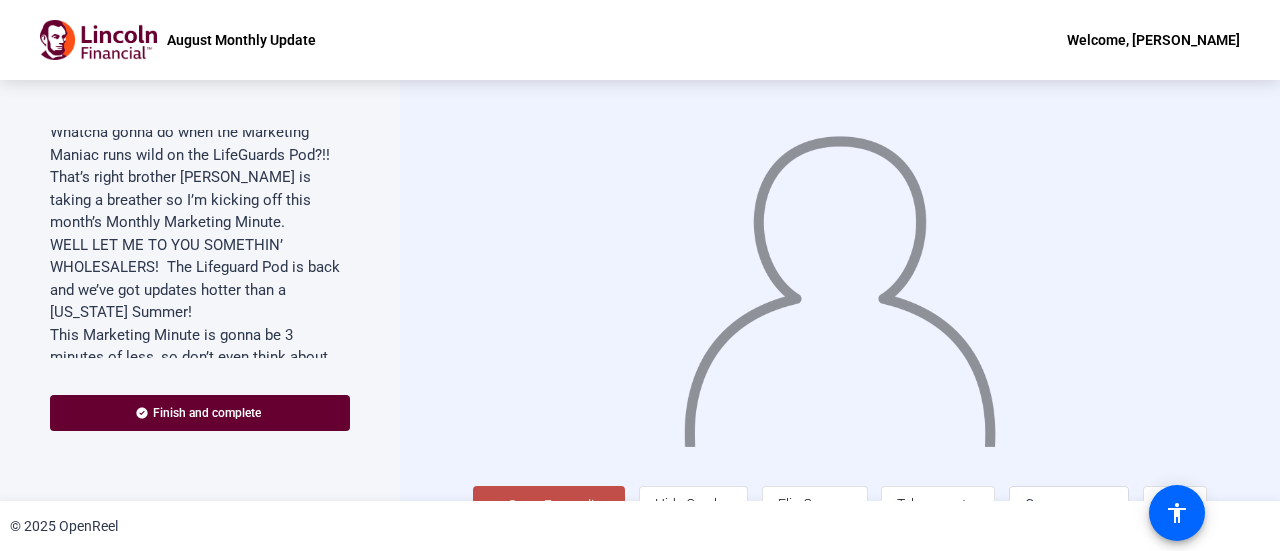 click on "Start Recording" 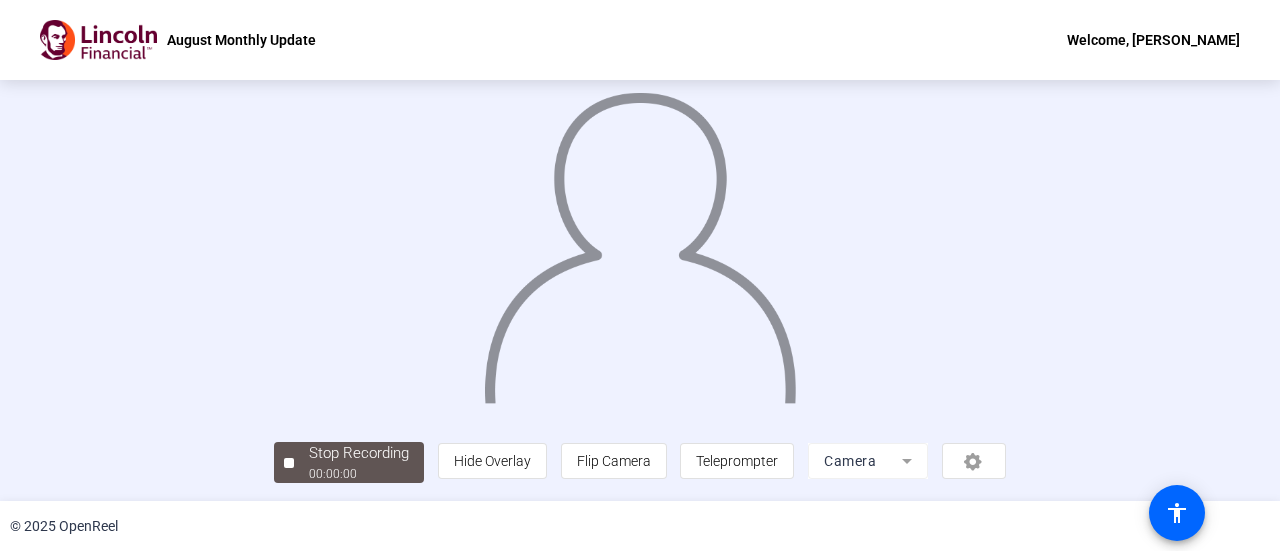 scroll, scrollTop: 140, scrollLeft: 0, axis: vertical 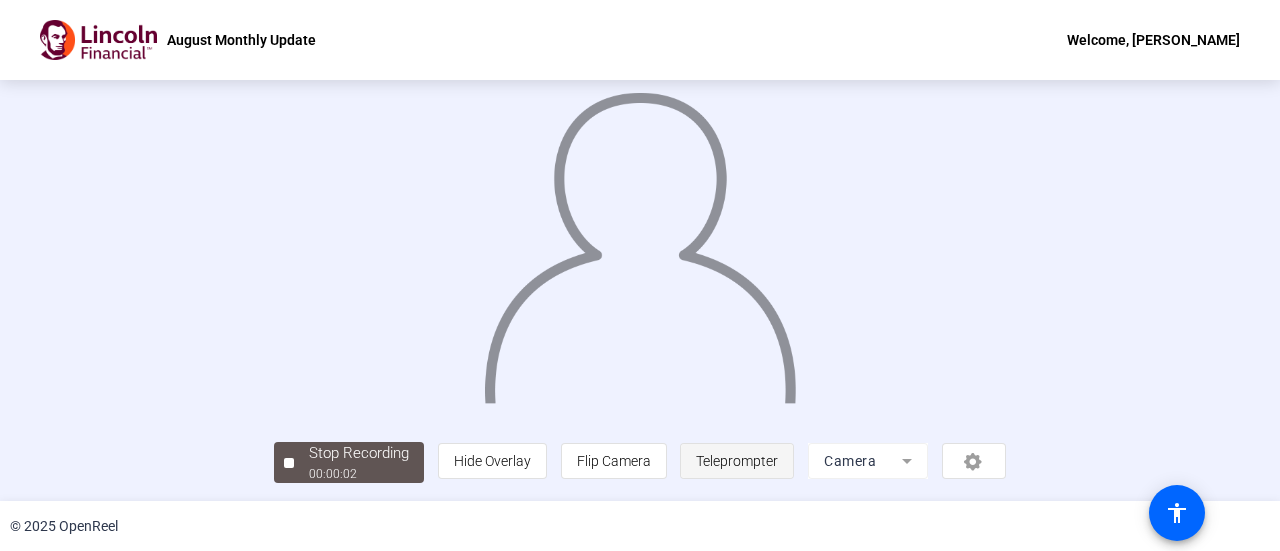 click on "Teleprompter" 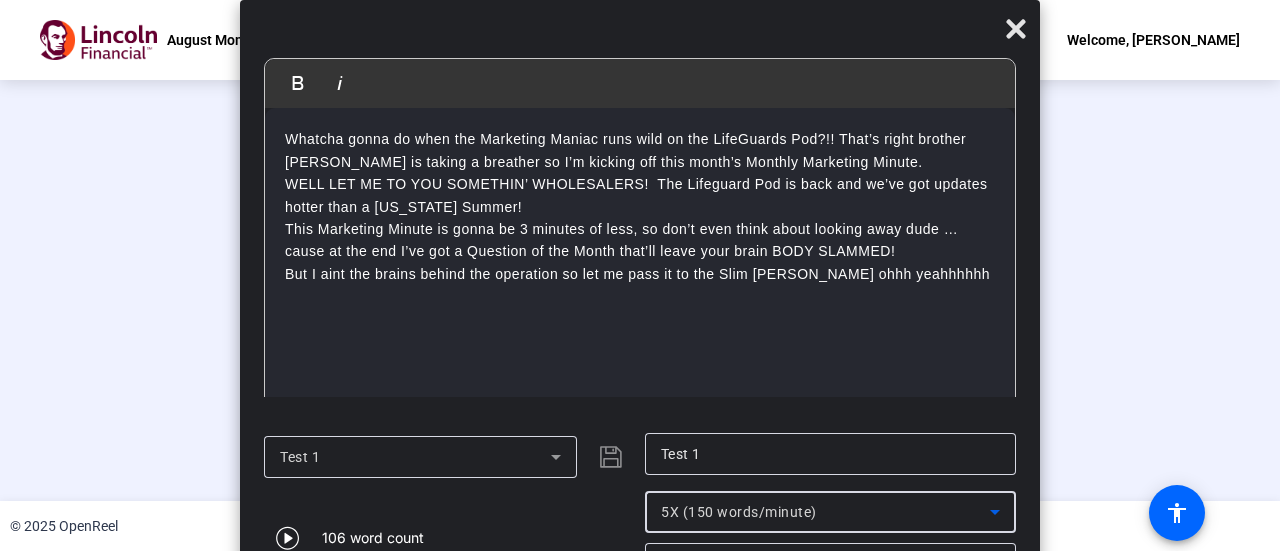 click on "5X (150 words/minute)" at bounding box center [739, 512] 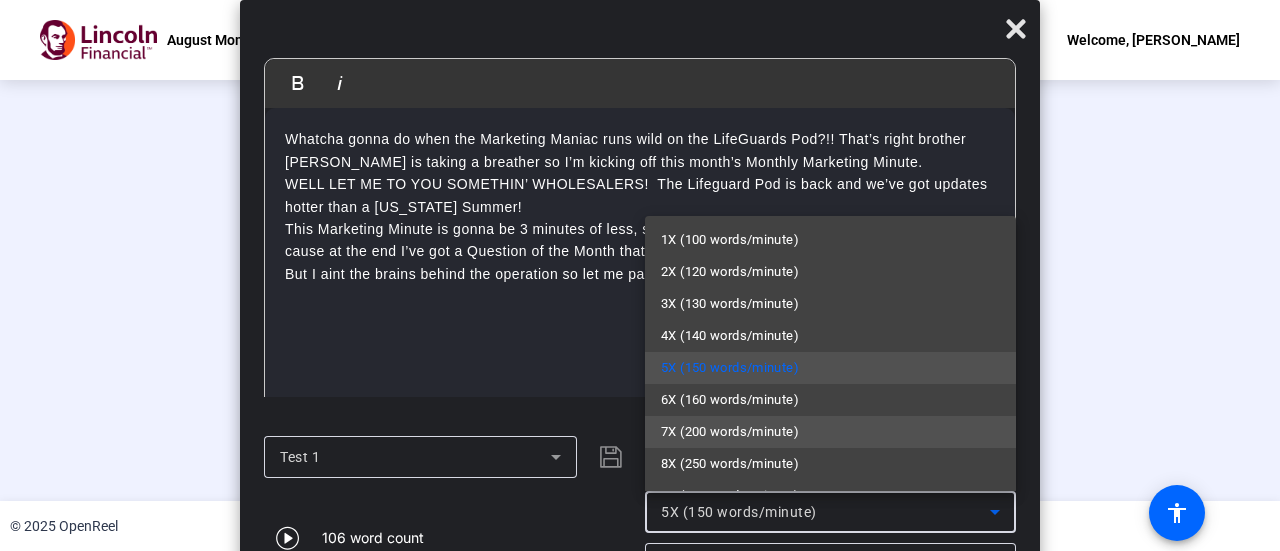 click on "7X (200 words/minute)" at bounding box center [730, 432] 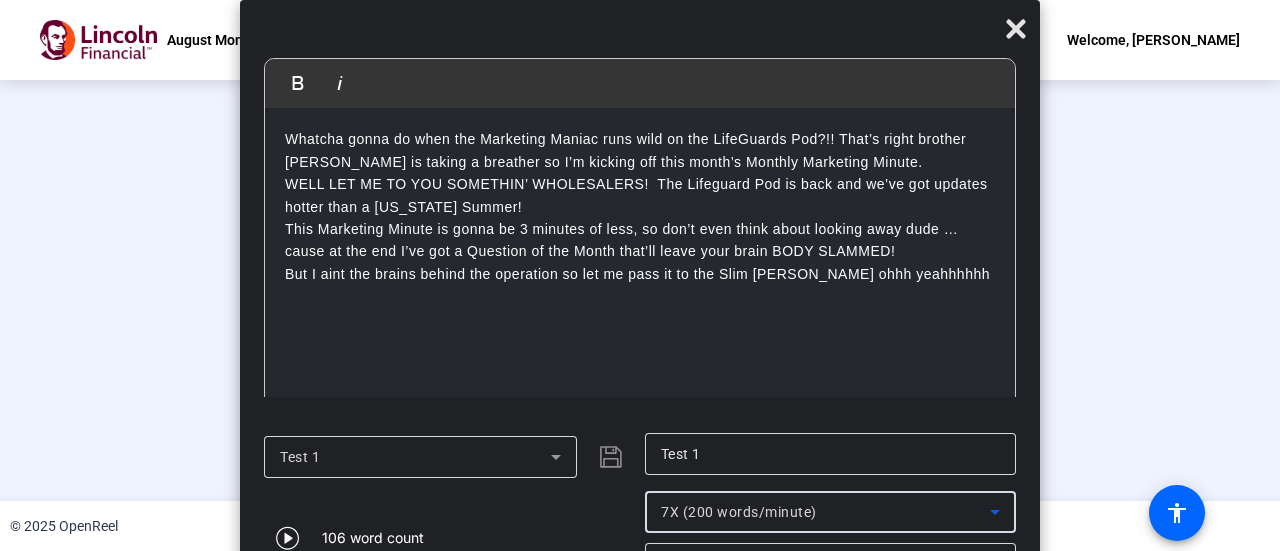 click on "20px" 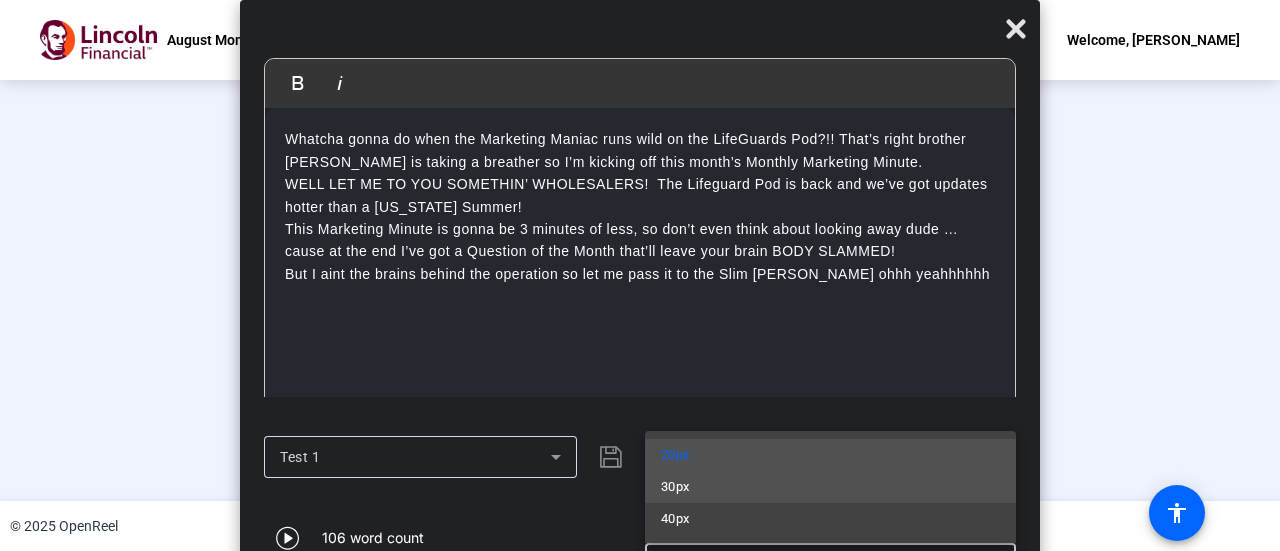 click on "30px" at bounding box center (675, 487) 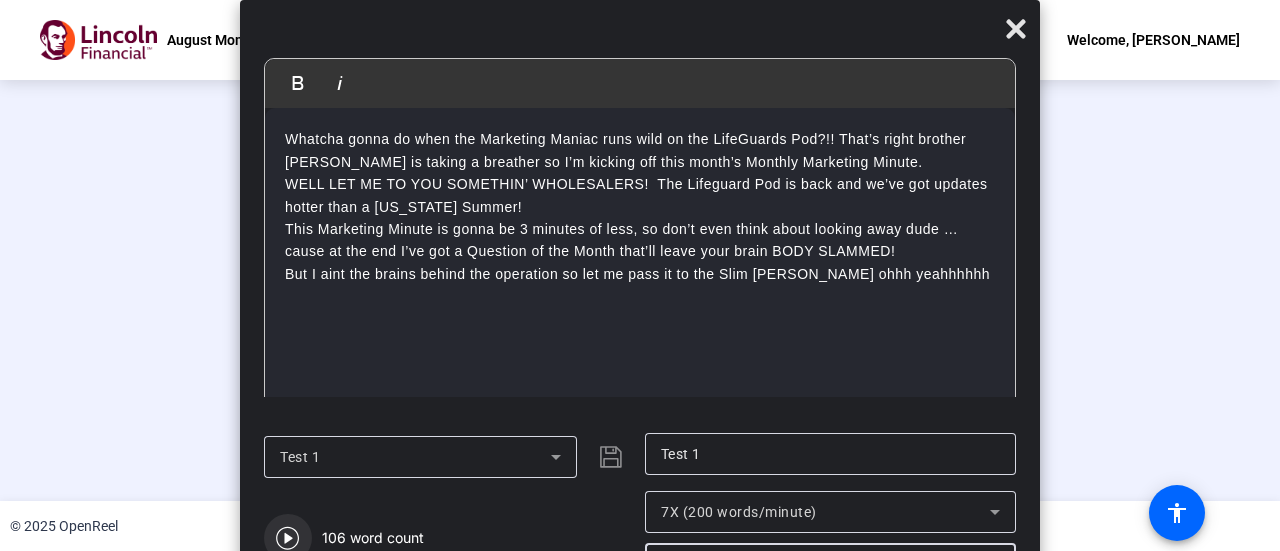 click 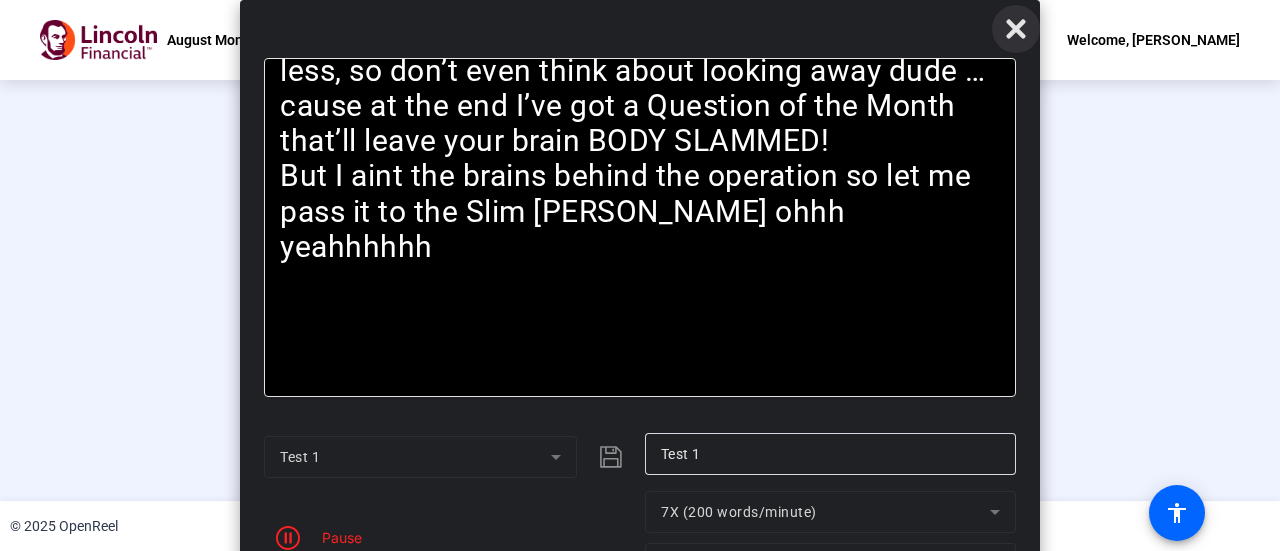 click 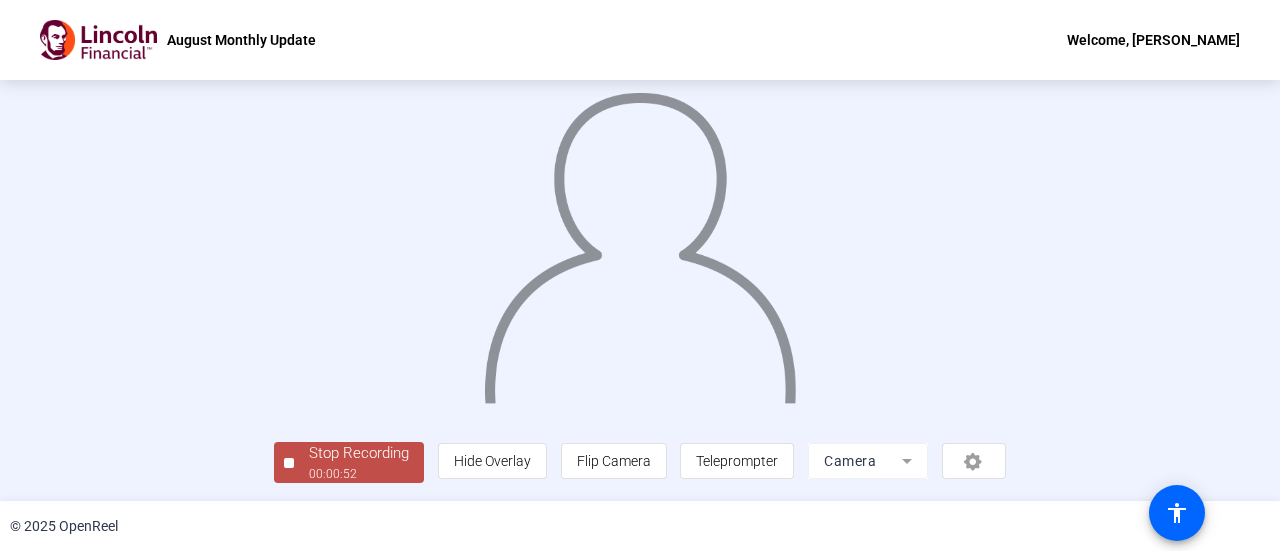 click on "Stop Recording" 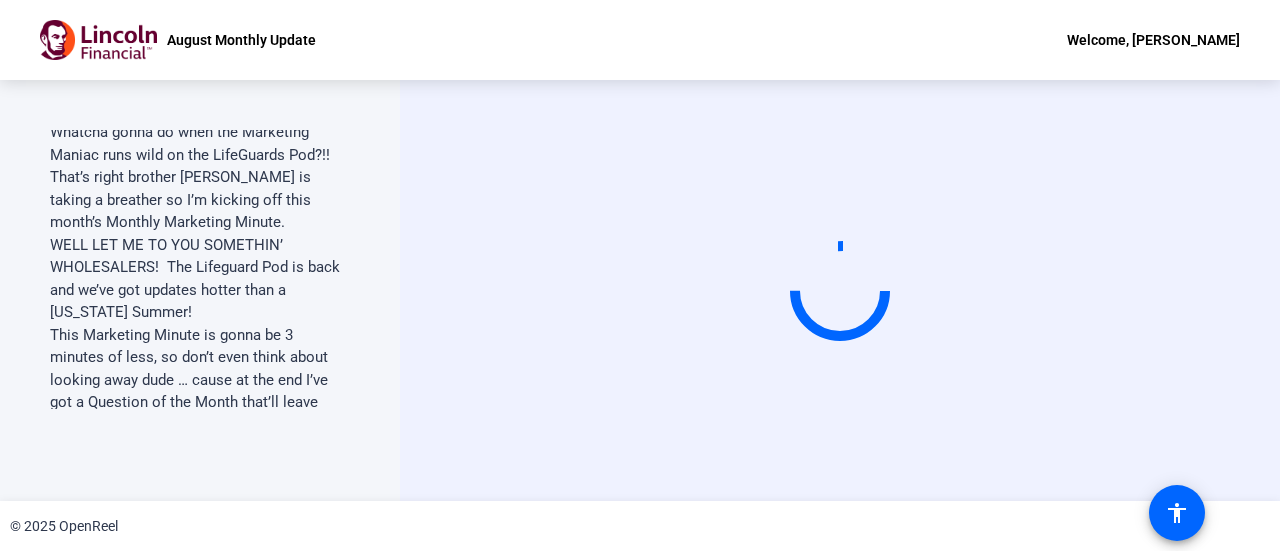 scroll, scrollTop: 0, scrollLeft: 0, axis: both 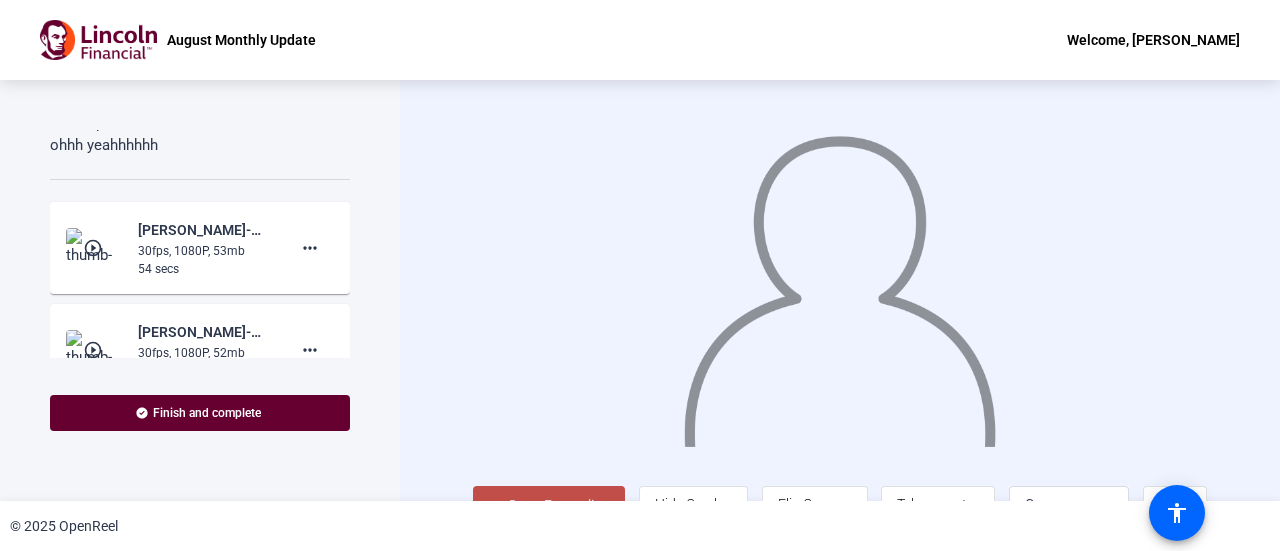 click on "play_circle_outline" 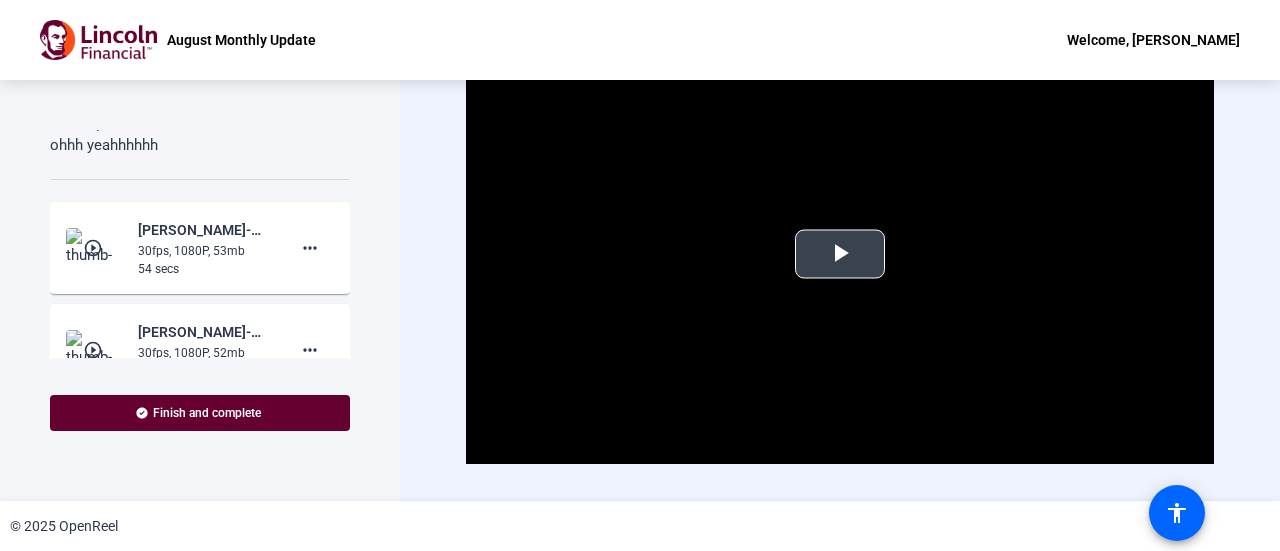 click at bounding box center [840, 254] 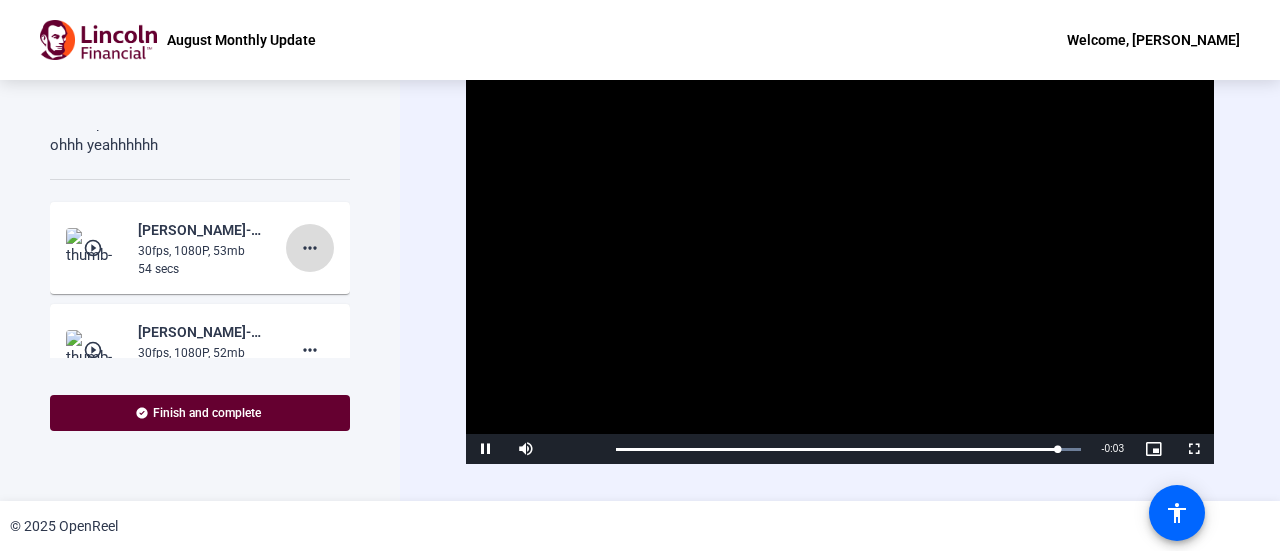 click on "more_horiz" 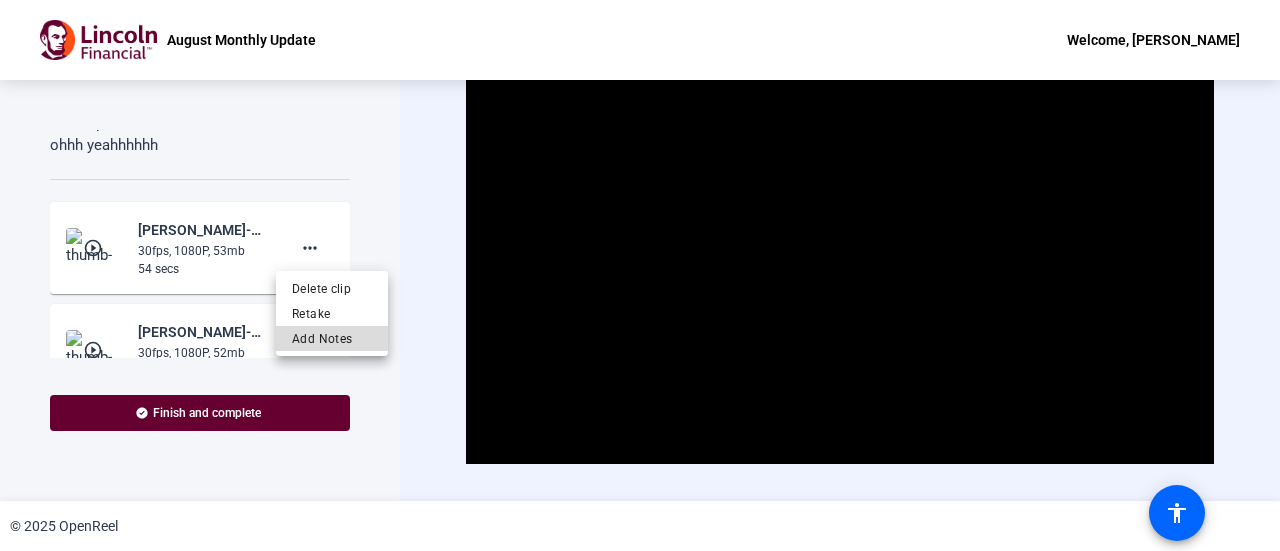 click on "Add Notes" at bounding box center (332, 338) 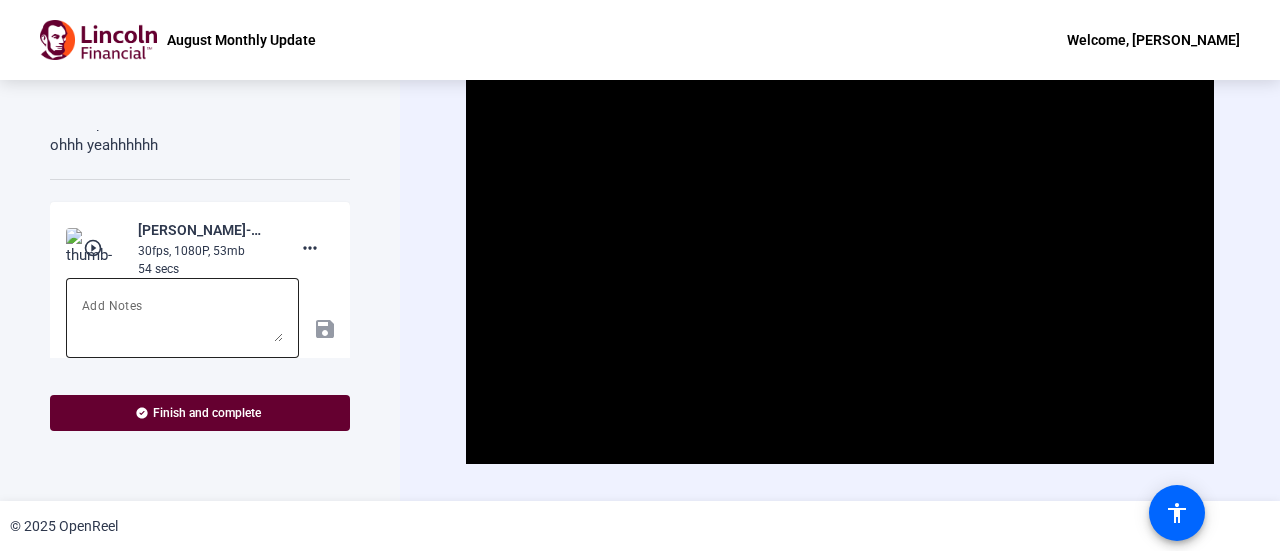 click at bounding box center [182, 318] 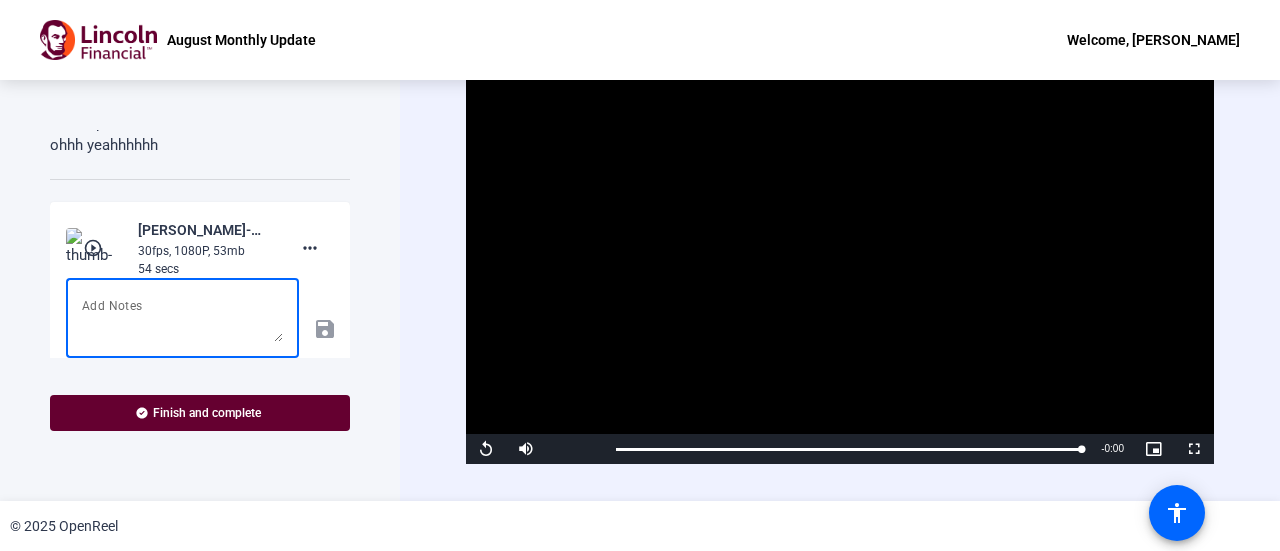type on "n" 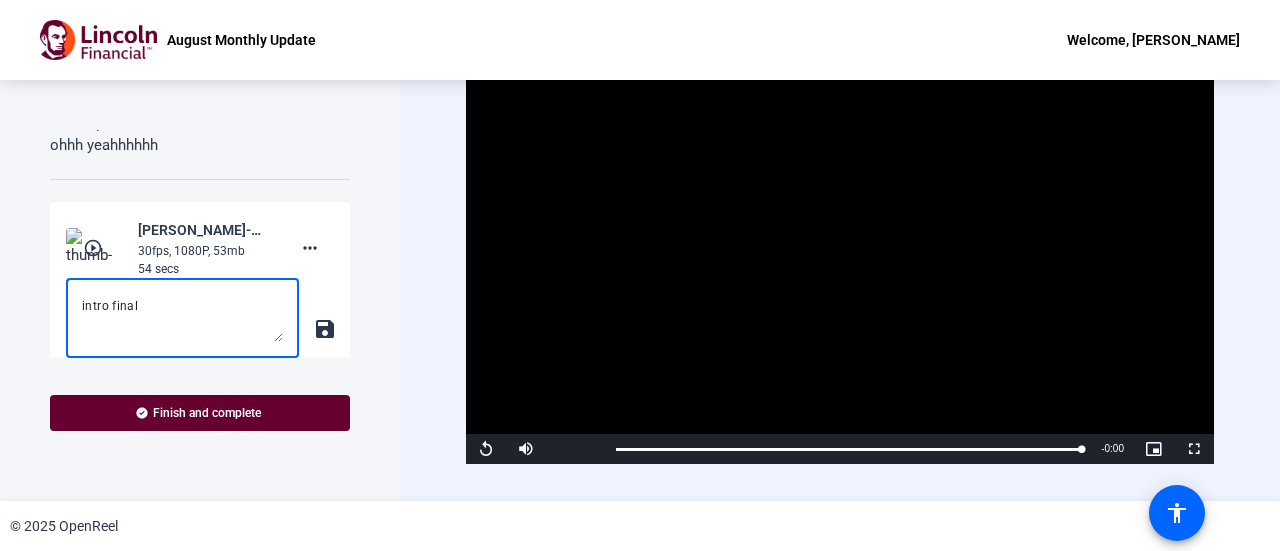 type on "intro final" 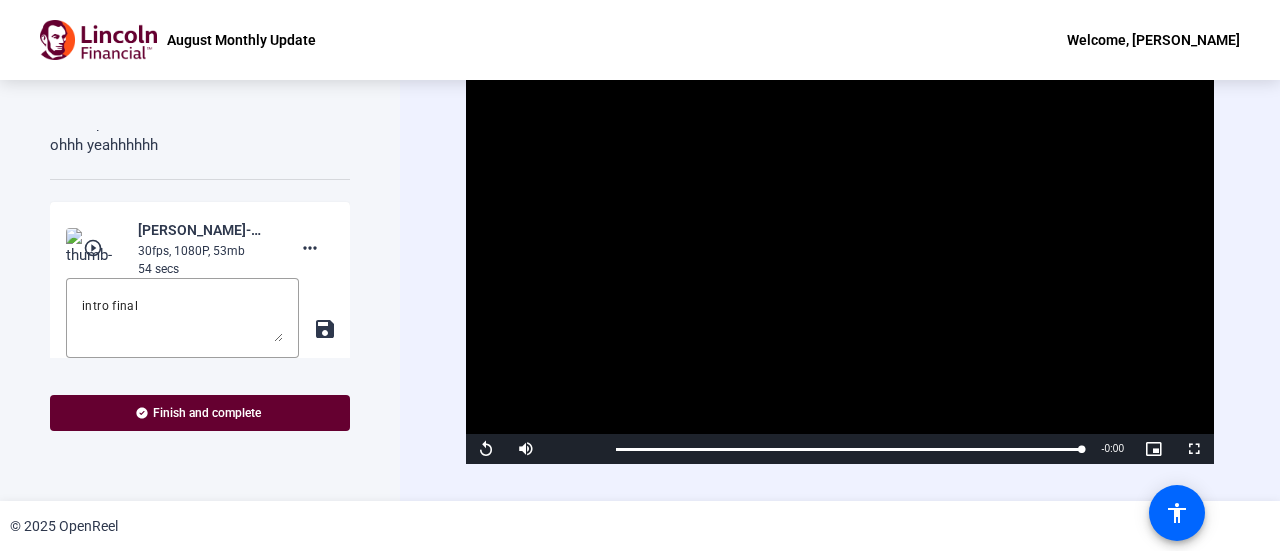 click on "save" 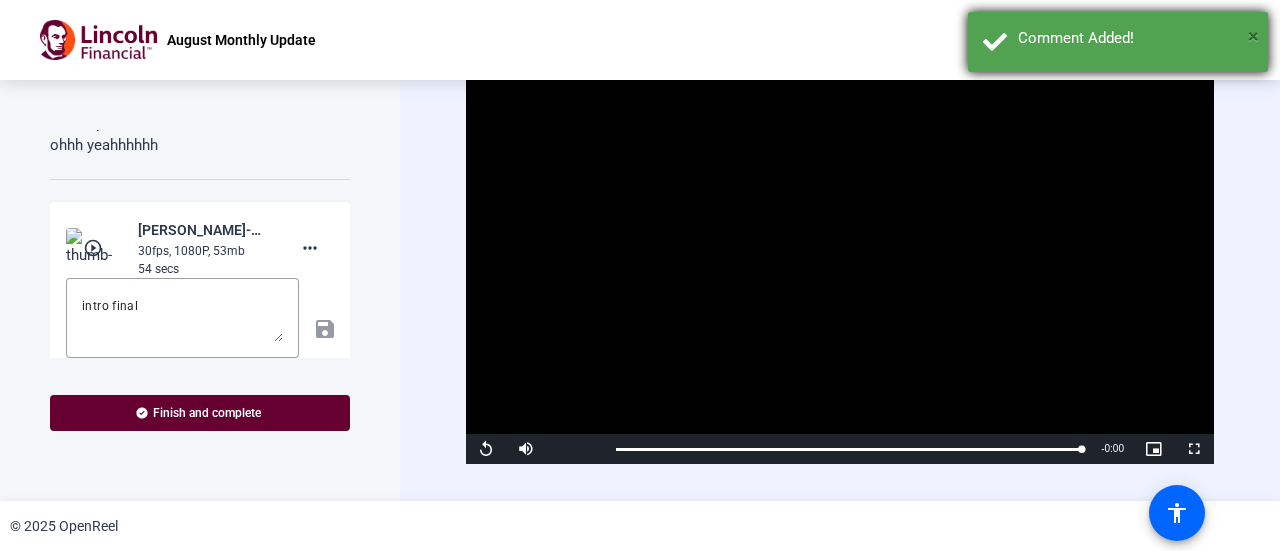 click on "×" at bounding box center (1253, 36) 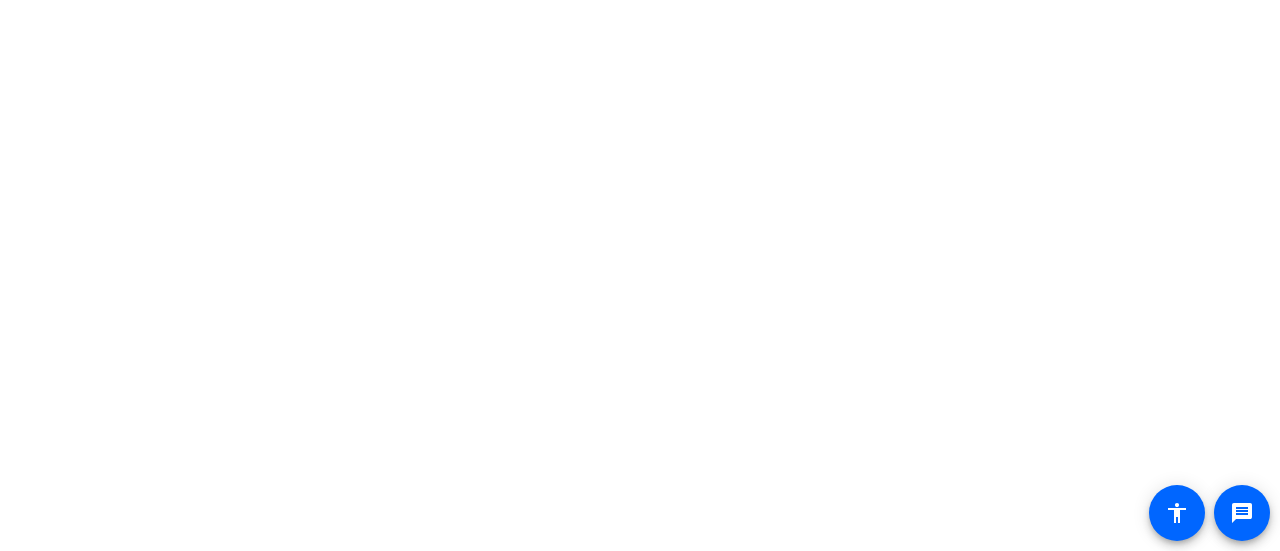 scroll, scrollTop: 0, scrollLeft: 0, axis: both 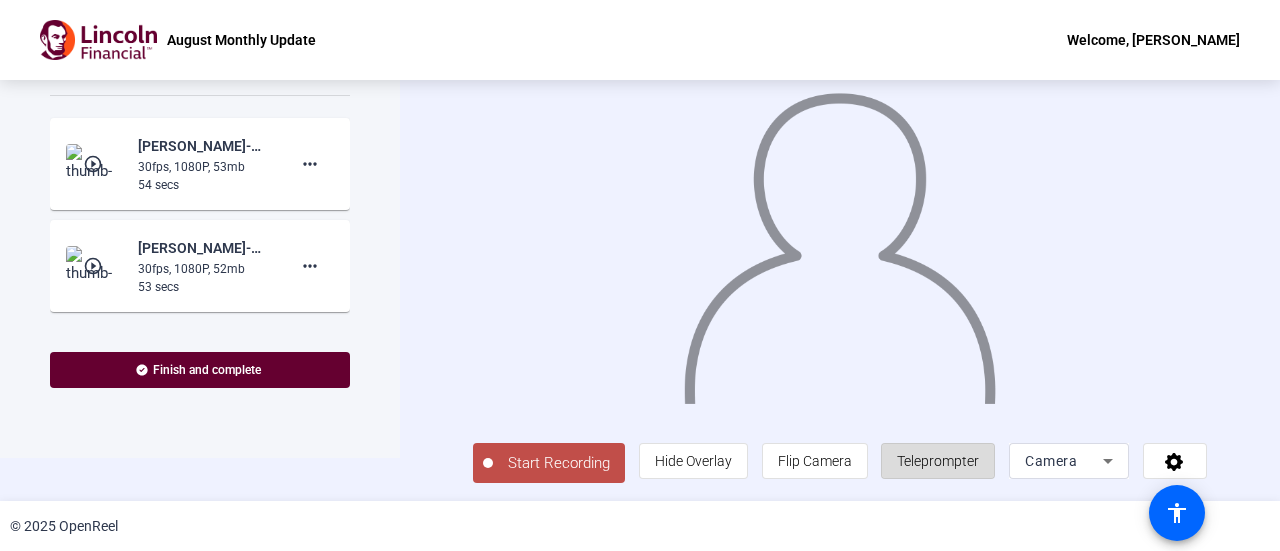 click on "Teleprompter" 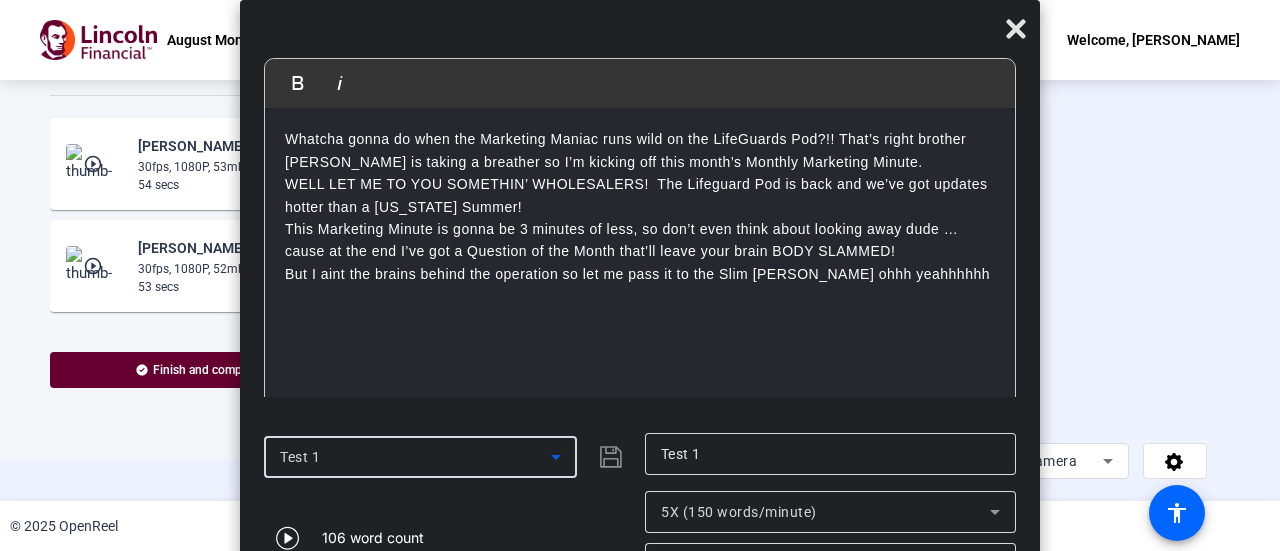 click on "Test 1" at bounding box center (415, 457) 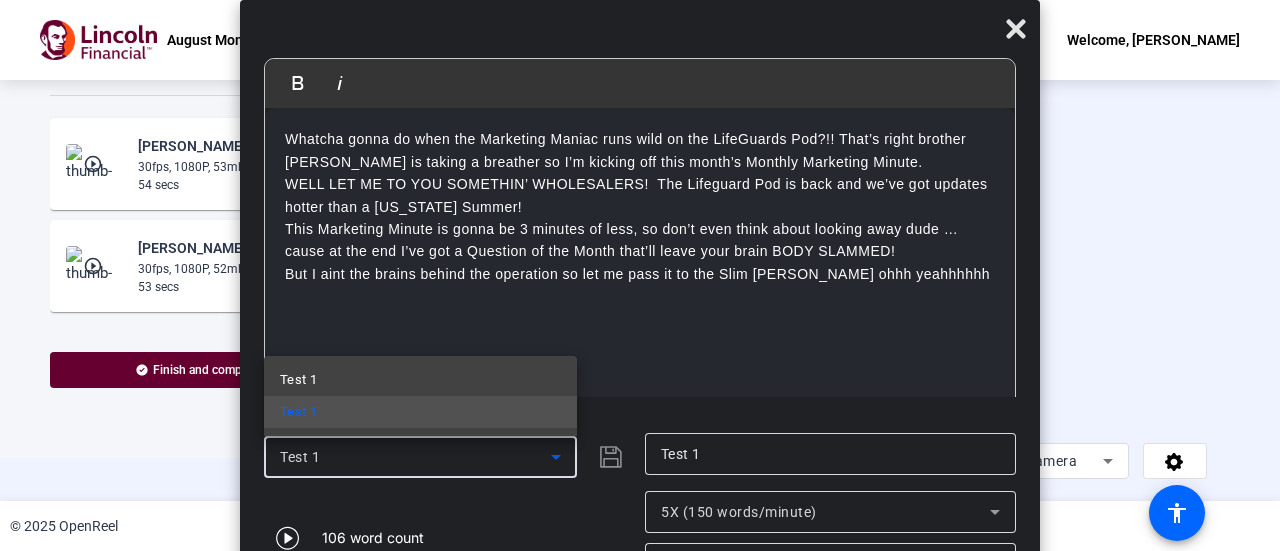 click on "Test 1" at bounding box center (420, 412) 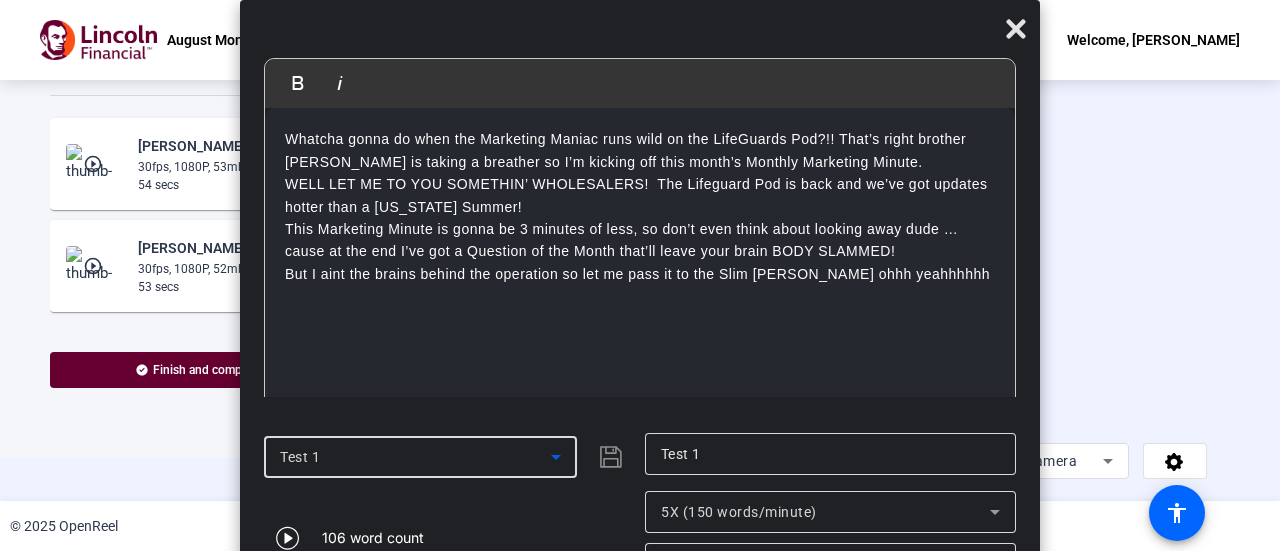 click on "Test 1" at bounding box center [415, 457] 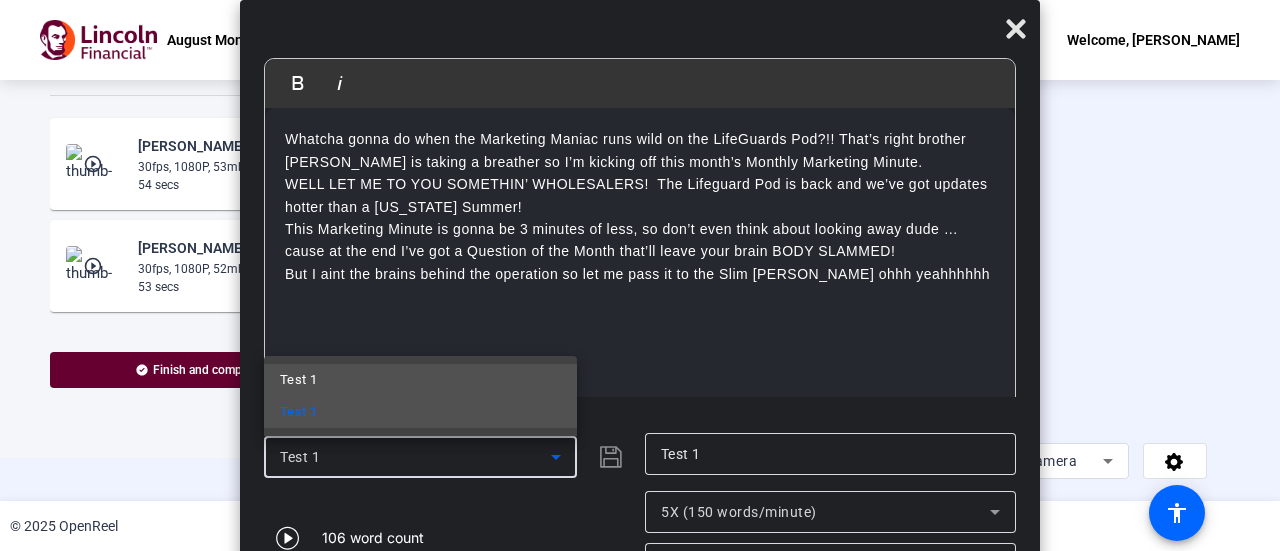 click on "Test 1" at bounding box center (420, 380) 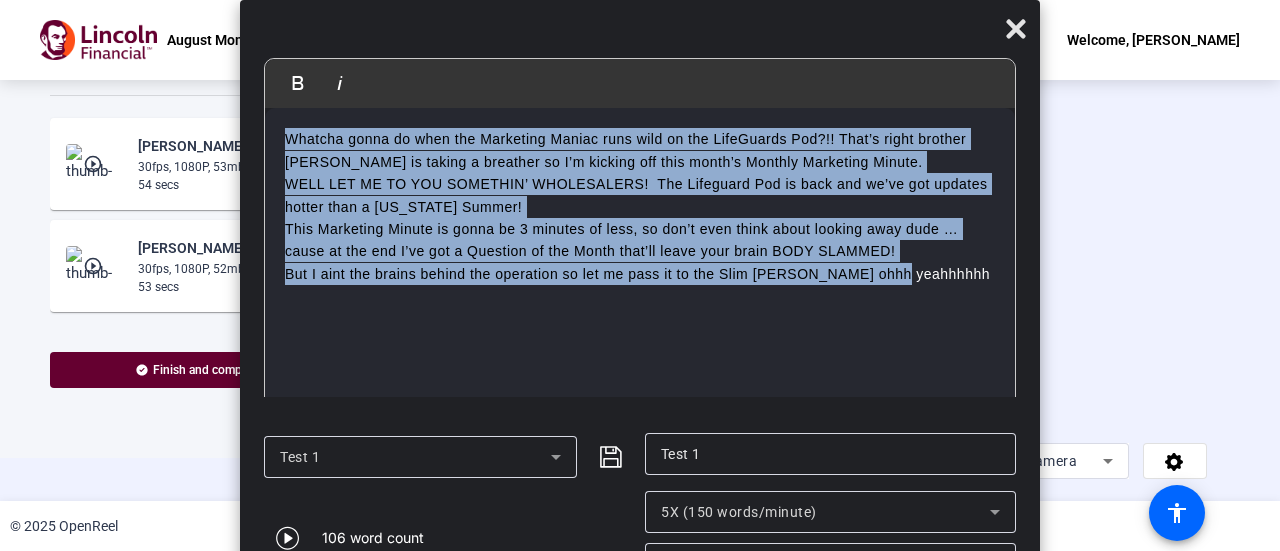 drag, startPoint x: 901, startPoint y: 272, endPoint x: 246, endPoint y: 124, distance: 671.51245 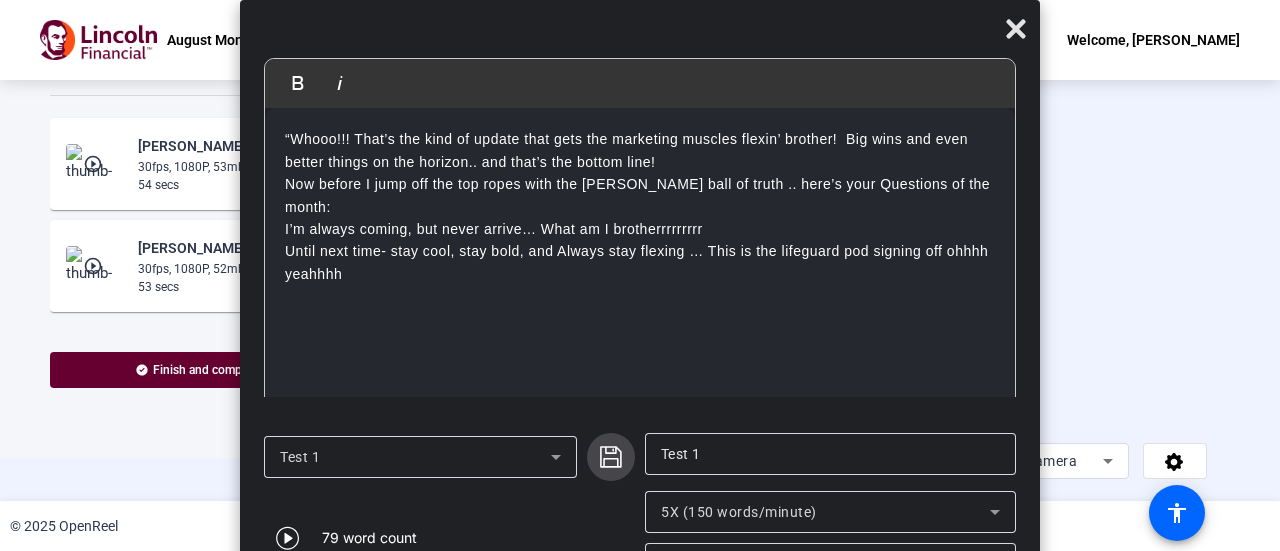 click 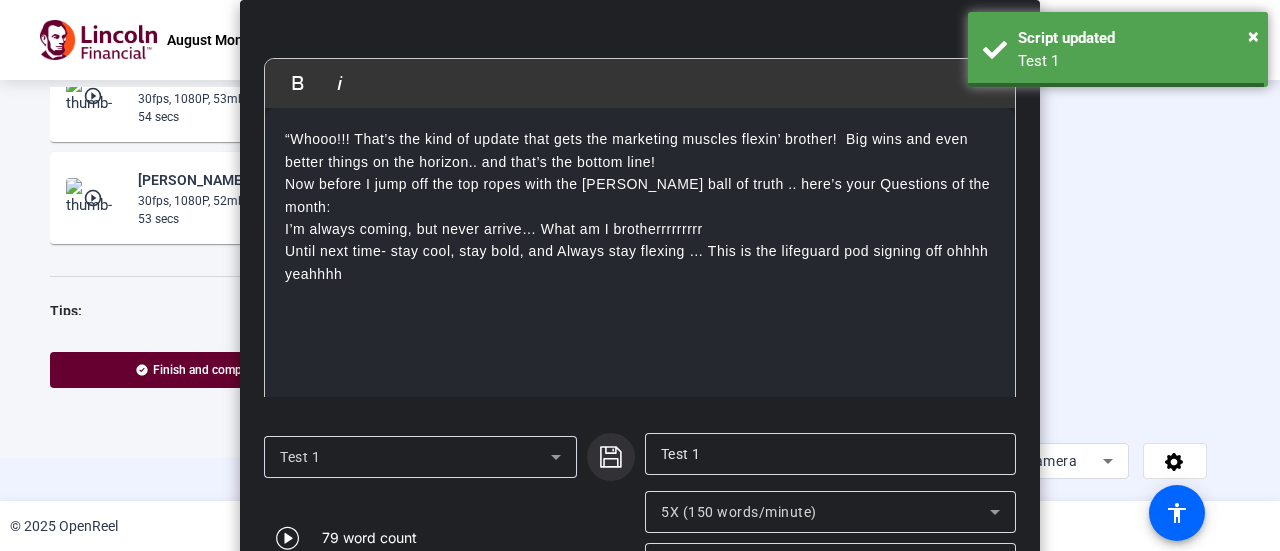 scroll, scrollTop: 398, scrollLeft: 0, axis: vertical 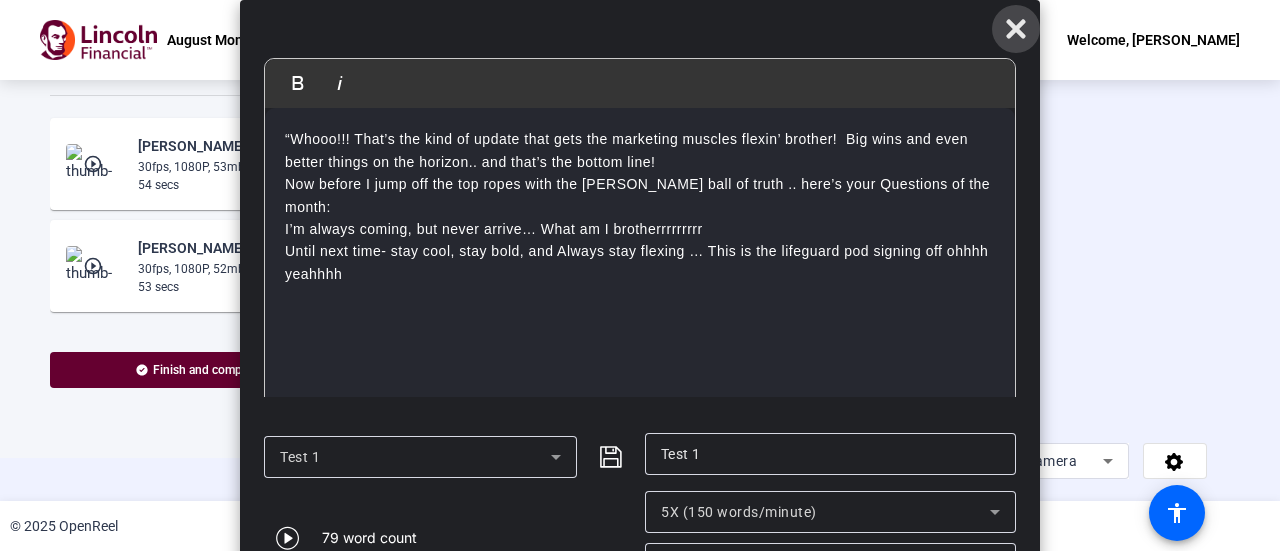 click 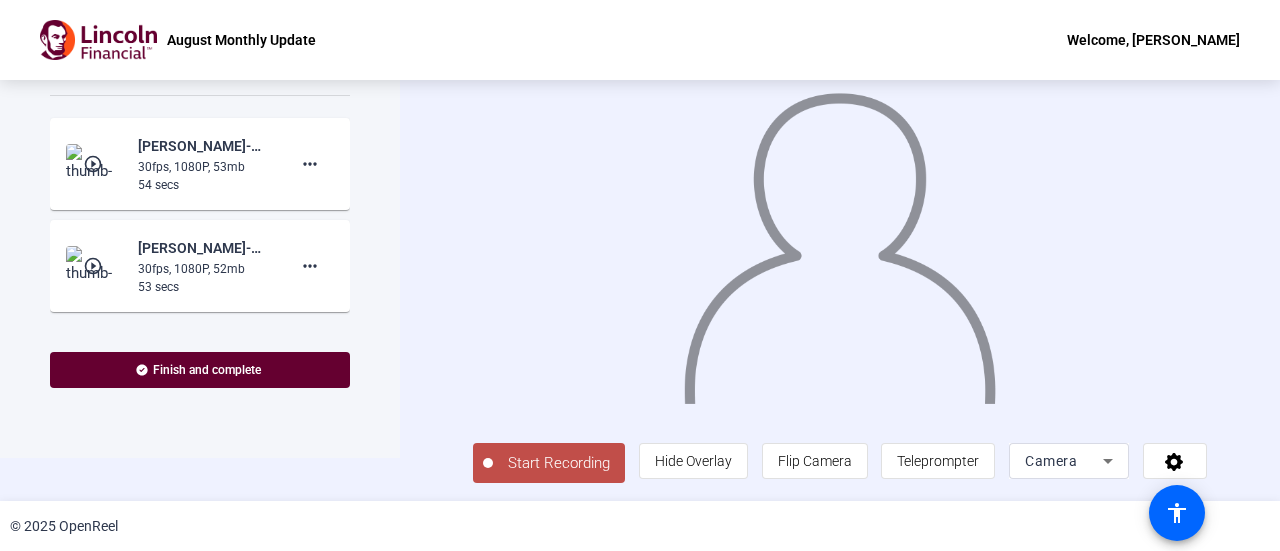 click on "Start Recording" 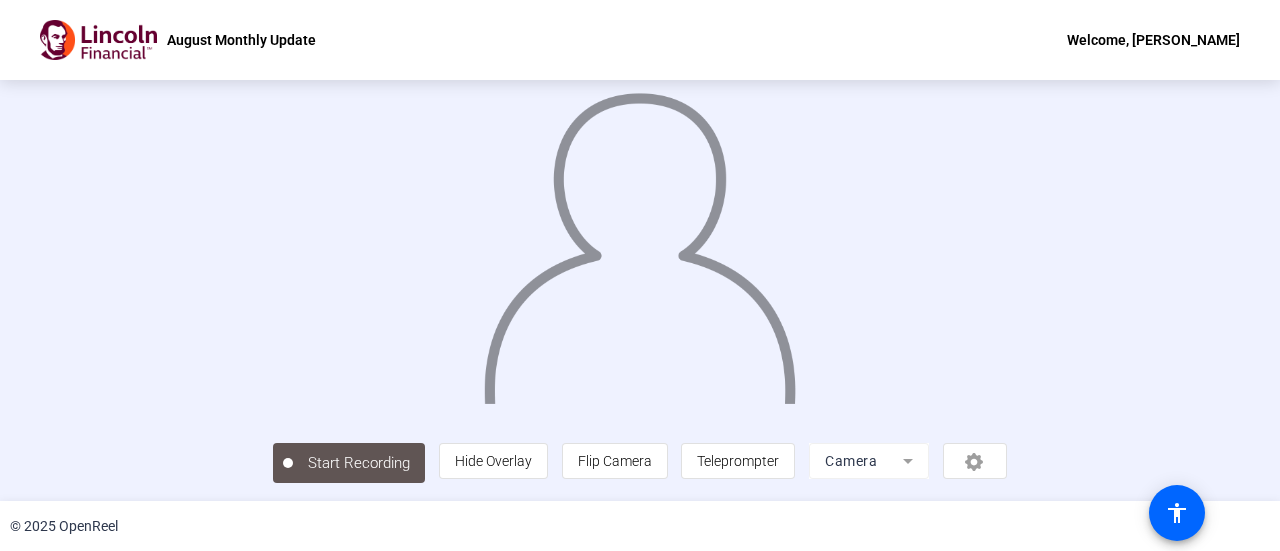 scroll, scrollTop: 0, scrollLeft: 0, axis: both 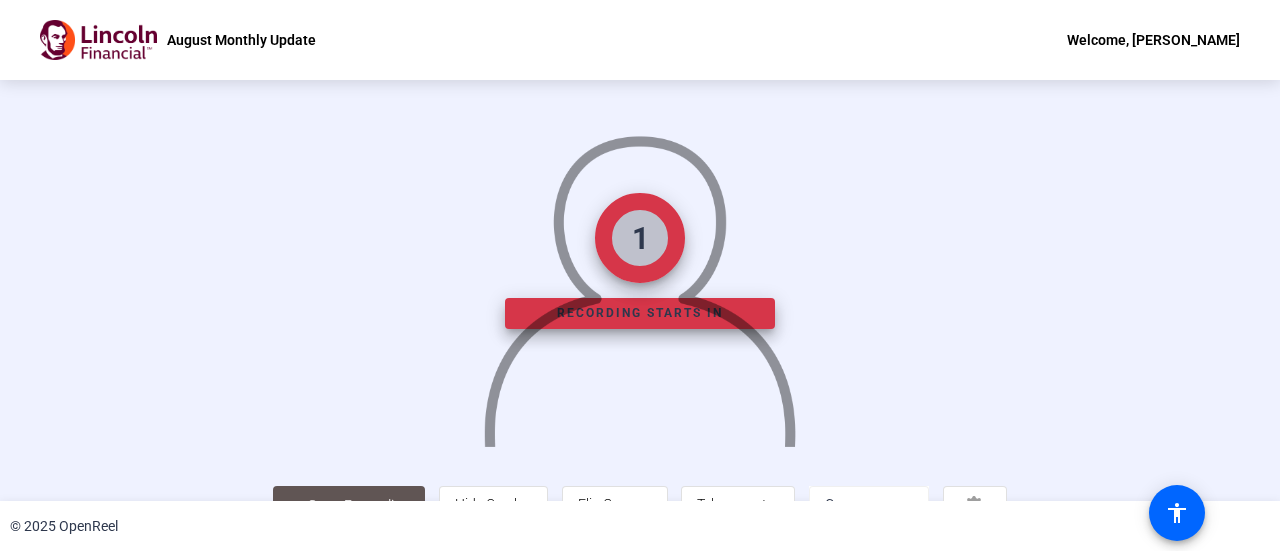 click on "1   Recording starts in   Start Recording  person  Hide Overlay flip Flip Camera article  Teleprompter Camera" 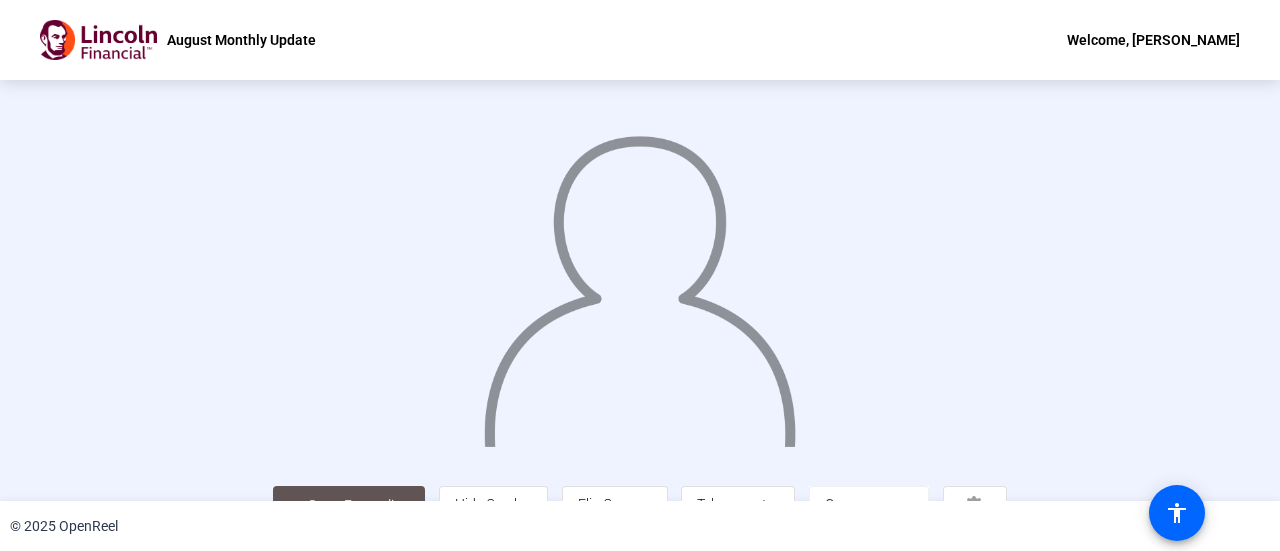 scroll, scrollTop: 140, scrollLeft: 0, axis: vertical 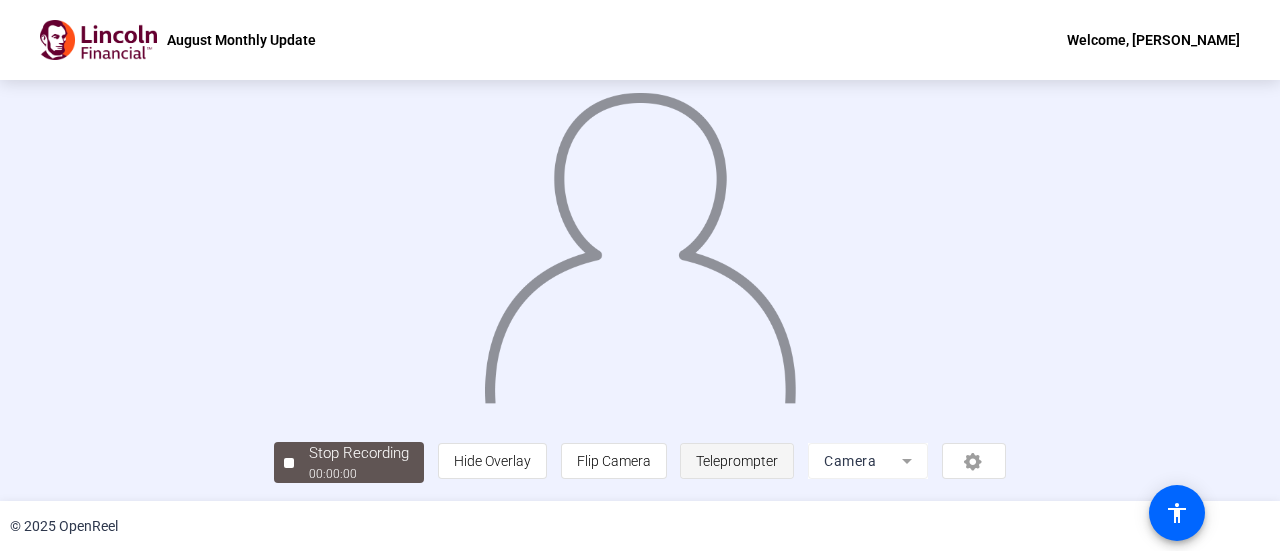 click on "Teleprompter" 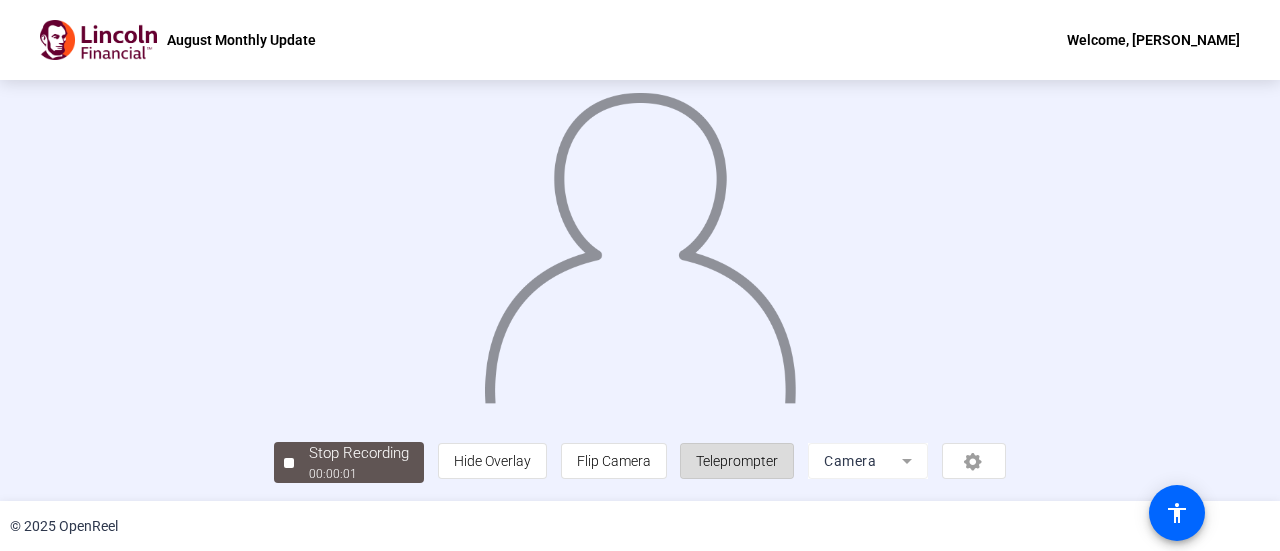 click on "Teleprompter" 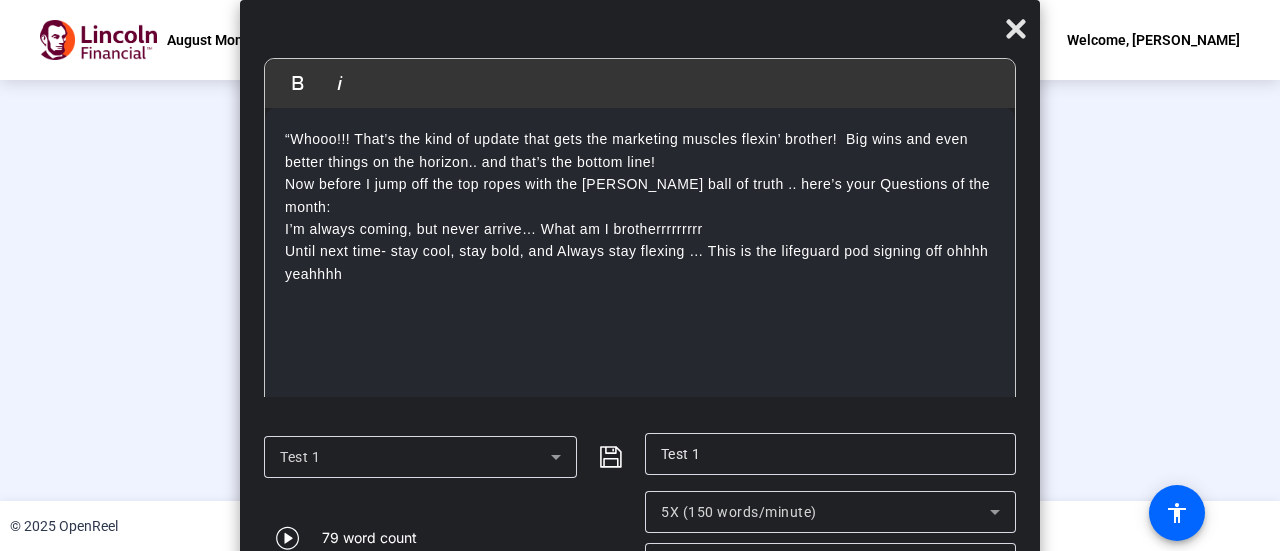 click on "5X (150 words/minute)" at bounding box center [739, 512] 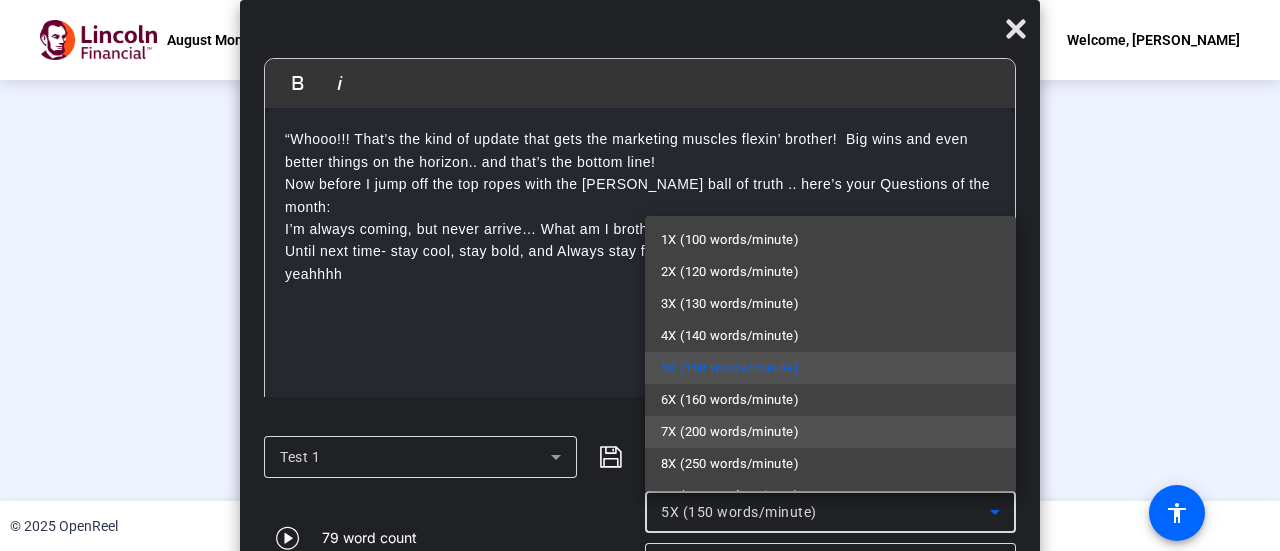 click on "7X (200 words/minute)" at bounding box center [730, 432] 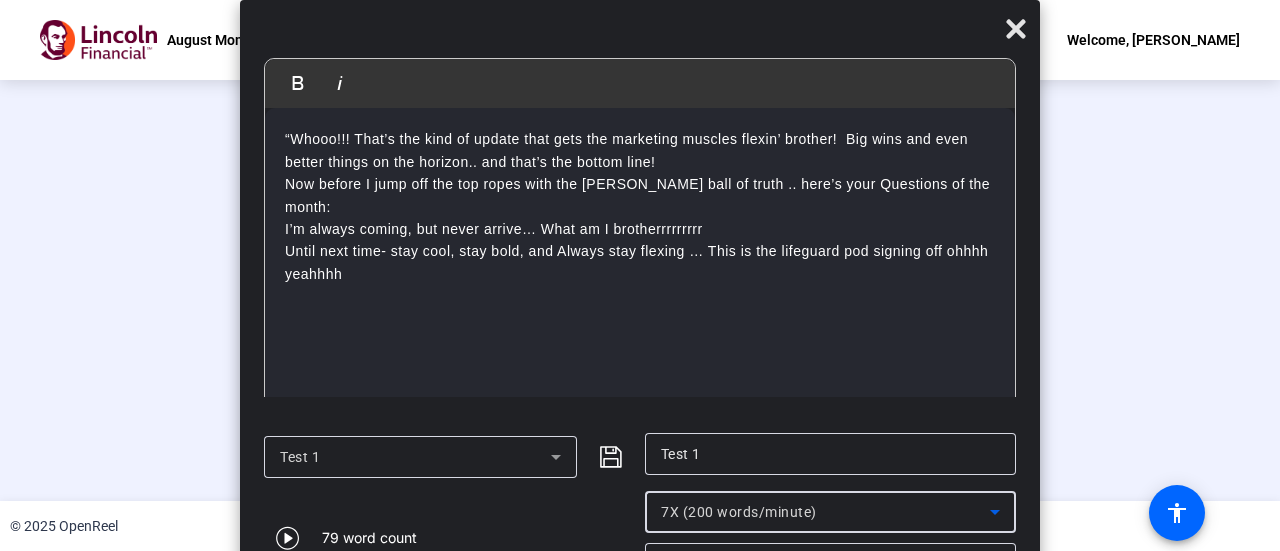 click on "20px" 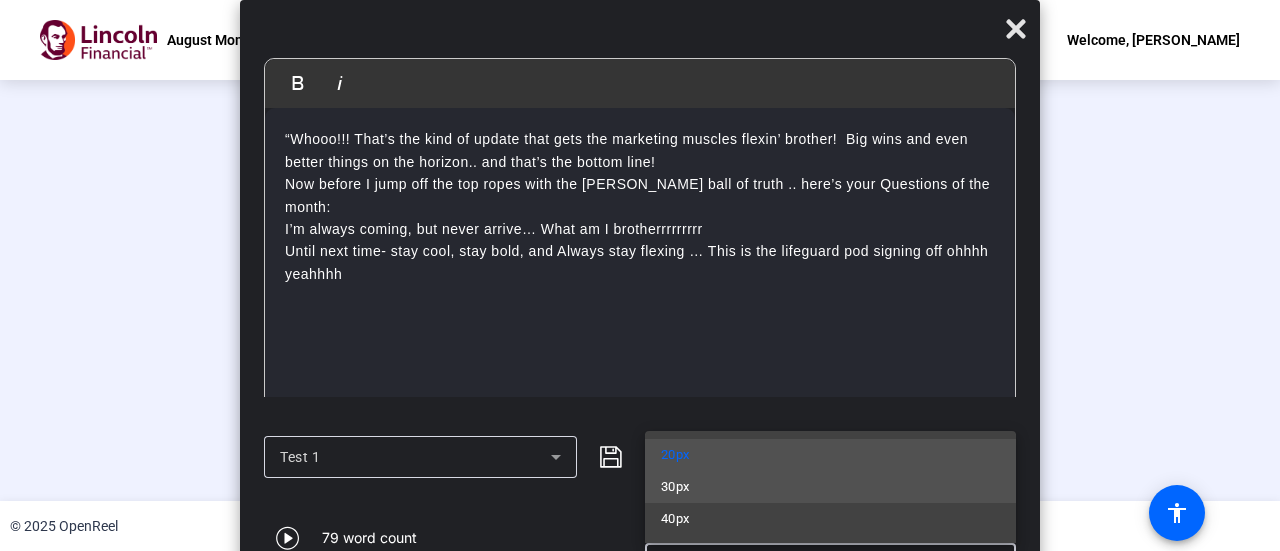 click on "30px" at bounding box center (830, 487) 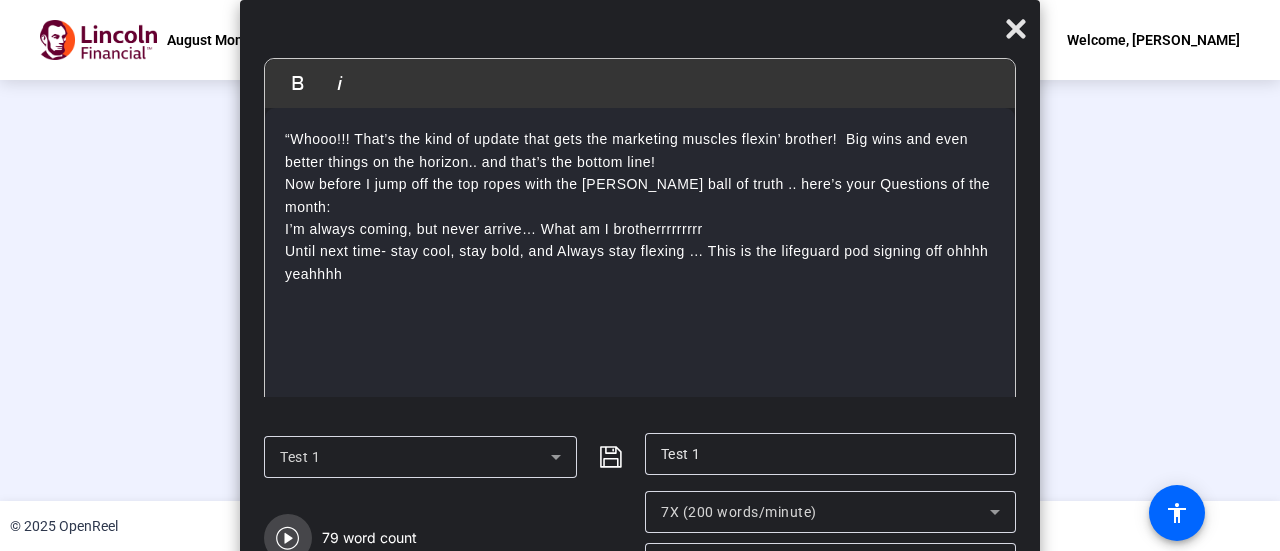 click 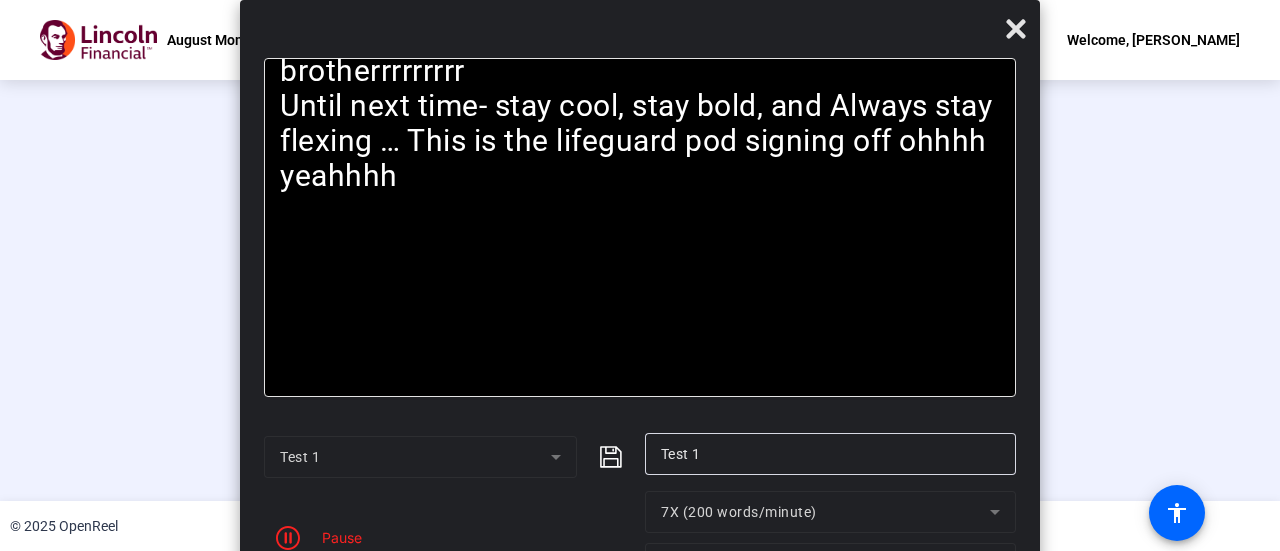 click on "Stop Recording" 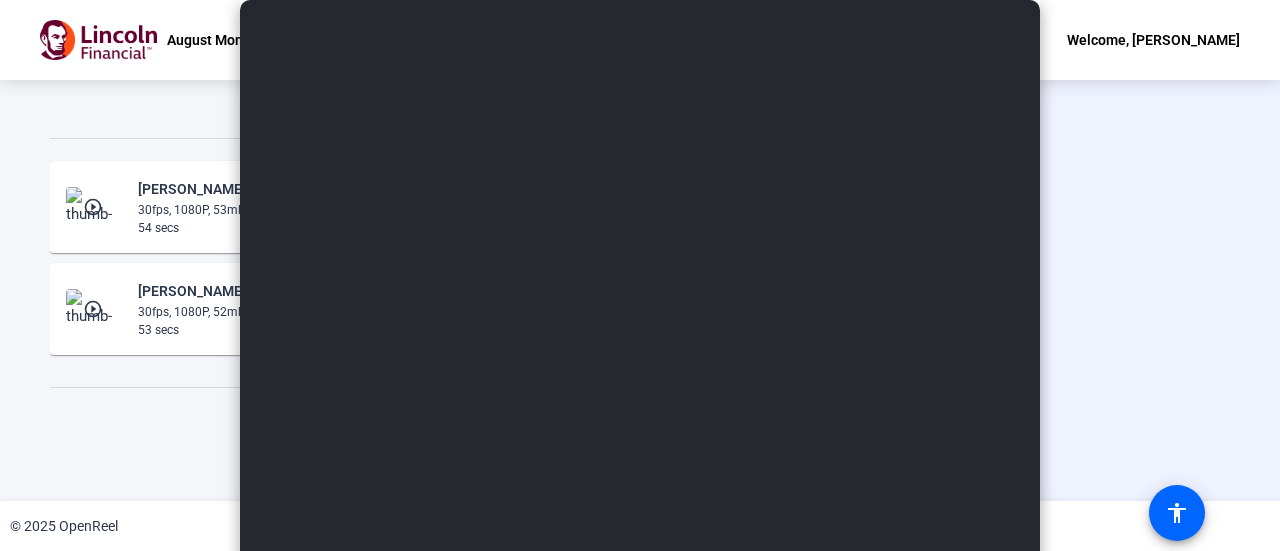 scroll, scrollTop: 0, scrollLeft: 0, axis: both 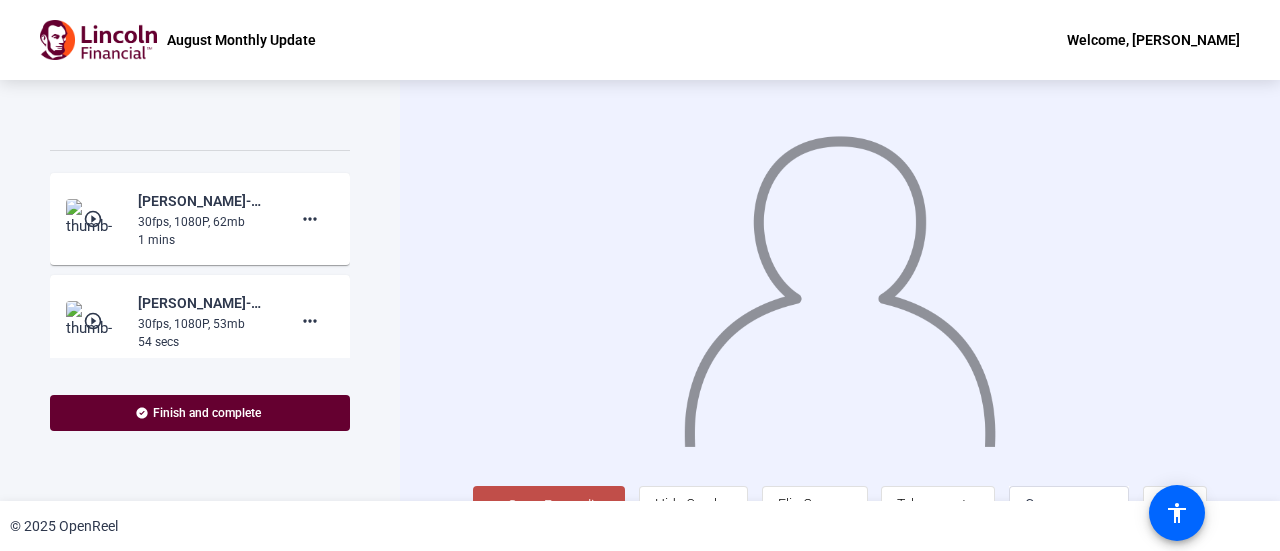 click on "play_circle_outline" 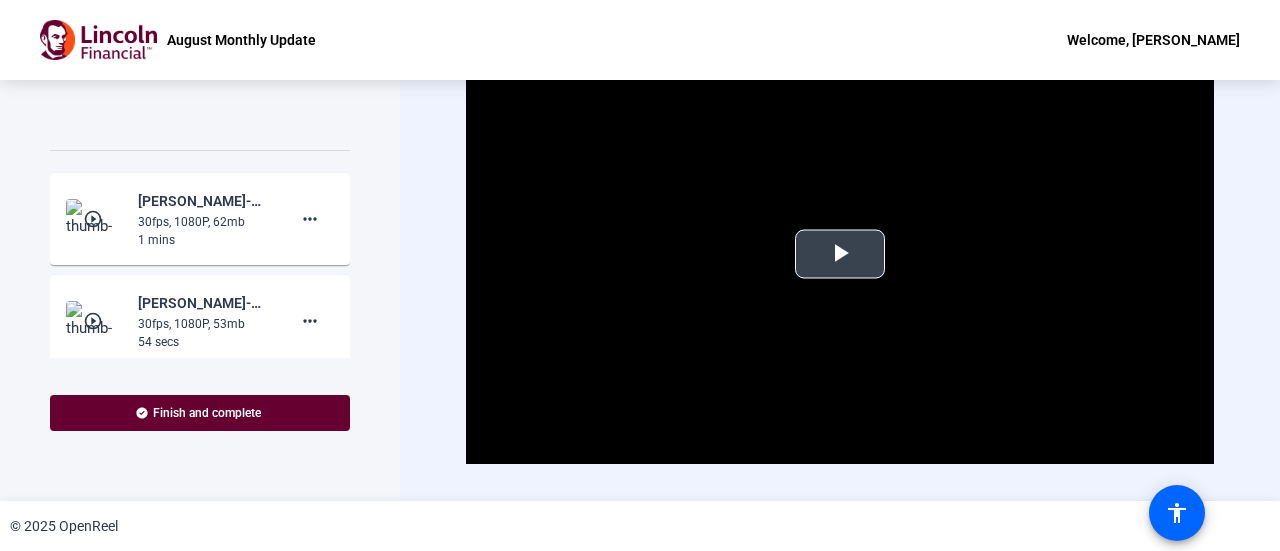click at bounding box center (840, 254) 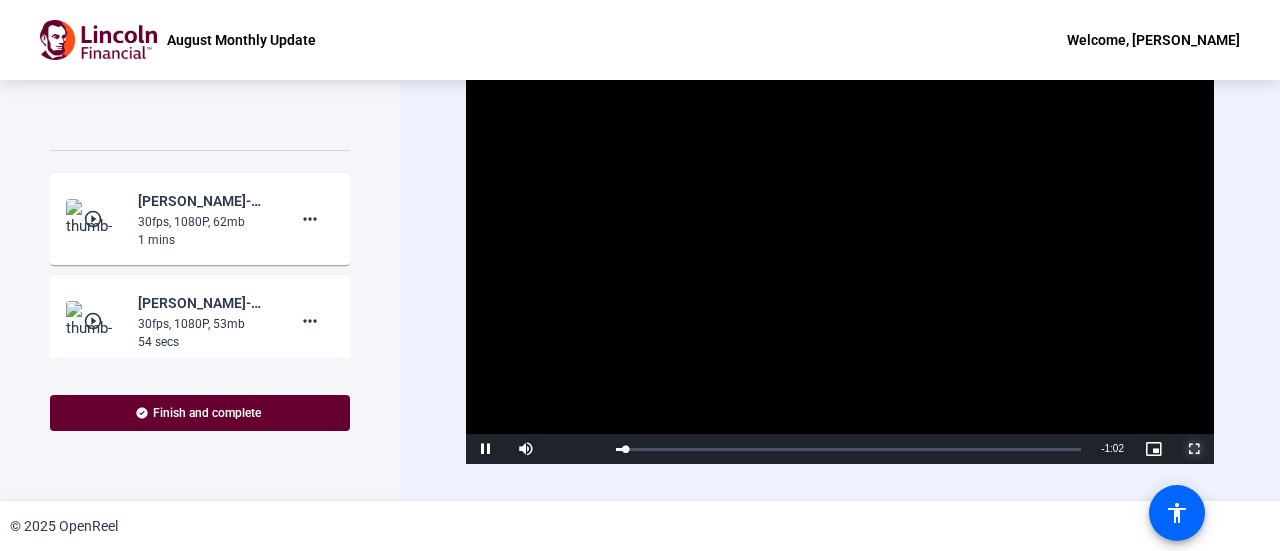 click at bounding box center (1194, 449) 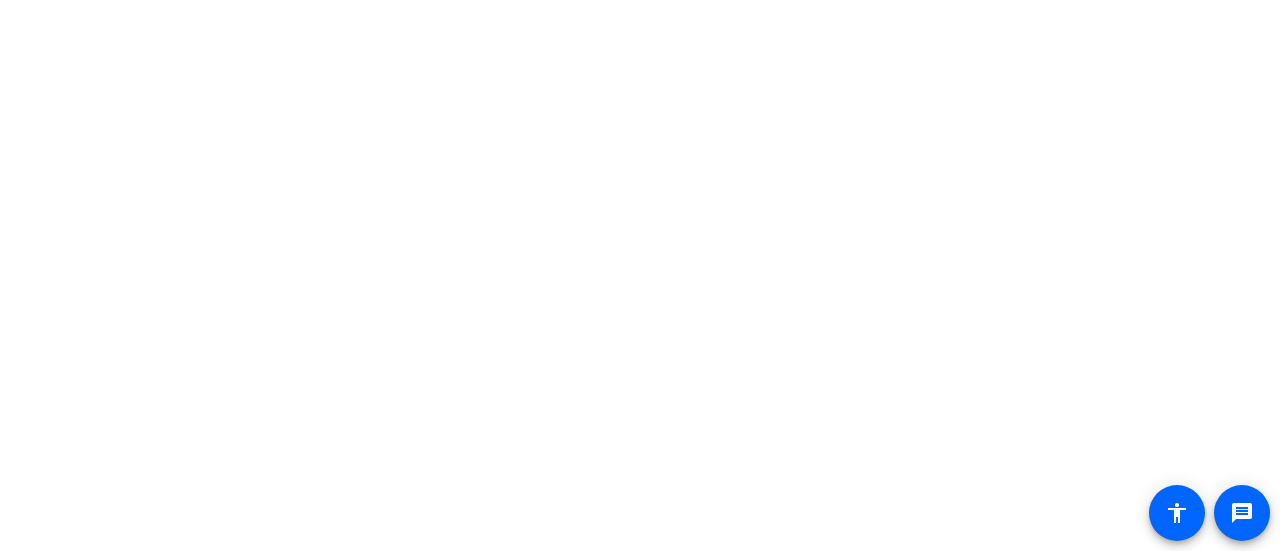 scroll, scrollTop: 0, scrollLeft: 0, axis: both 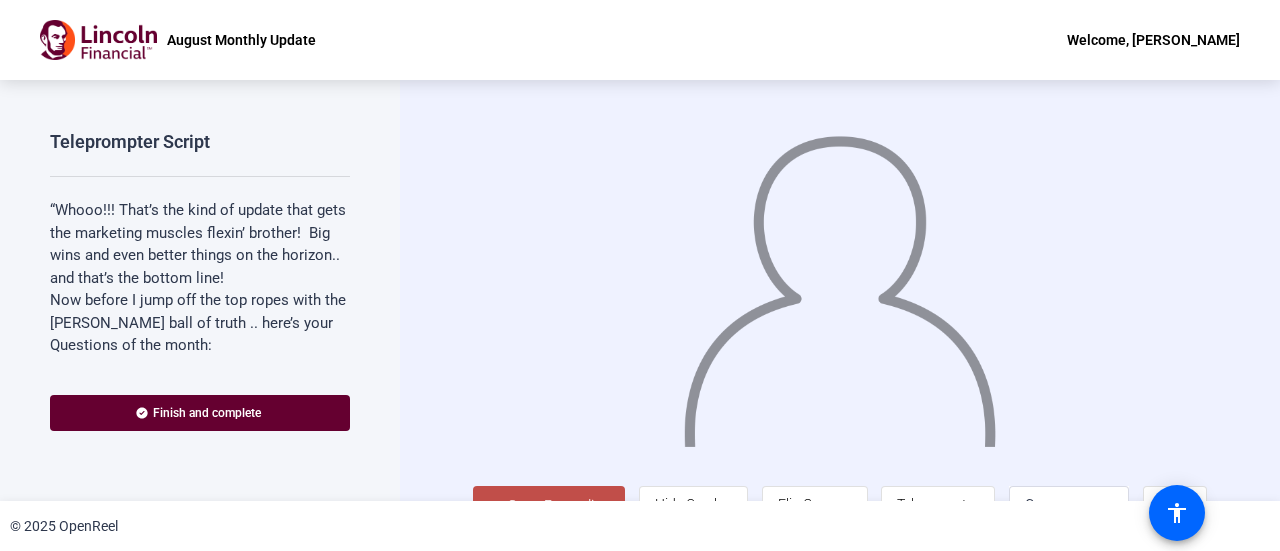 click on "Start Recording" 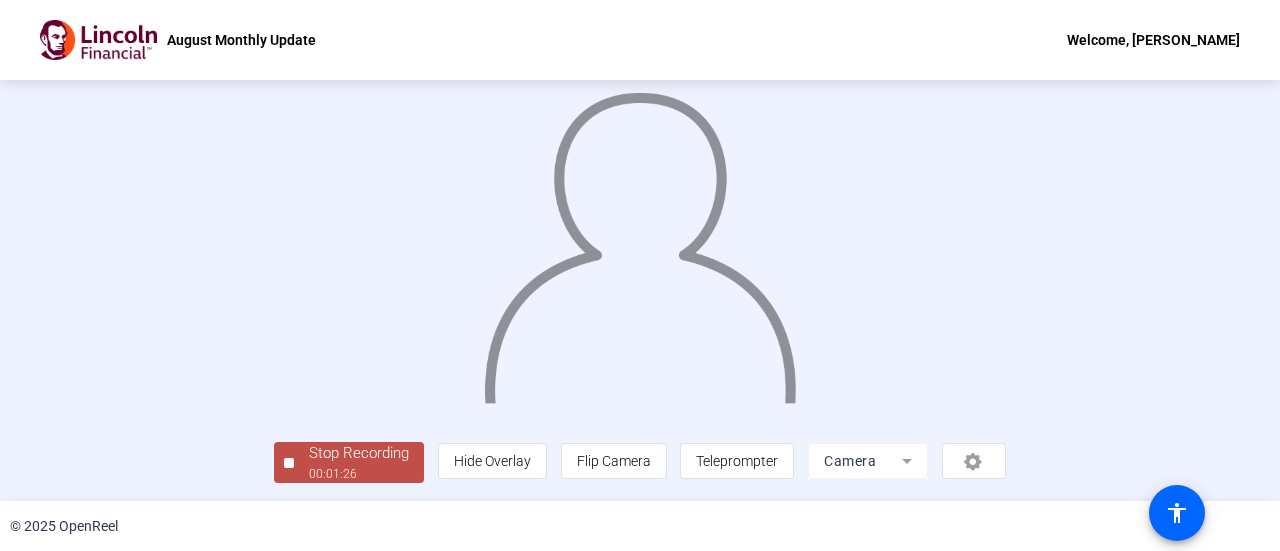 scroll, scrollTop: 140, scrollLeft: 0, axis: vertical 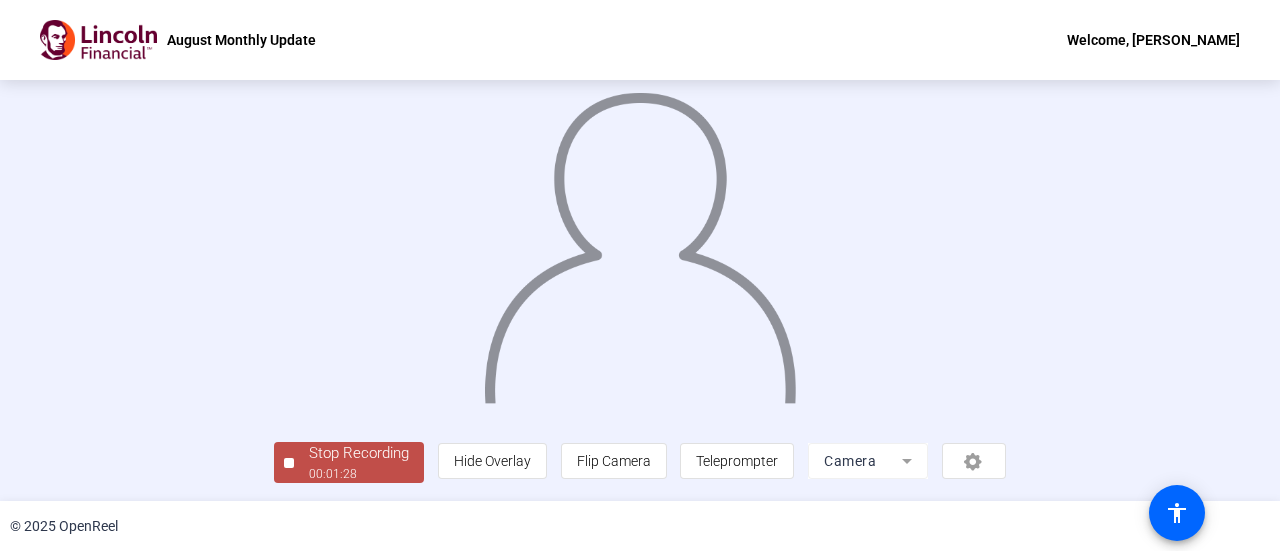 click on "Teleprompter Script “Whooo!!! That’s the kind of update that gets the marketing muscles flexin’ brother!  Big wins and even better things on the horizon.. and that’s the bottom line! Now before I jump off the top ropes with the [PERSON_NAME] ball of truth .. here’s your Questions of the month: I’m always coming, but never arrive… What am I brotherrrrrrrrr Until next time- stay cool, stay bold, and Always stay flexing … This is the lifeguard pod signing off ohhhh yeahhhh  Start Recording  play_circle_outline  [PERSON_NAME]-MoneyGuard Marketing Minute-August Monthly Update-1753554734295-webcam  30fps, 1080P, 62mb  1 mins more_horiz play_circle_outline  [PERSON_NAME]-MoneyGuard Marketing Minute-August Monthly Update-1753554451443-webcam  30fps, 1080P, 53mb  54 secs more_horiz play_circle_outline  [PERSON_NAME]-MoneyGuard Marketing Minute-August Monthly Update-1753554330405-webcam  30fps, 1080P, 52mb  53 secs more_horiz Tips:
You can retake a recording you don’t like" 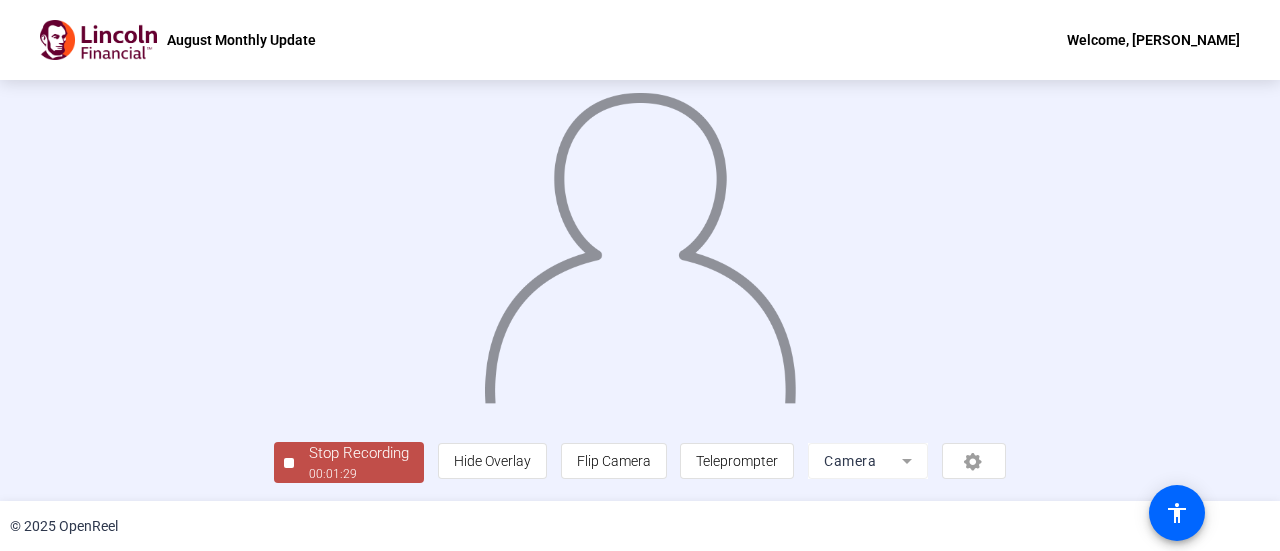 click on "Stop Recording" 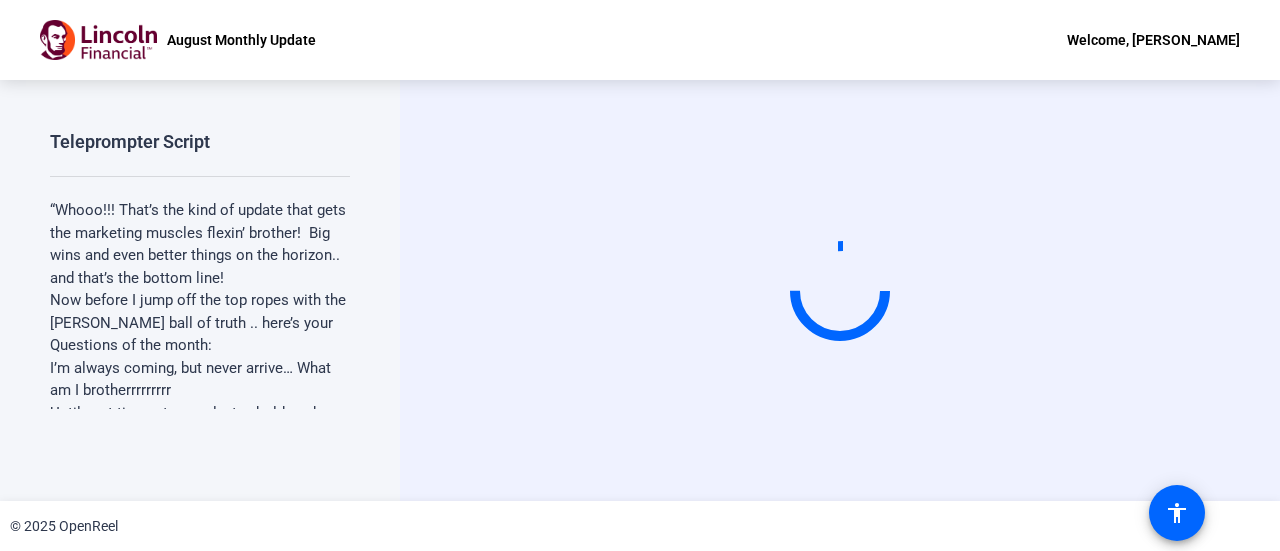click on "Teleprompter Script “Whooo!!! That’s the kind of update that gets the marketing muscles flexin’ brother!  Big wins and even better things on the horizon.. and that’s the bottom line! Now before I jump off the top ropes with the [PERSON_NAME] ball of truth .. here’s your Questions of the month: I’m always coming, but never arrive… What am I brotherrrrrrrrr Until next time- stay cool, stay bold, and Always stay flexing … This is the lifeguard pod signing off ohhhh yeahhhh  Start Recording  play_circle_outline  [PERSON_NAME]-MoneyGuard Marketing Minute-August Monthly Update-1753554734295-webcam  30fps, 1080P, 62mb  1 mins more_horiz play_circle_outline  [PERSON_NAME]-MoneyGuard Marketing Minute-August Monthly Update-1753554451443-webcam  30fps, 1080P, 53mb  54 secs more_horiz play_circle_outline  [PERSON_NAME]-MoneyGuard Marketing Minute-August Monthly Update-1753554330405-webcam  30fps, 1080P, 52mb  53 secs more_horiz Tips:
You can retake a recording you don’t like" 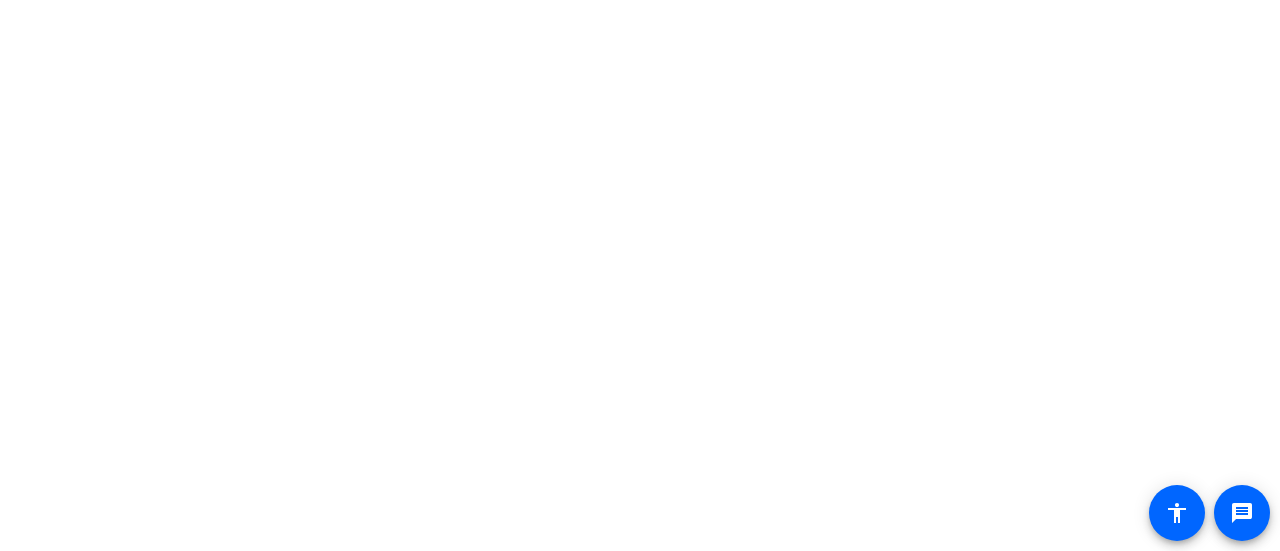 scroll, scrollTop: 0, scrollLeft: 0, axis: both 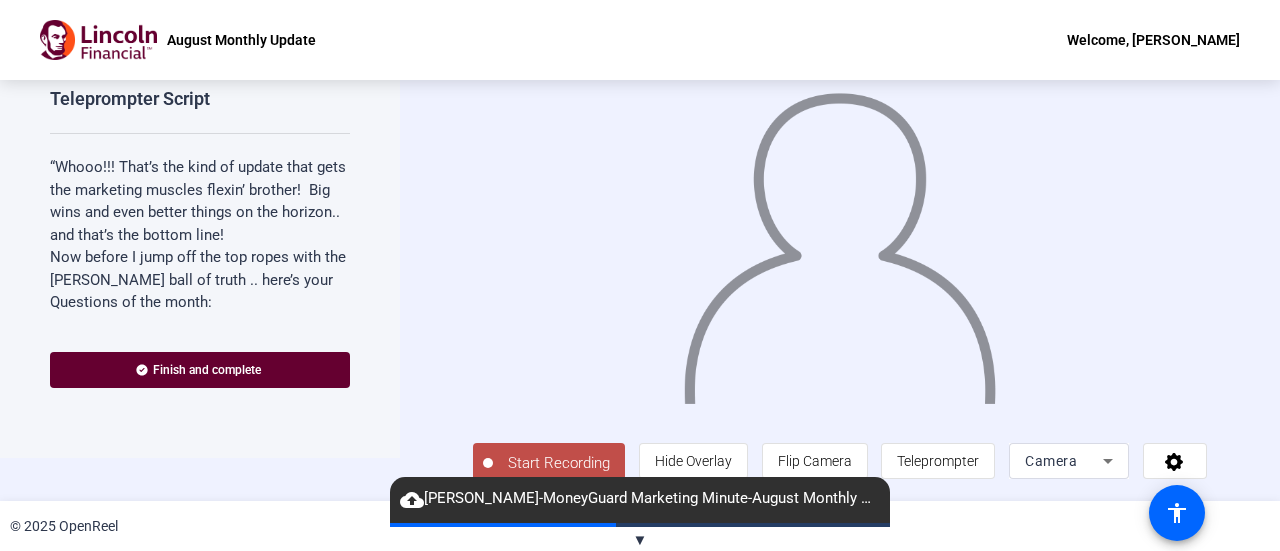 click on "Start Recording" 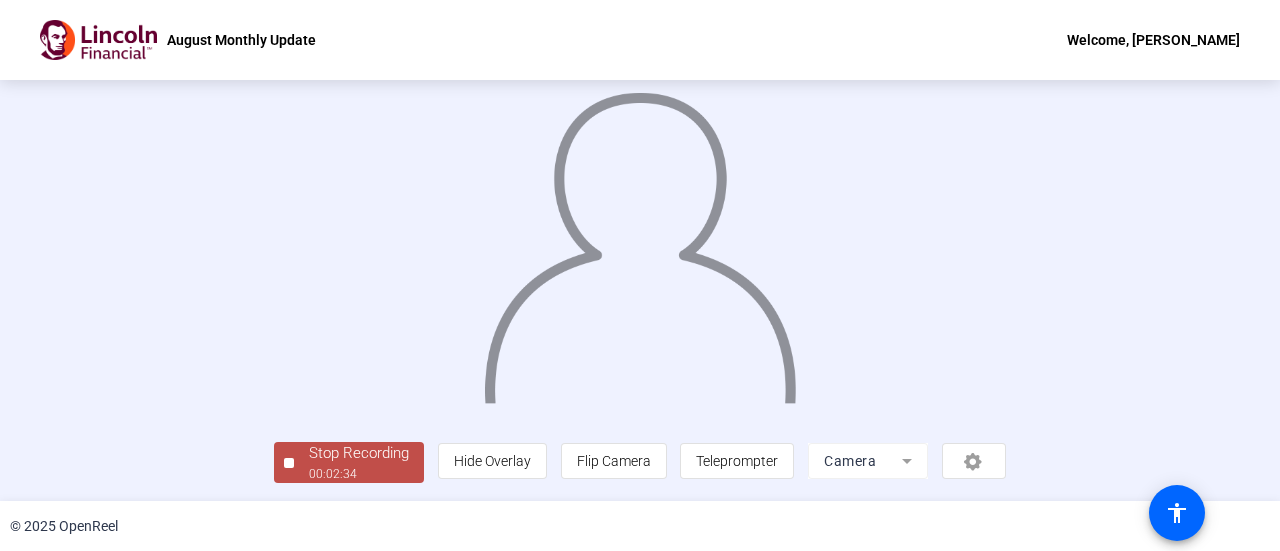scroll, scrollTop: 140, scrollLeft: 0, axis: vertical 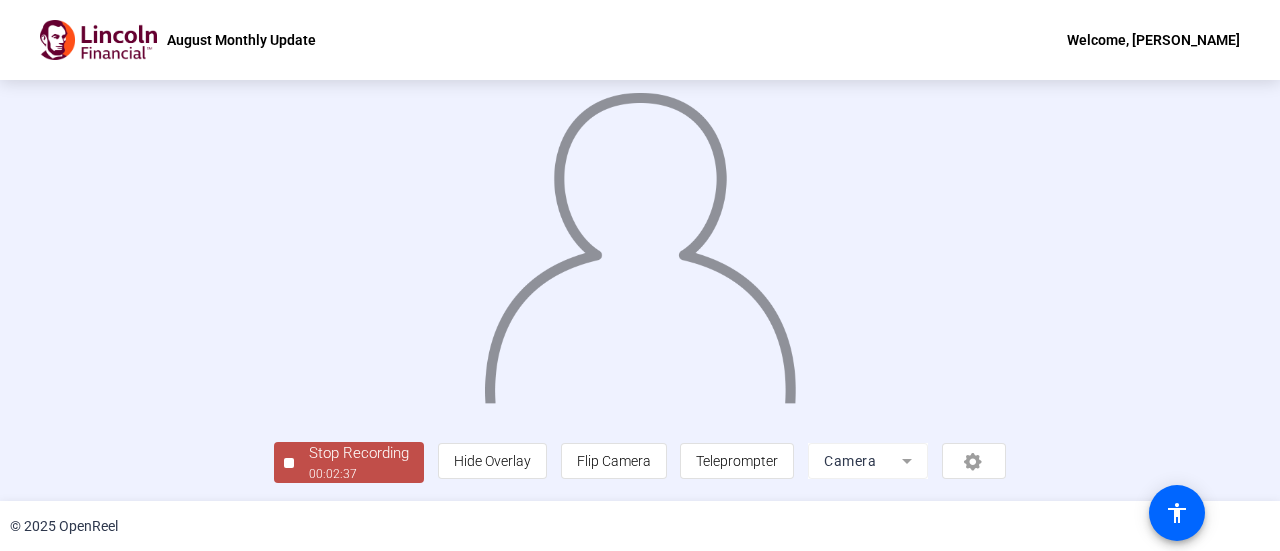 click on "Stop Recording" 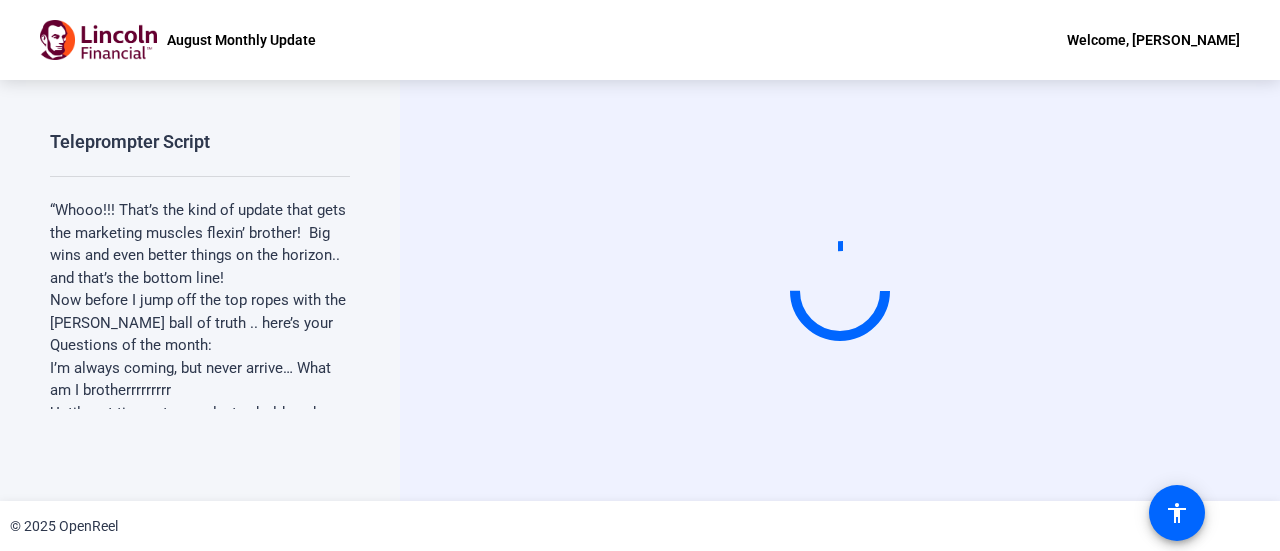 scroll, scrollTop: 0, scrollLeft: 0, axis: both 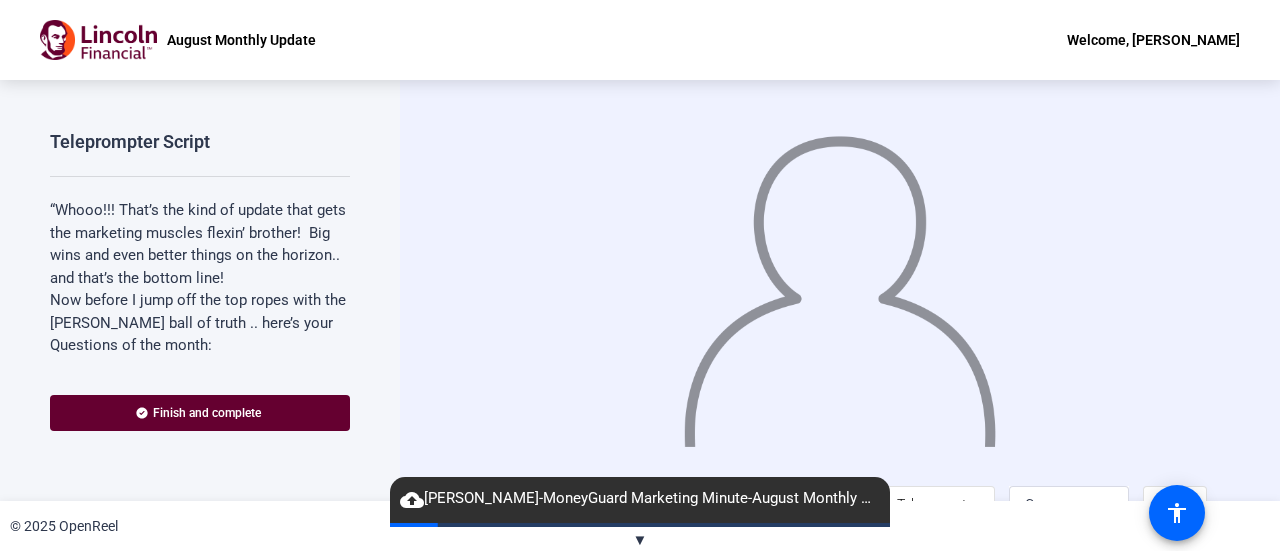 drag, startPoint x: 554, startPoint y: 409, endPoint x: 2, endPoint y: 547, distance: 568.9886 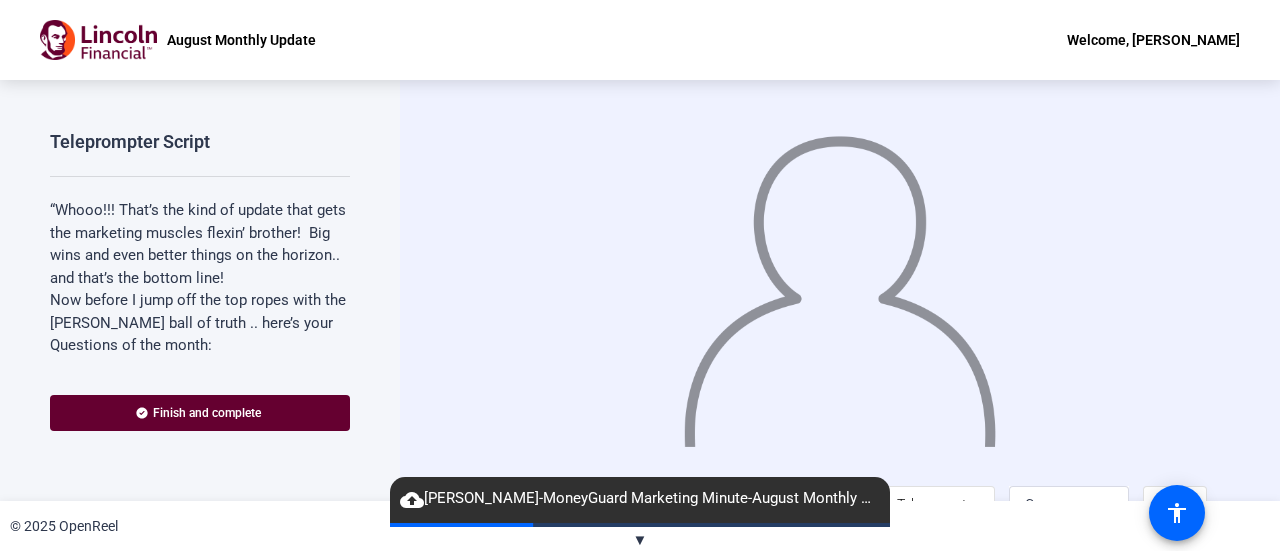 drag, startPoint x: 1272, startPoint y: 475, endPoint x: 392, endPoint y: 393, distance: 883.8122 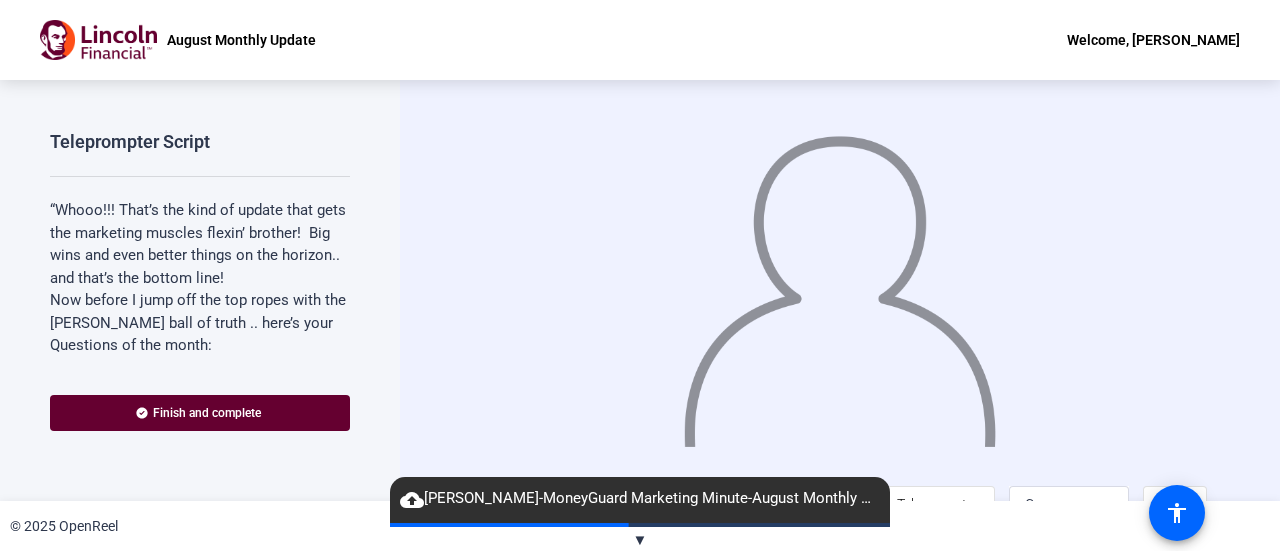 click on "▼" 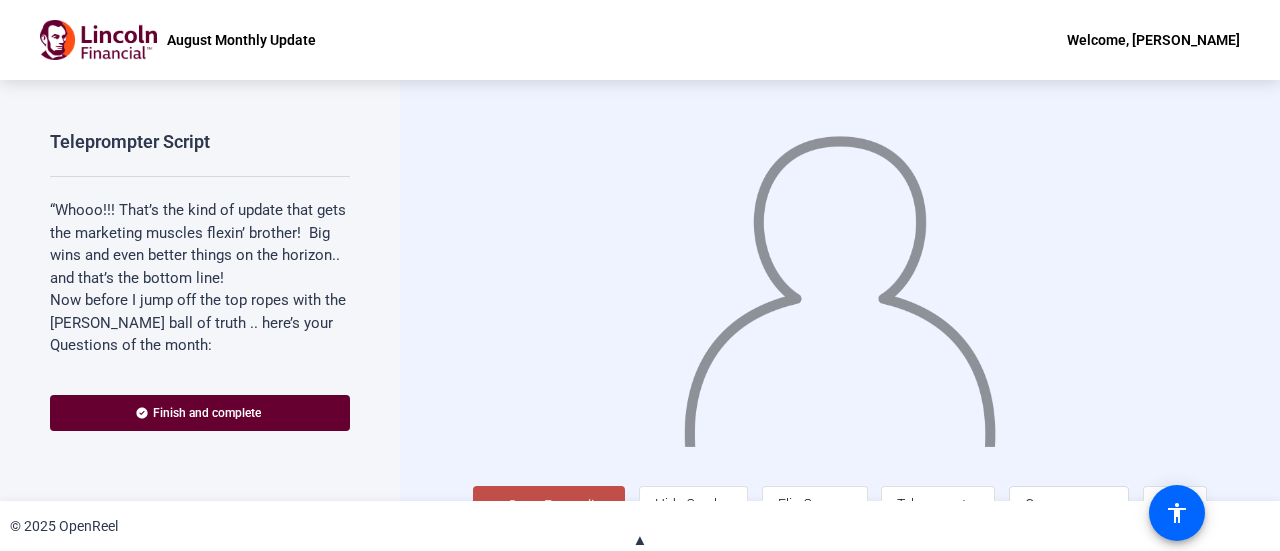 click on "Start Recording" 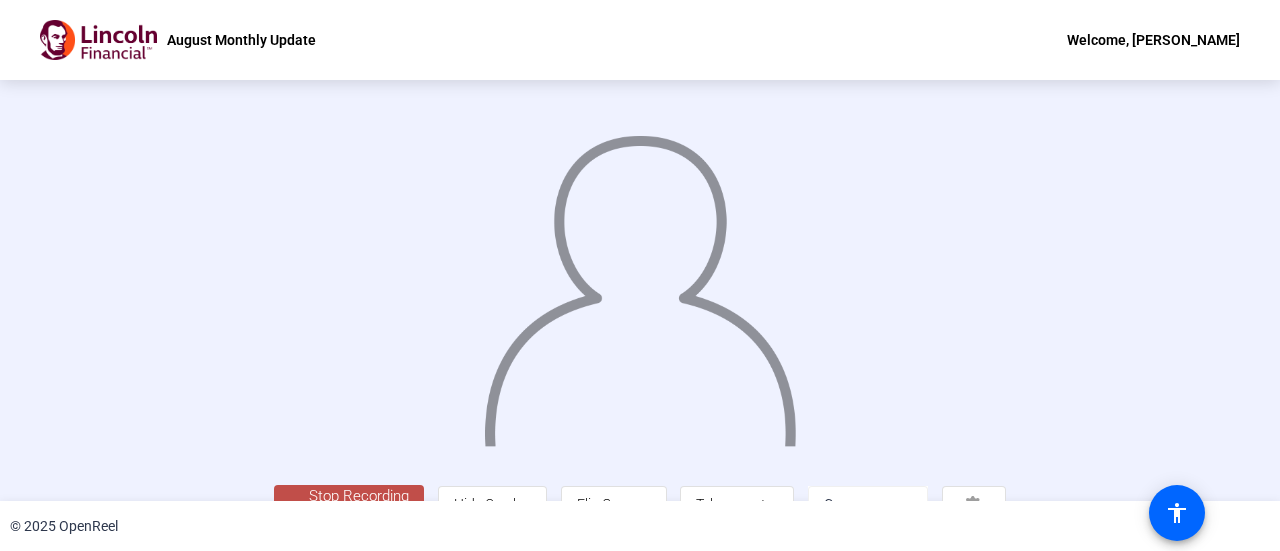 click 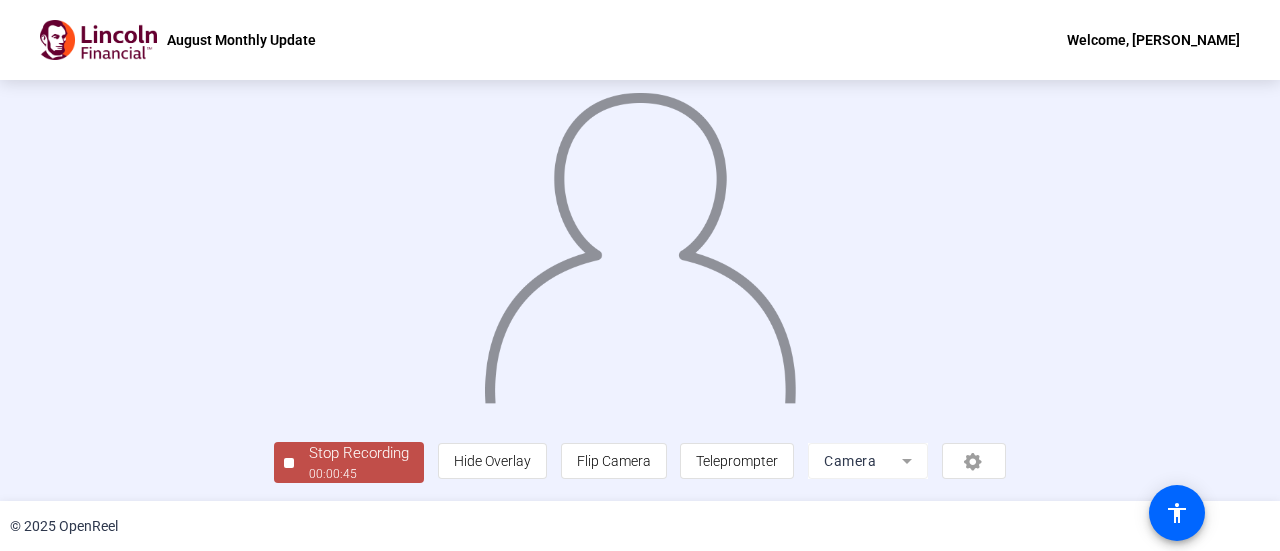 scroll, scrollTop: 140, scrollLeft: 0, axis: vertical 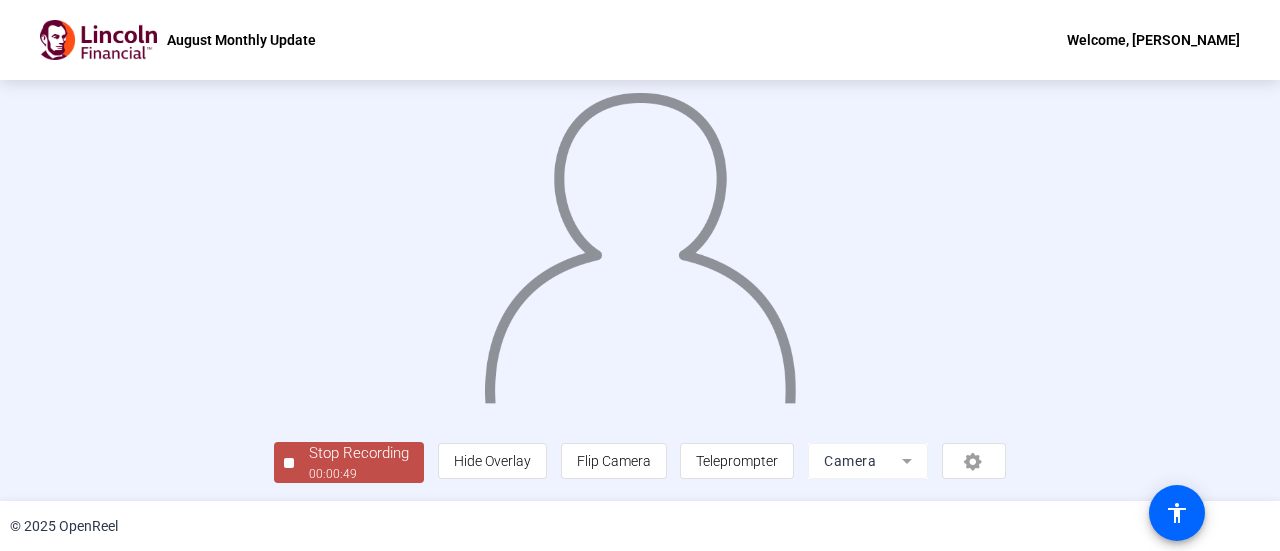 click on "00:00:49" 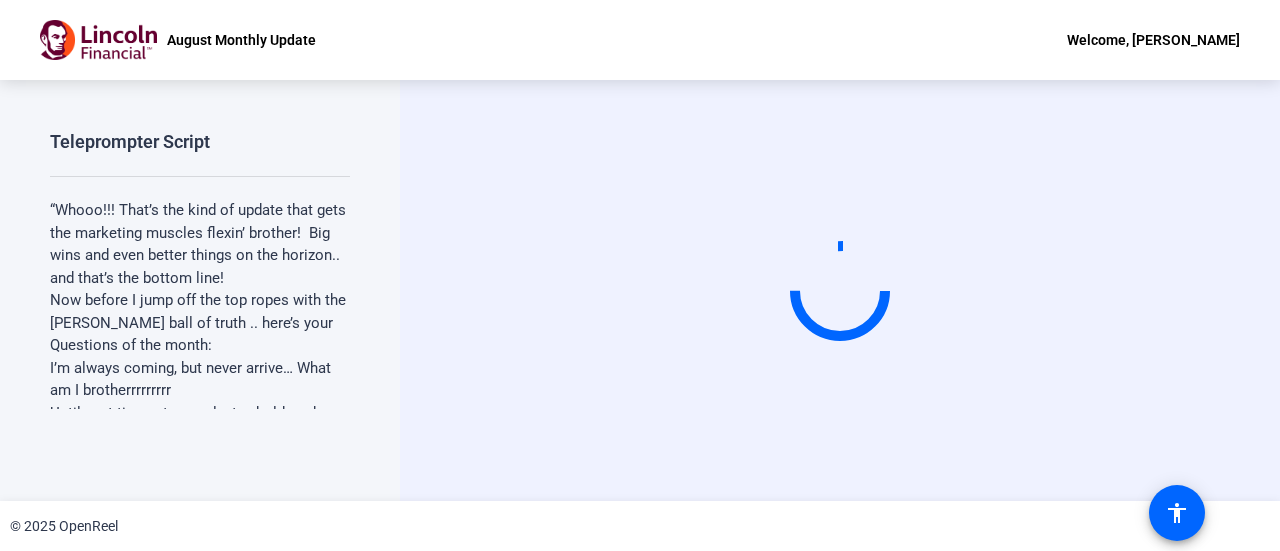 scroll, scrollTop: 0, scrollLeft: 0, axis: both 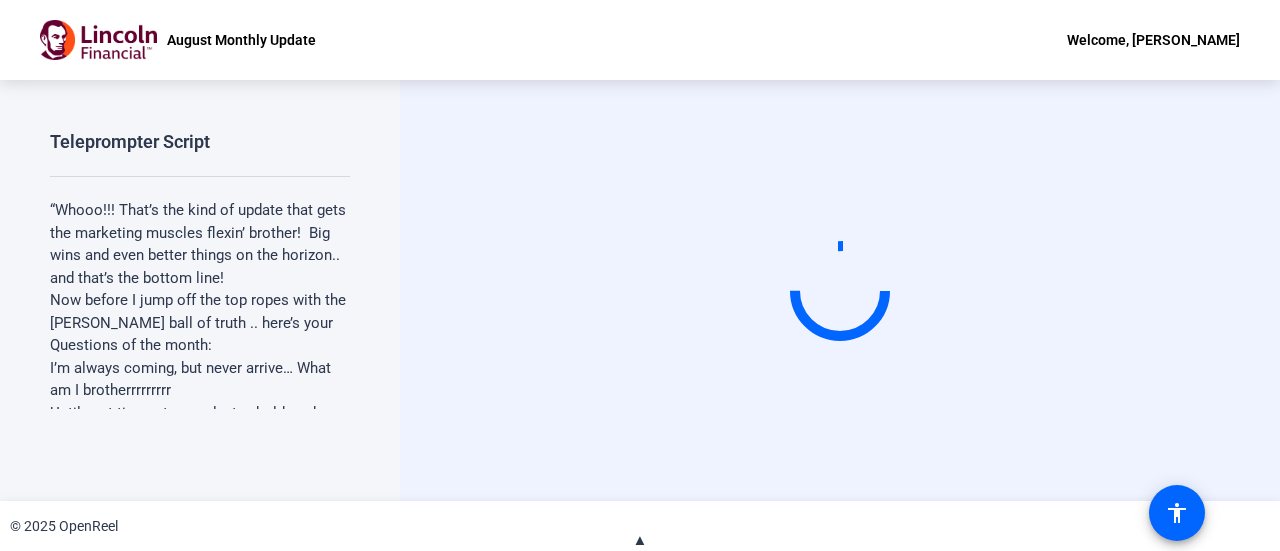 click on "“Whooo!!! That’s the kind of update that gets the marketing muscles flexin’ brother!  Big wins and even better things on the horizon.. and that’s the bottom line!" at bounding box center [200, 244] 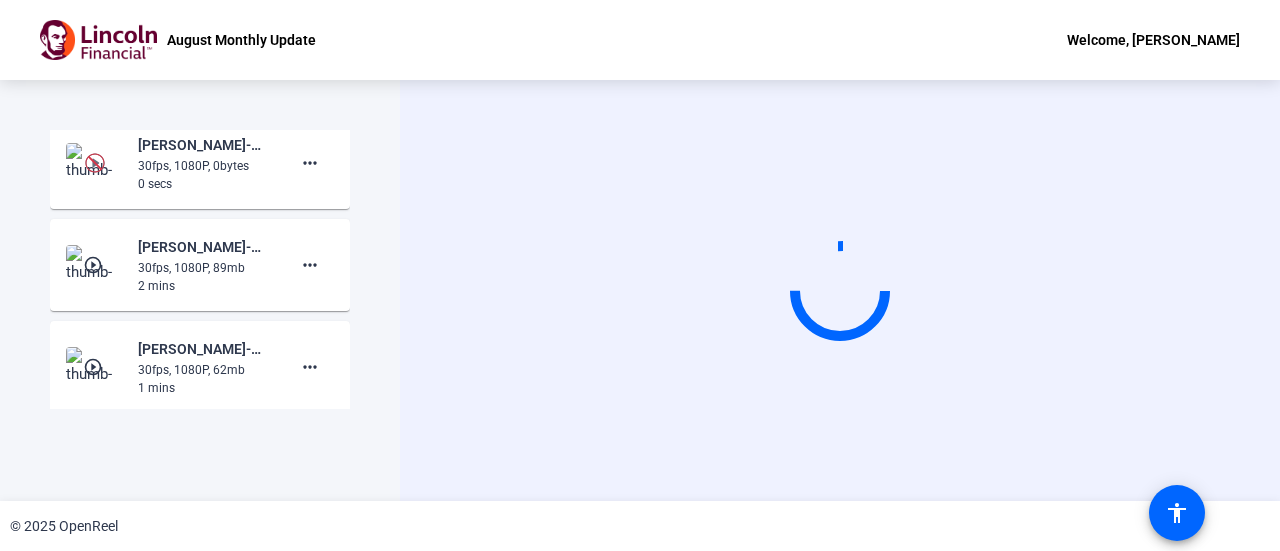 scroll, scrollTop: 445, scrollLeft: 0, axis: vertical 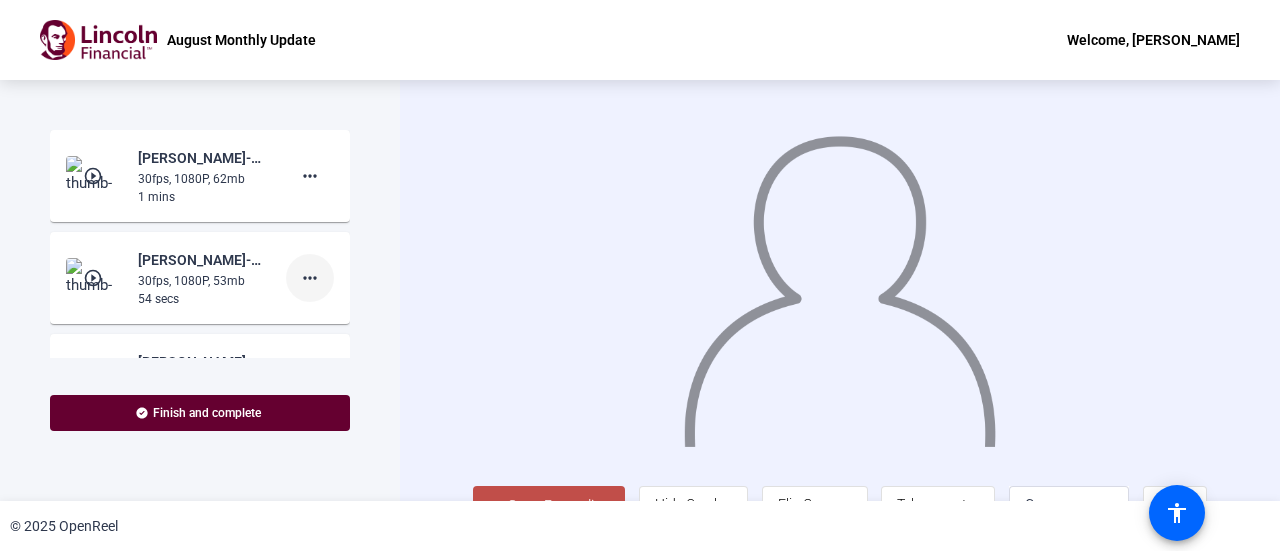 click on "more_horiz" 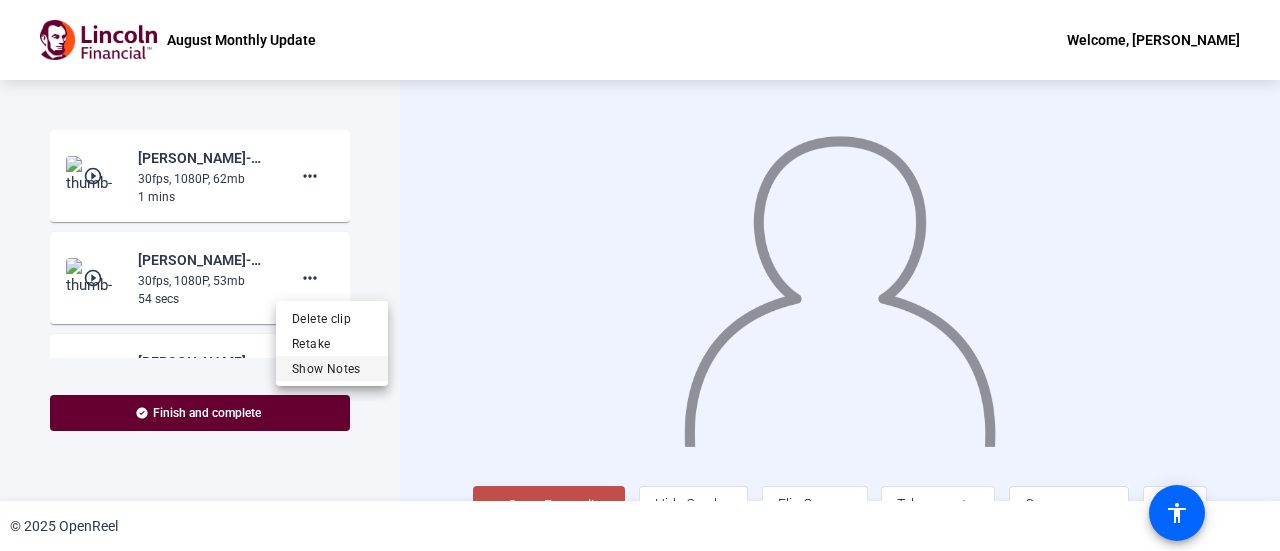 click on "Show Notes" at bounding box center [332, 369] 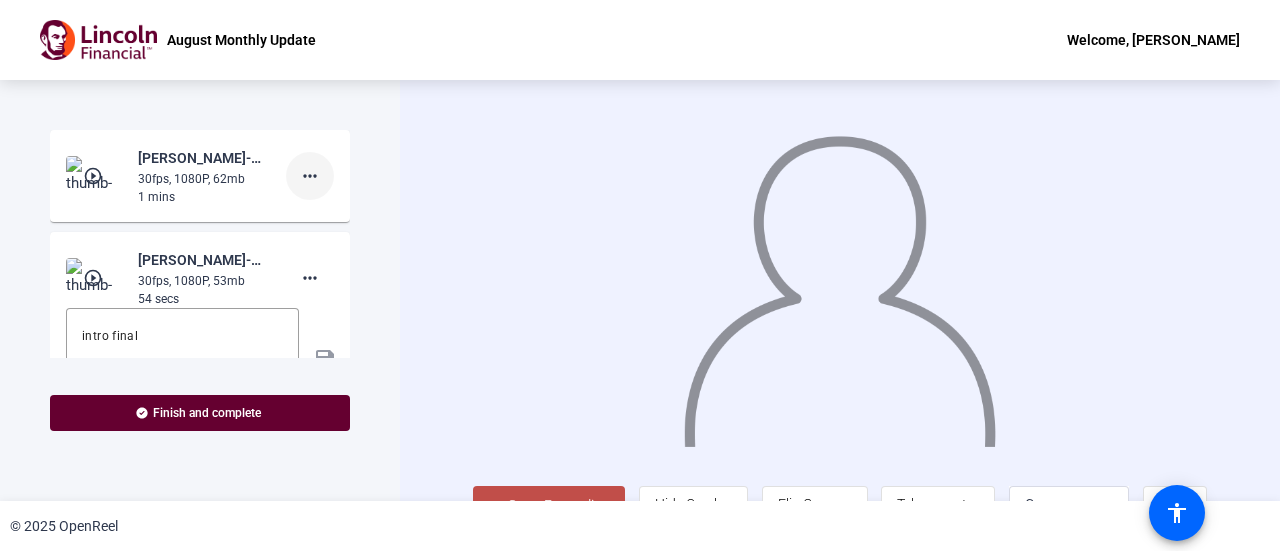 click on "more_horiz" 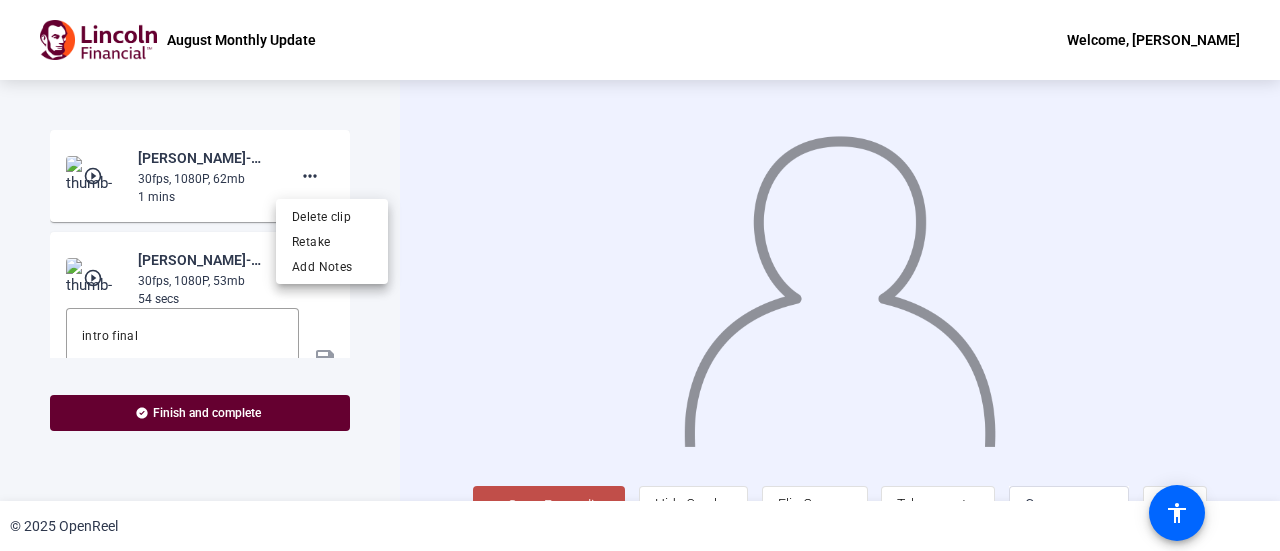click at bounding box center [640, 275] 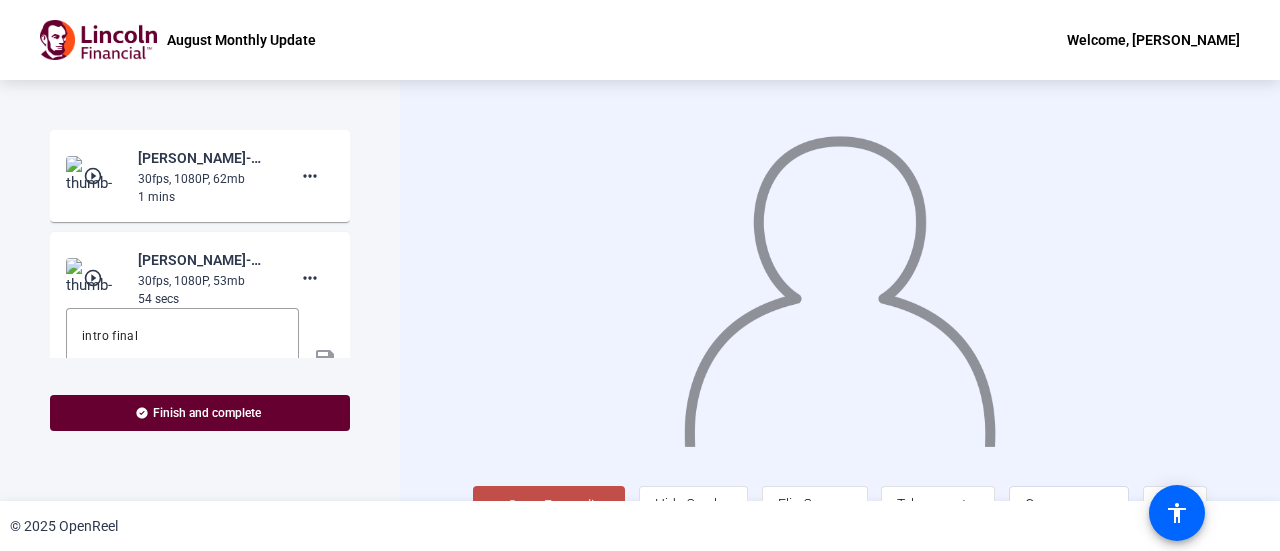 click on "play_circle_outline" 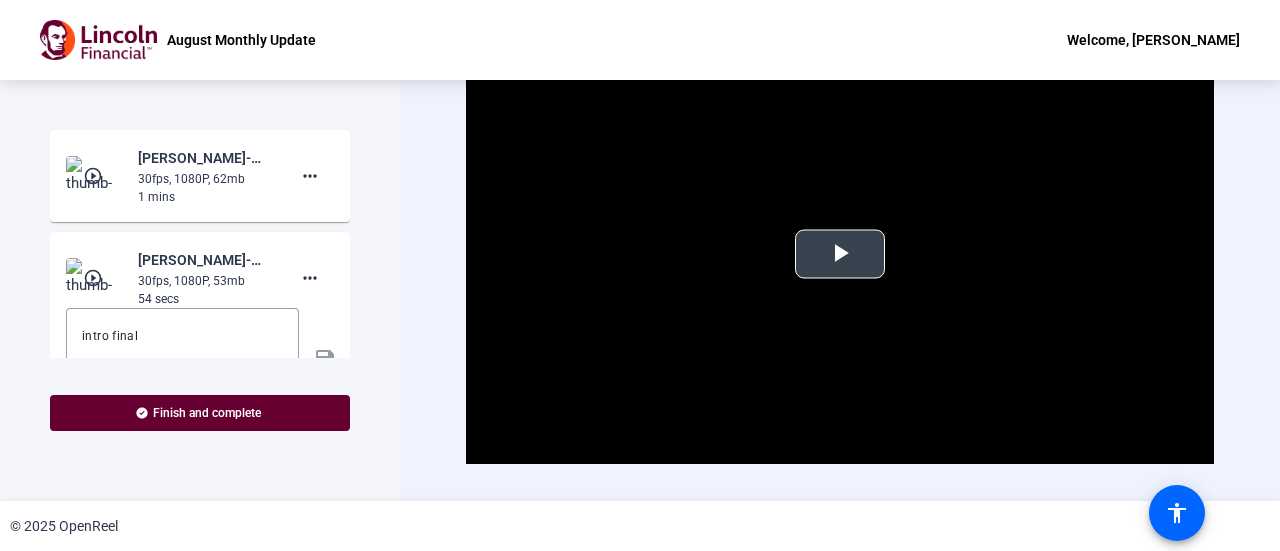 click at bounding box center [840, 254] 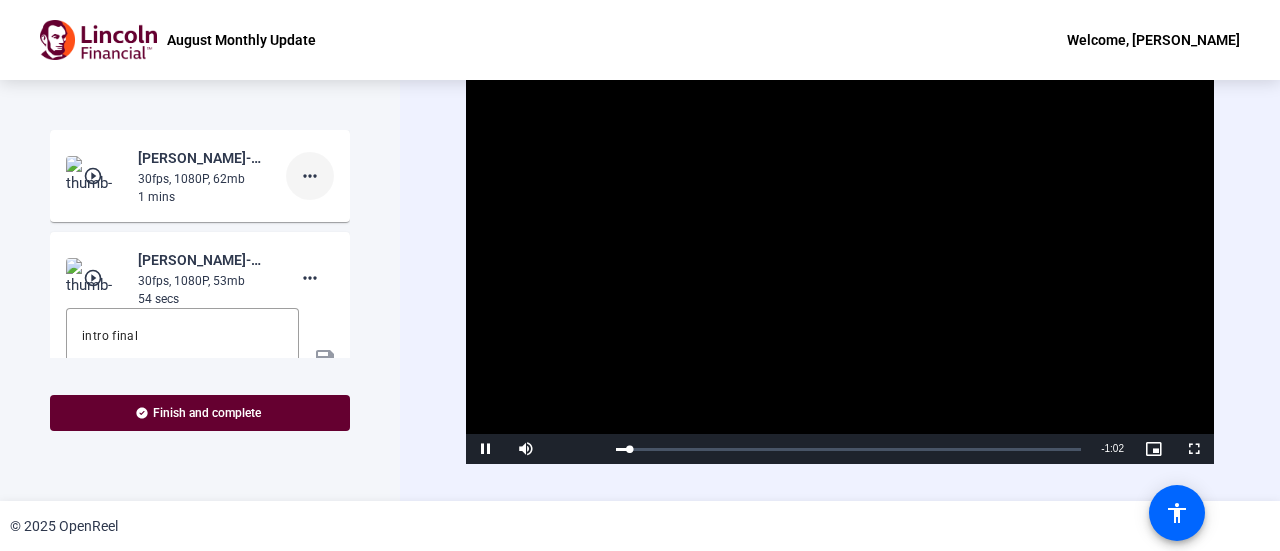 click on "more_horiz" 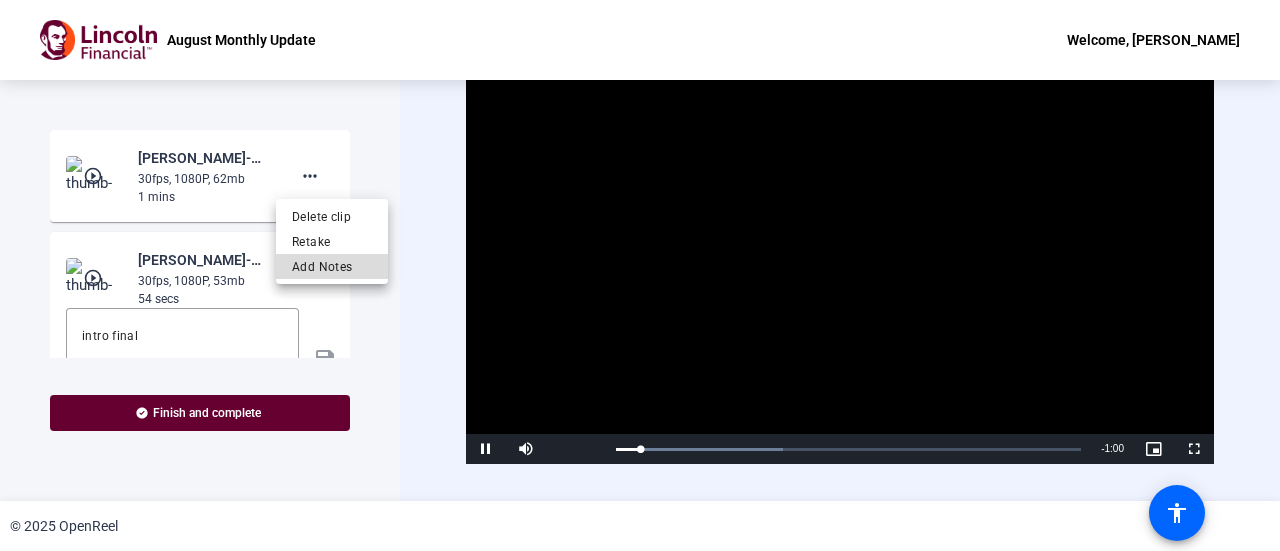 click on "Add Notes" at bounding box center [332, 267] 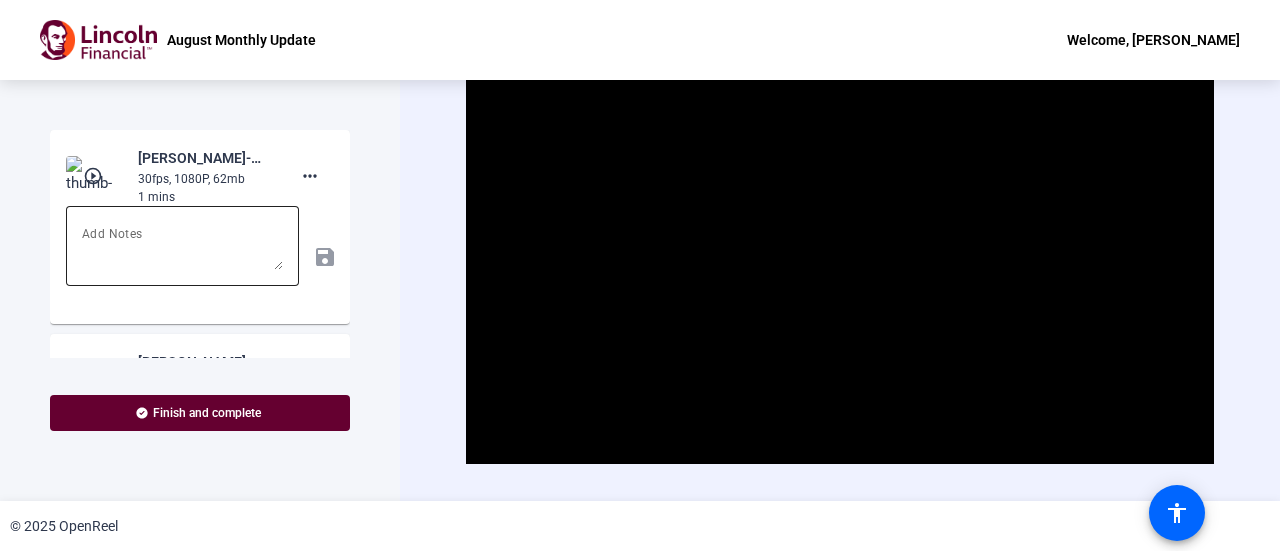 click at bounding box center (182, 246) 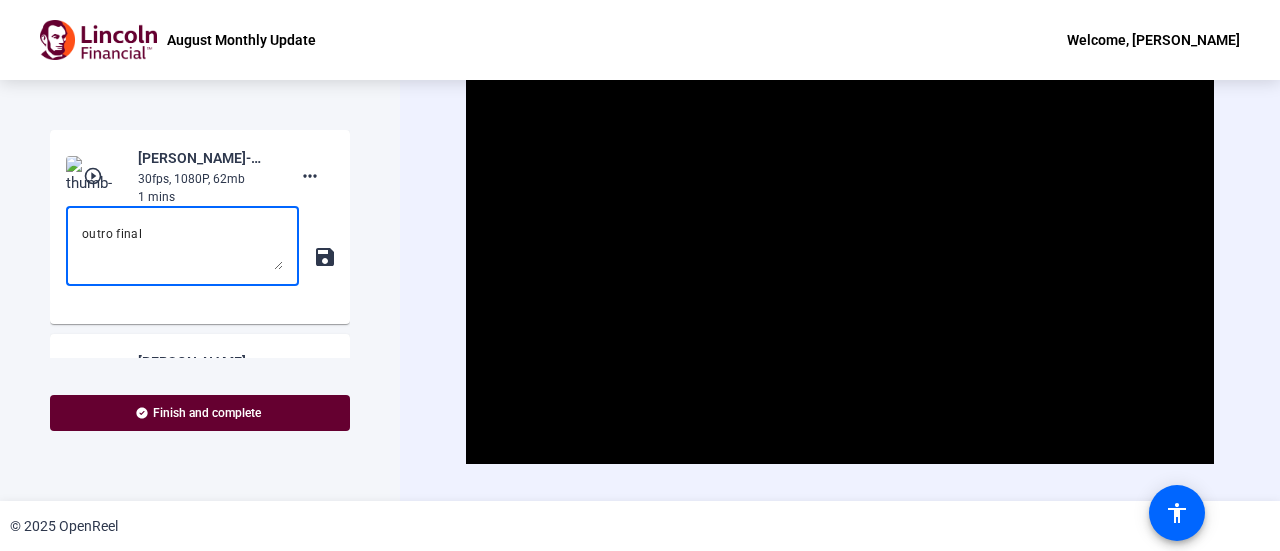 type on "outro final" 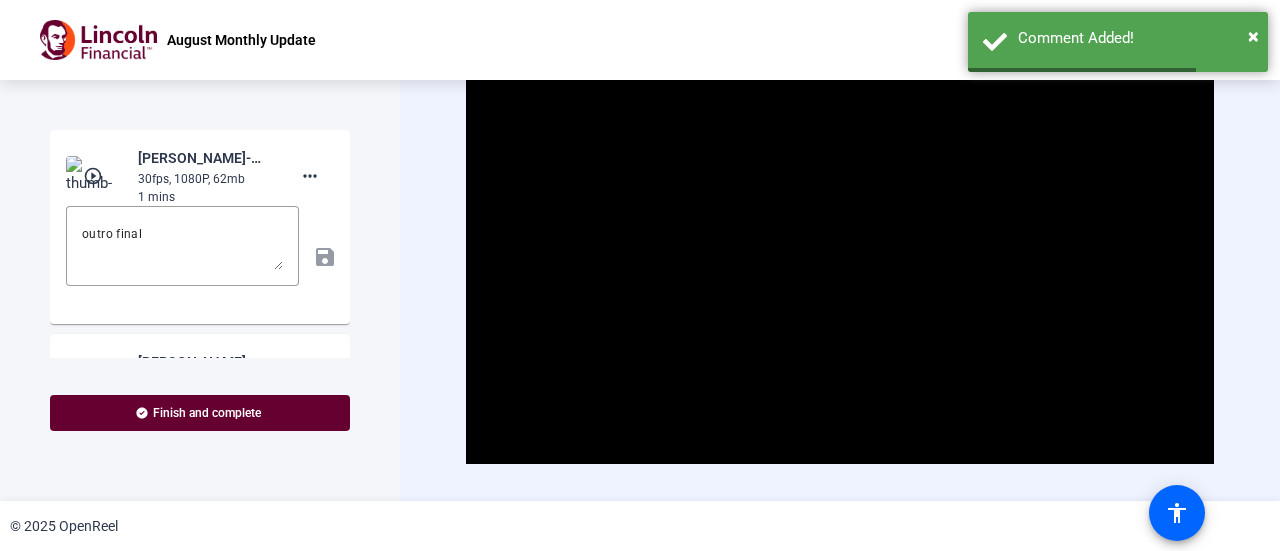 click on "Video Player is loading. Play Video Pause Mute Current Time  0:20 / Duration  1:03 Loaded :  59.53% 0:20 Stream Type  LIVE Seek to live, currently behind live LIVE Remaining Time  - 0:43   1x Playback Rate Chapters Chapters Descriptions descriptions off , selected Captions captions settings , opens captions settings dialog captions off , selected Audio Track Picture-in-Picture Fullscreen This is a modal window. Beginning of dialog window. Escape will cancel and close the window. Text Color White Black Red Green Blue Yellow Magenta Cyan Transparency Opaque Semi-Transparent Background Color Black White Red Green Blue Yellow Magenta Cyan Transparency Opaque Semi-Transparent Transparent Window Color Black White Red Green Blue Yellow Magenta Cyan Transparency Transparent Semi-Transparent Opaque Font Size 50% 75% 100% 125% 150% 175% 200% 300% 400% Text Edge Style None Raised Depressed Uniform Dropshadow Font Family Proportional Sans-Serif Monospace Sans-Serif Proportional Serif Monospace Serif Casual Script" 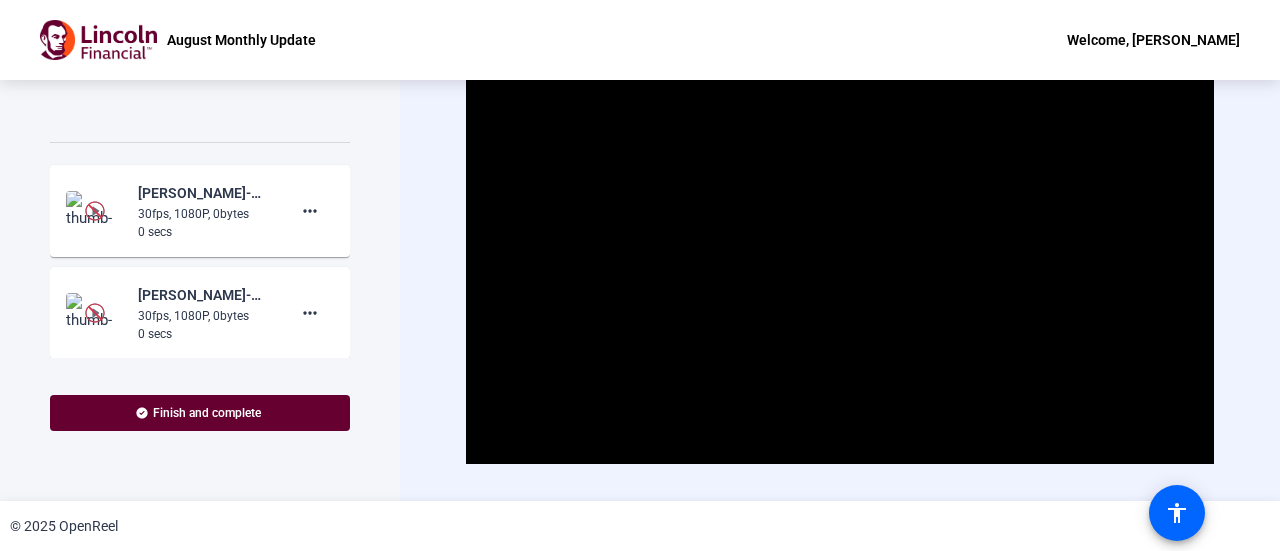 scroll, scrollTop: 389, scrollLeft: 0, axis: vertical 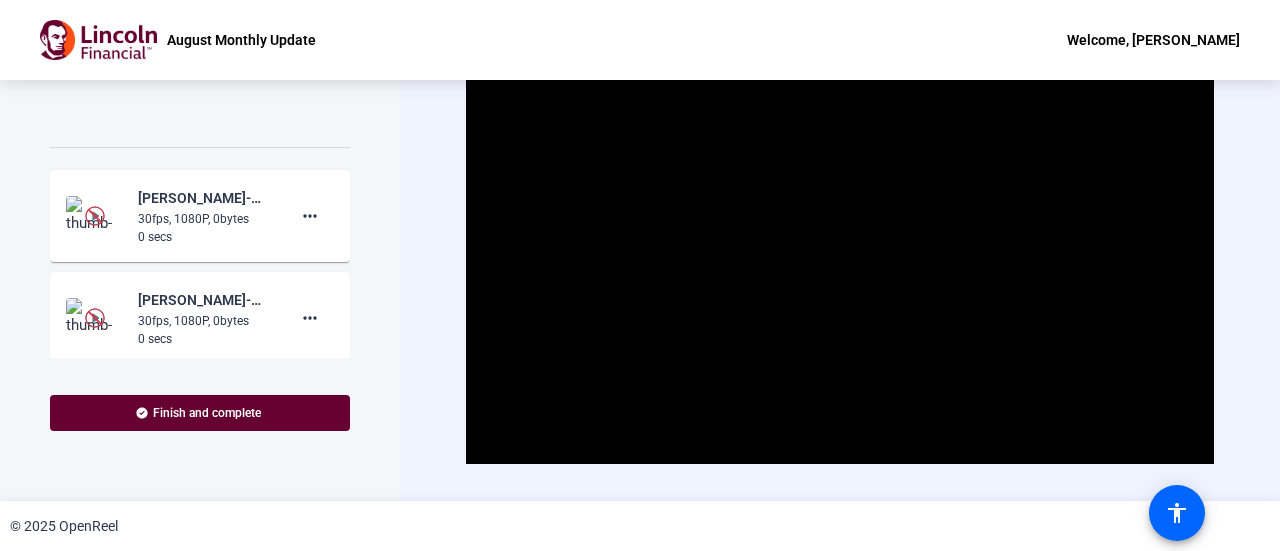click on "Jimmy McConville-MoneyGuard Marketing Minute-August Monthly Update-1753555431741-webcam  30fps, 1080P, 0bytes  0 secs more_horiz" 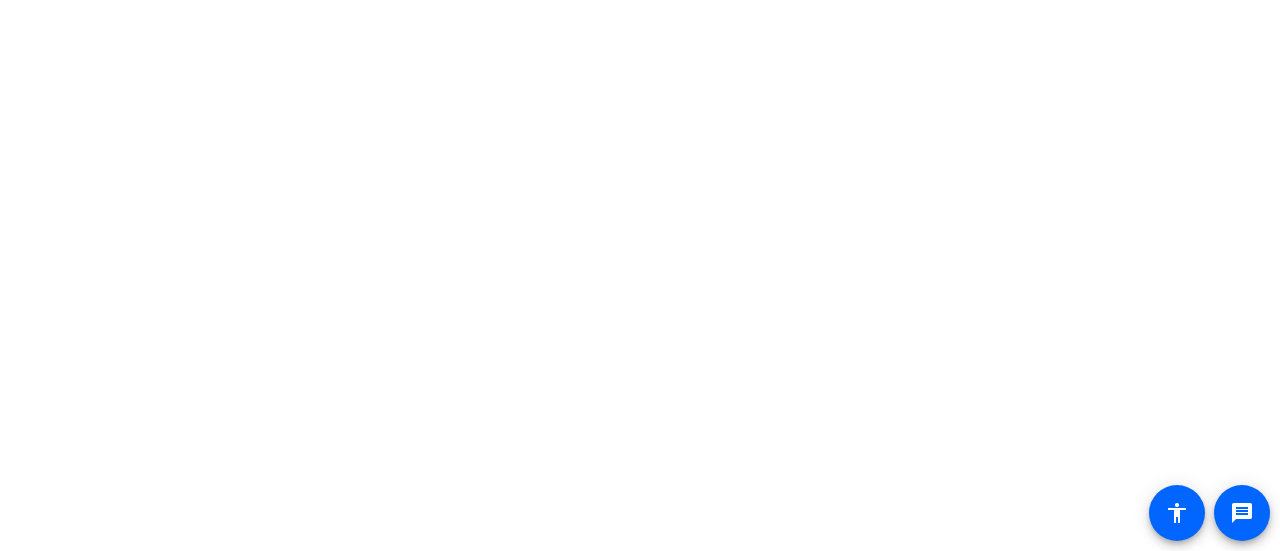 scroll, scrollTop: 0, scrollLeft: 0, axis: both 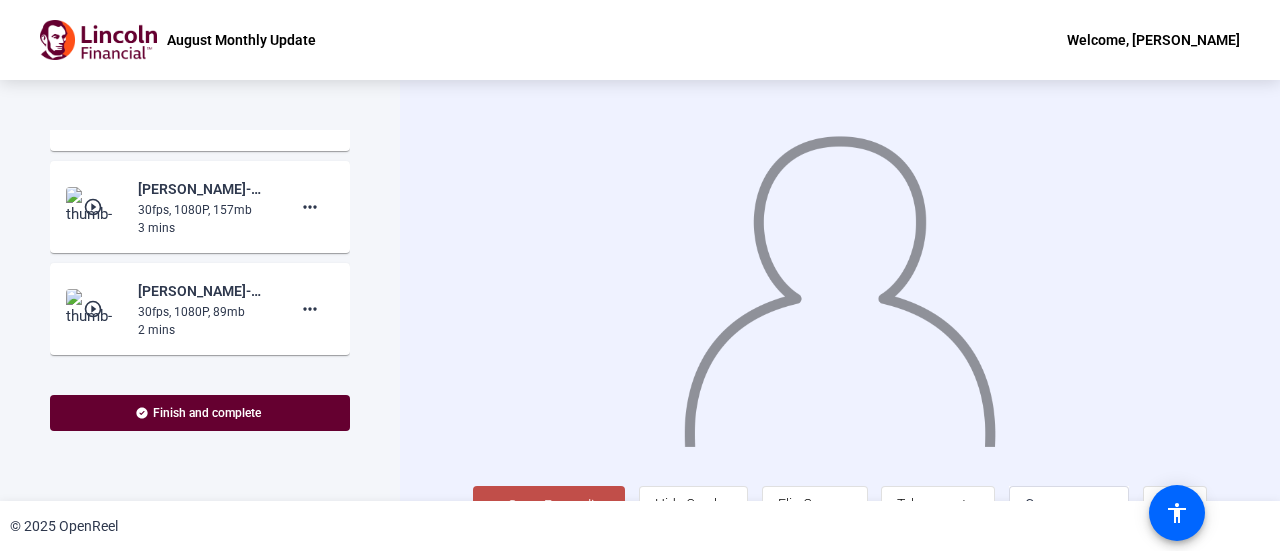 click on "play_circle_outline" 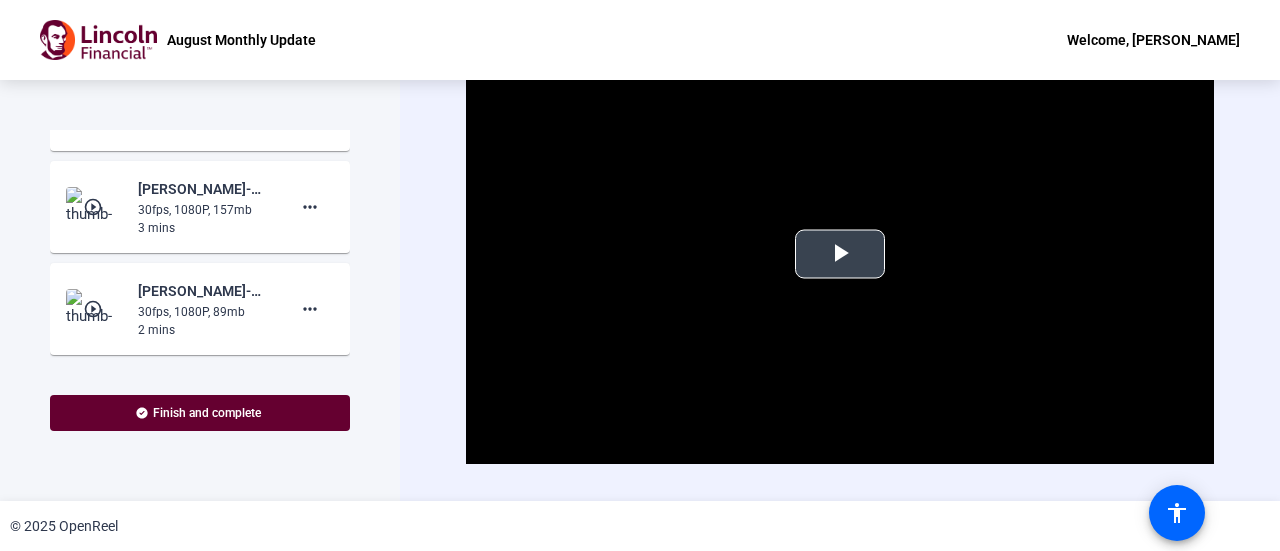 click at bounding box center [840, 254] 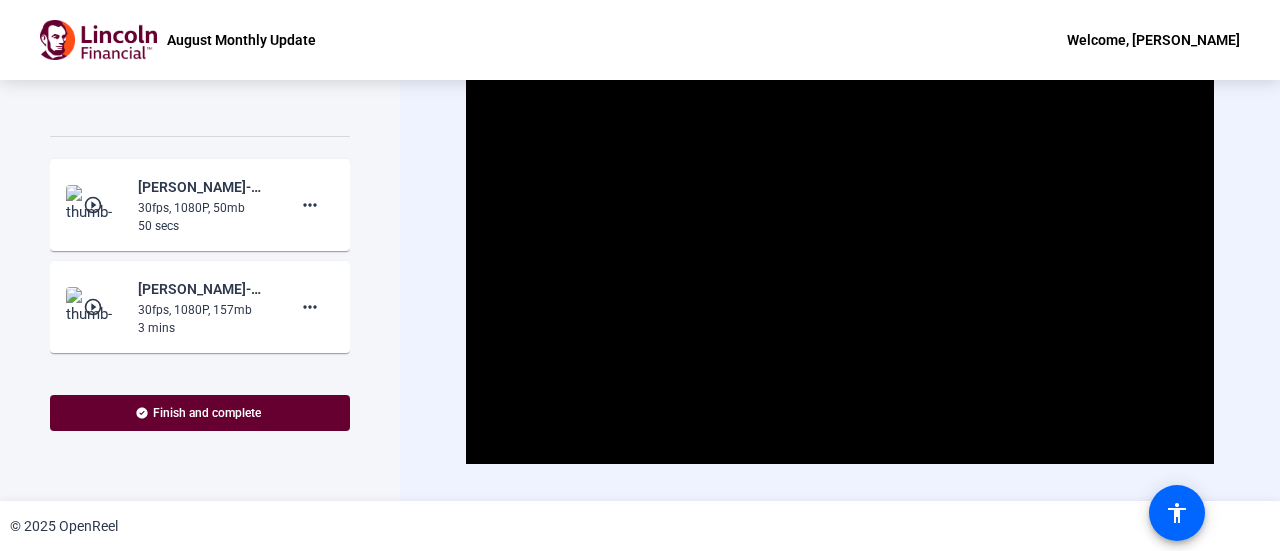 scroll, scrollTop: 400, scrollLeft: 0, axis: vertical 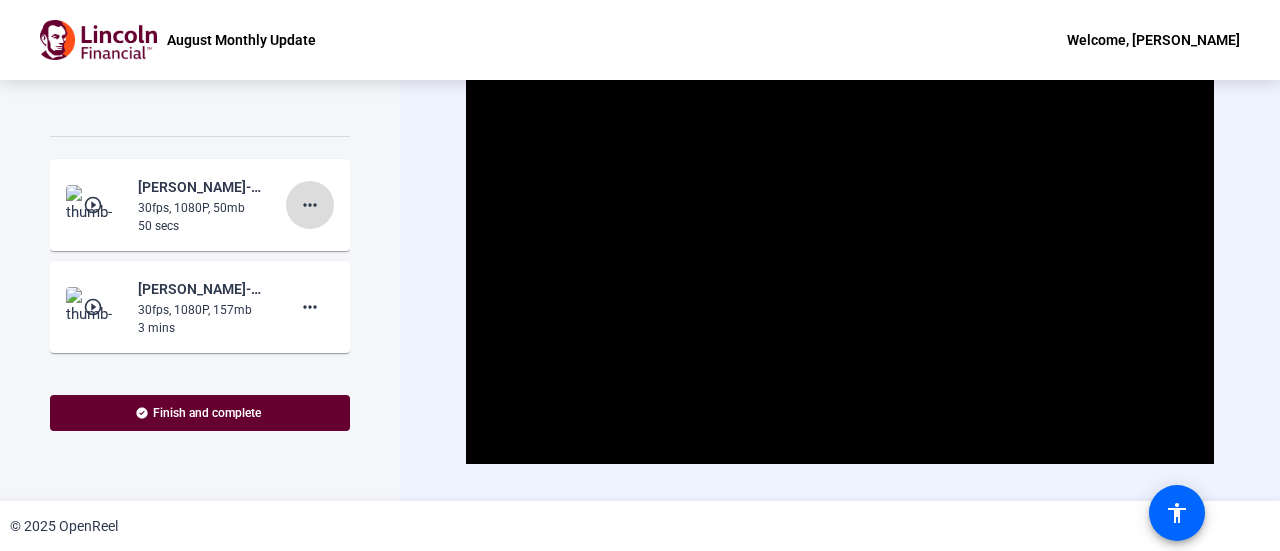 click on "more_horiz" 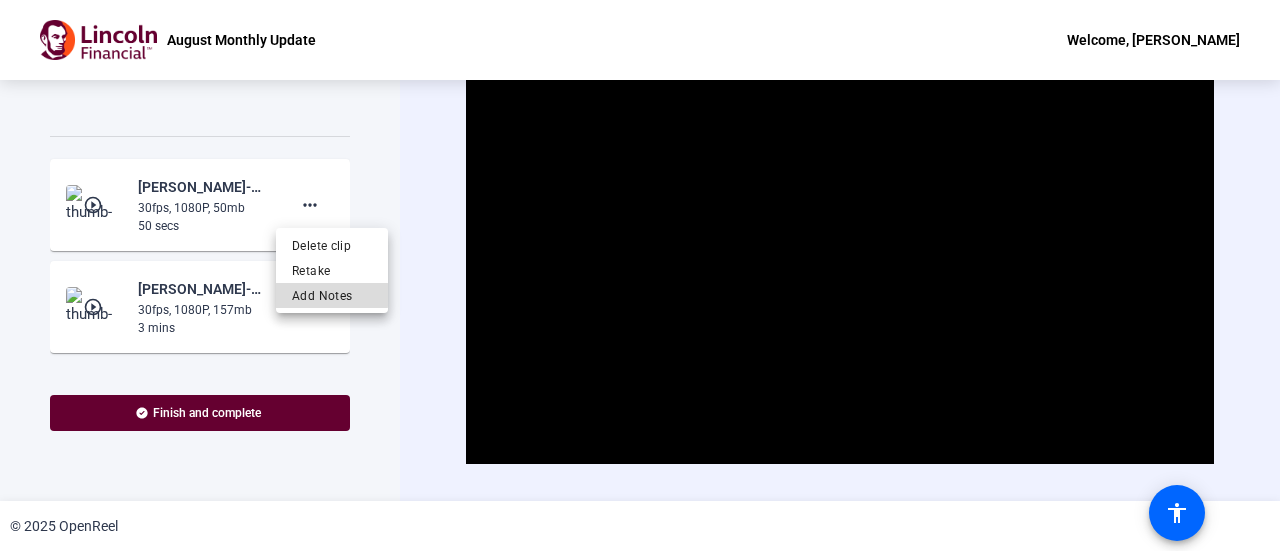 click on "Add Notes" at bounding box center [332, 295] 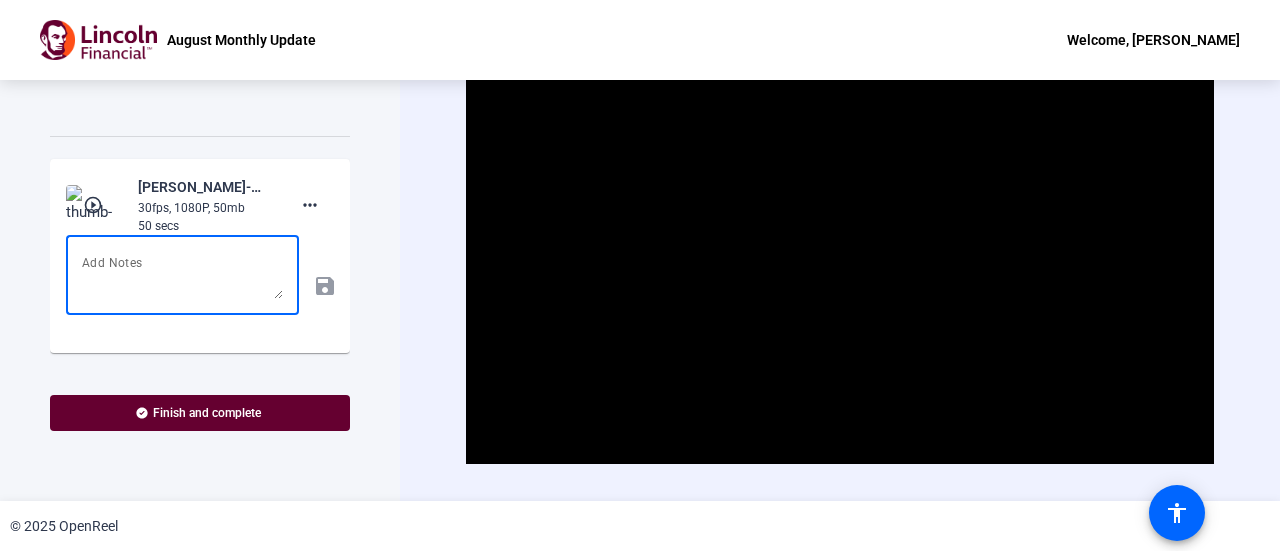 click at bounding box center [182, 275] 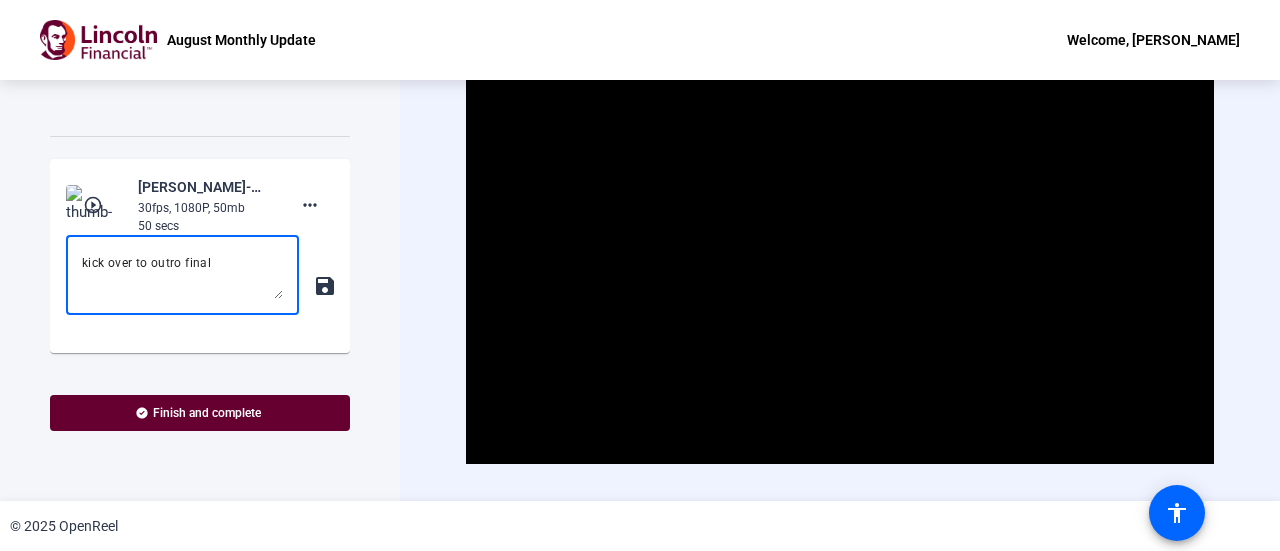 type on "kick over to outro final" 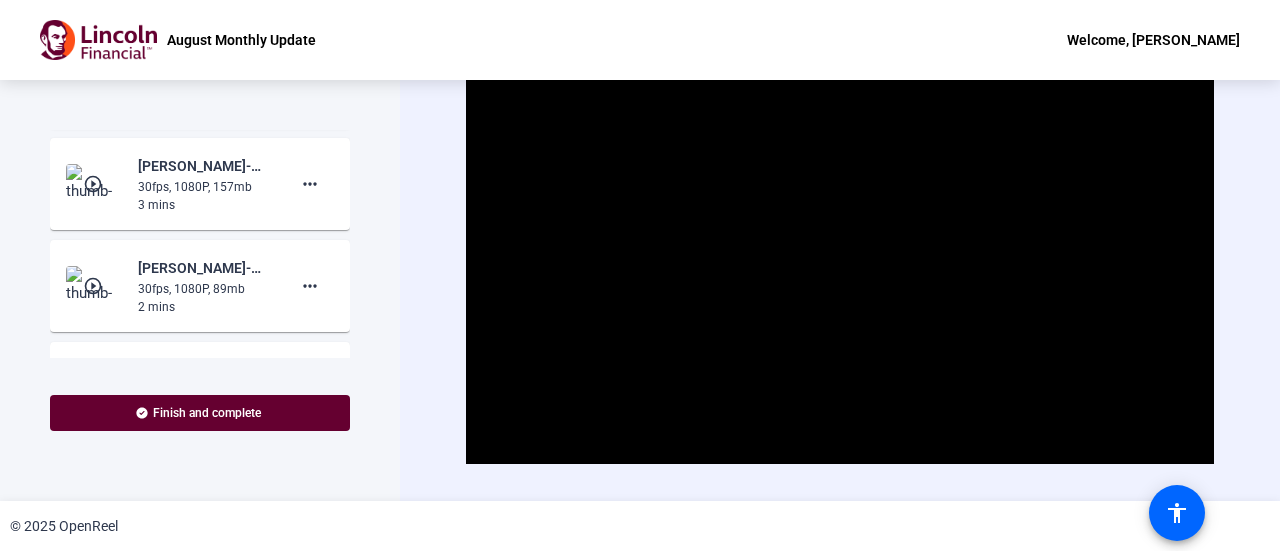scroll, scrollTop: 629, scrollLeft: 0, axis: vertical 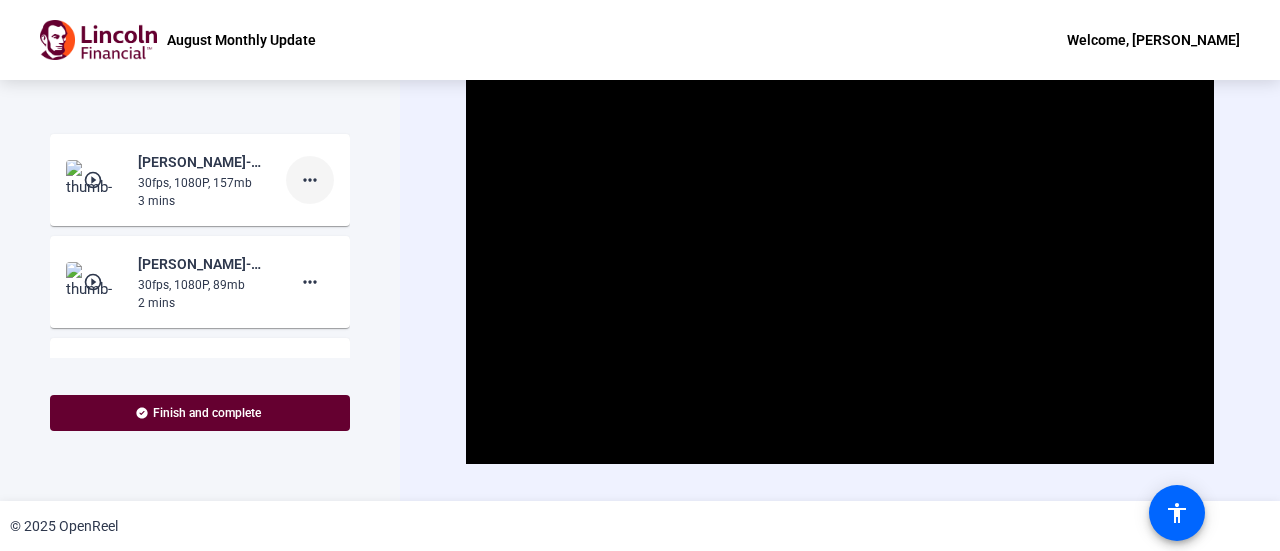 click on "more_horiz" 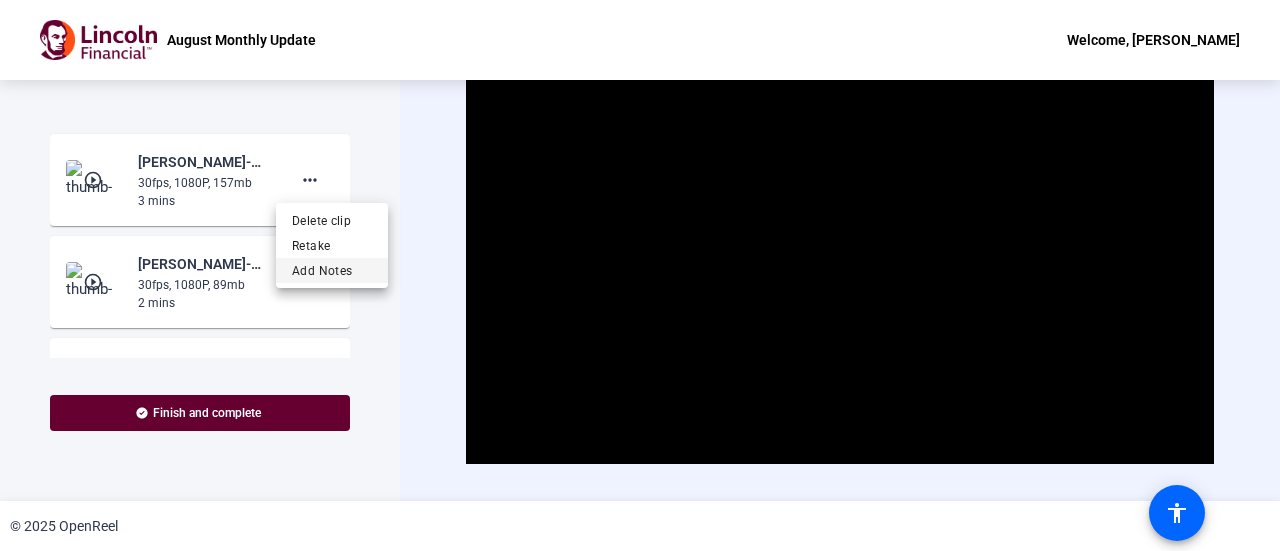click on "Add Notes" at bounding box center [332, 271] 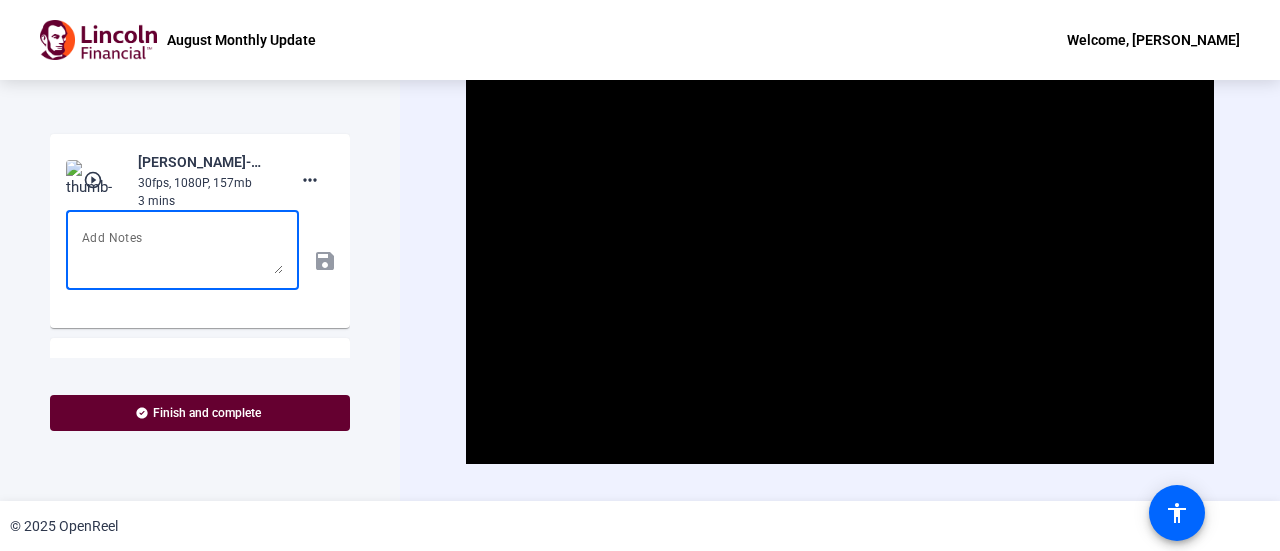 click at bounding box center (182, 250) 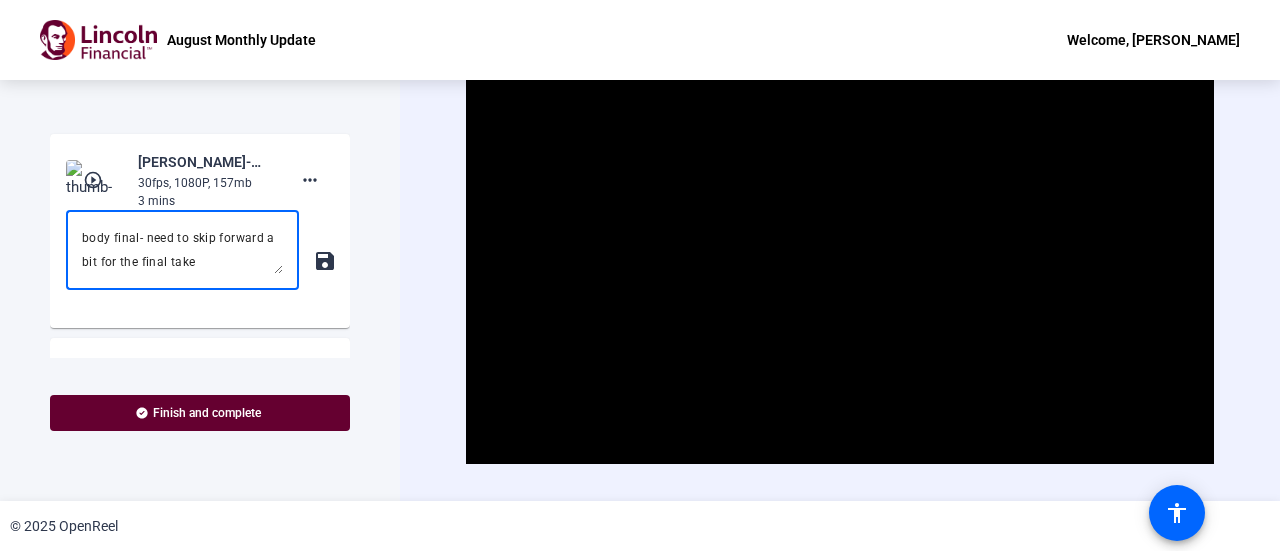 click on "save" 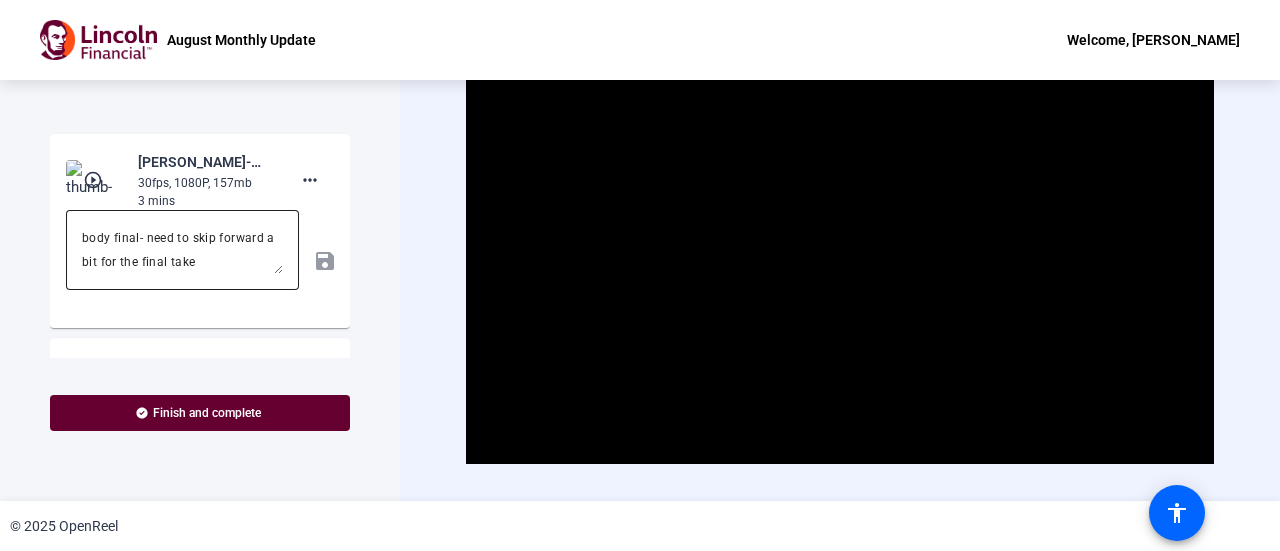 click on "body final- need to skip forward a bit for the final take" at bounding box center [182, 250] 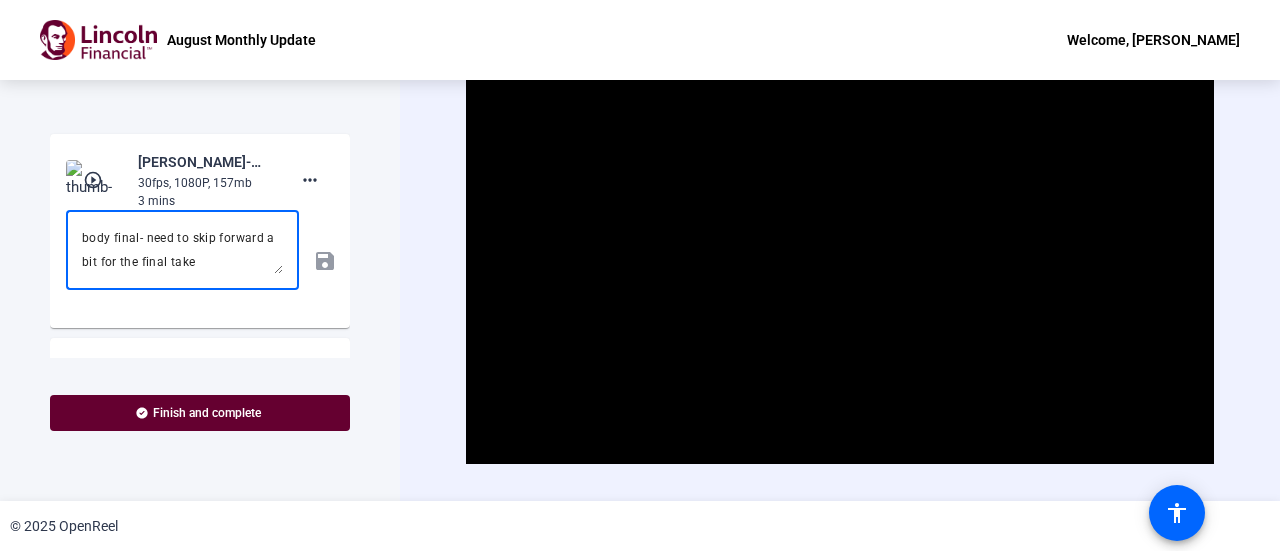 click on "body final- need to skip forward a bit for the final take" at bounding box center [182, 250] 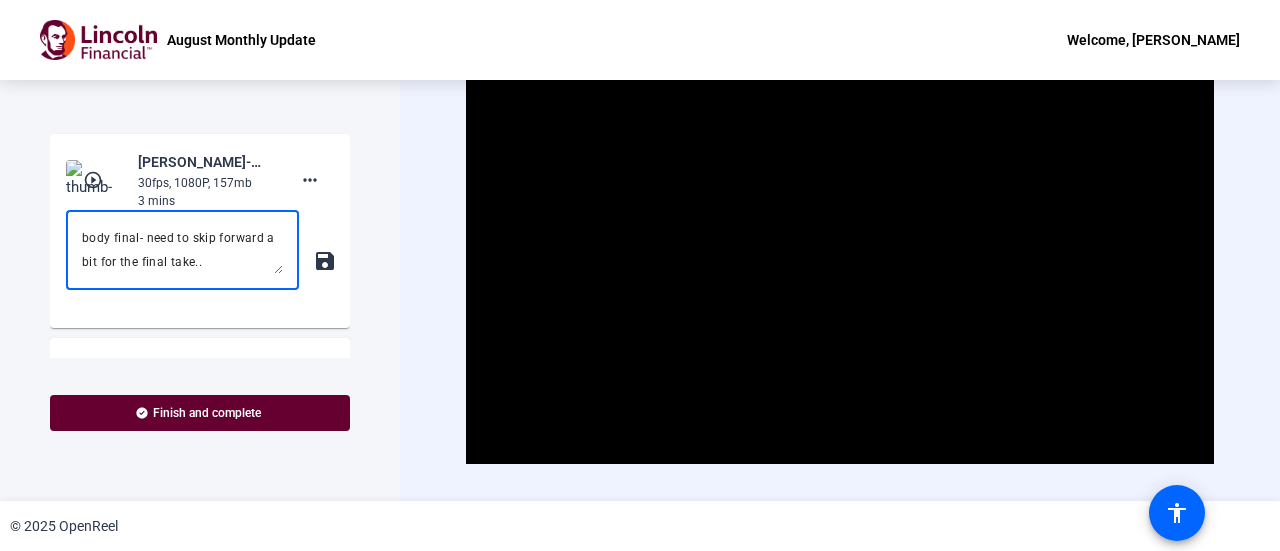 type on "body final- need to skip forward a bit for the final take.." 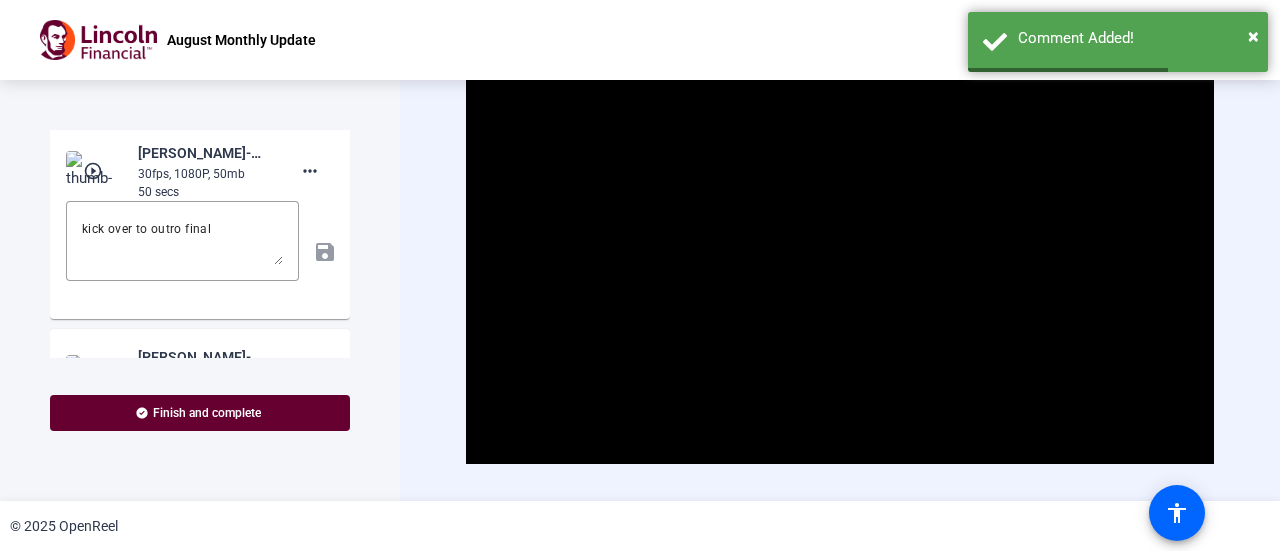 scroll, scrollTop: 426, scrollLeft: 0, axis: vertical 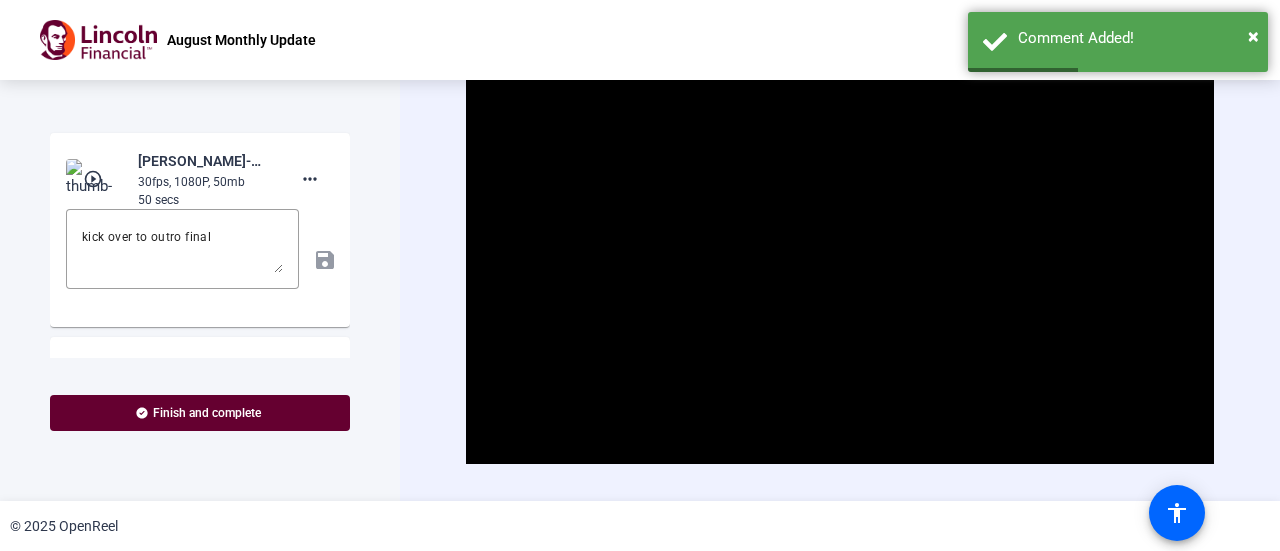 click on "play_circle_outline" 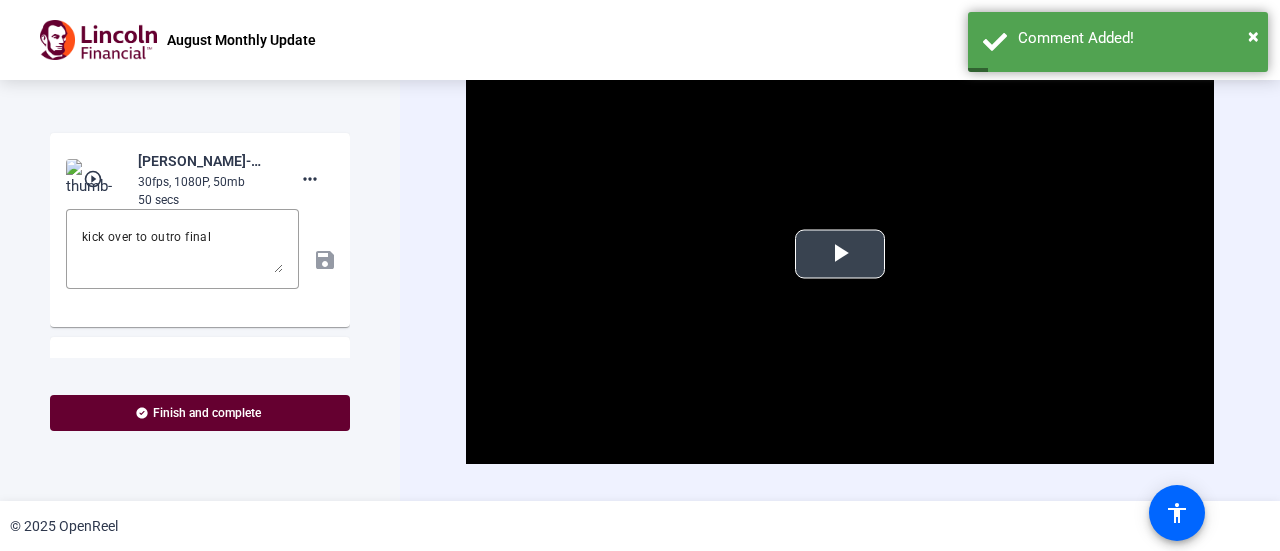 click at bounding box center [840, 254] 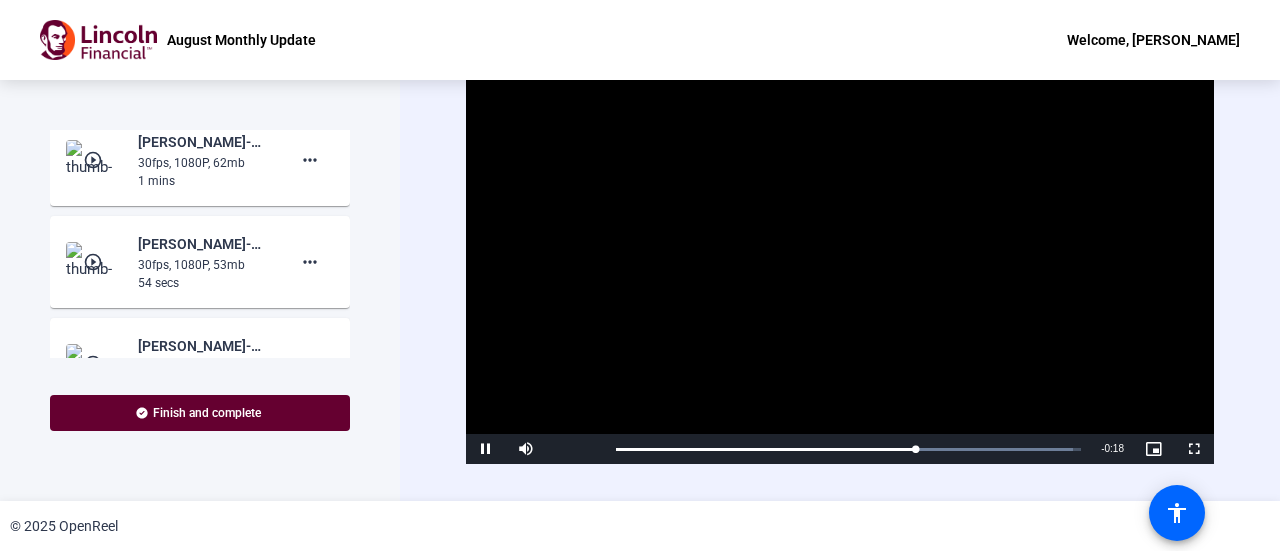 scroll, scrollTop: 964, scrollLeft: 0, axis: vertical 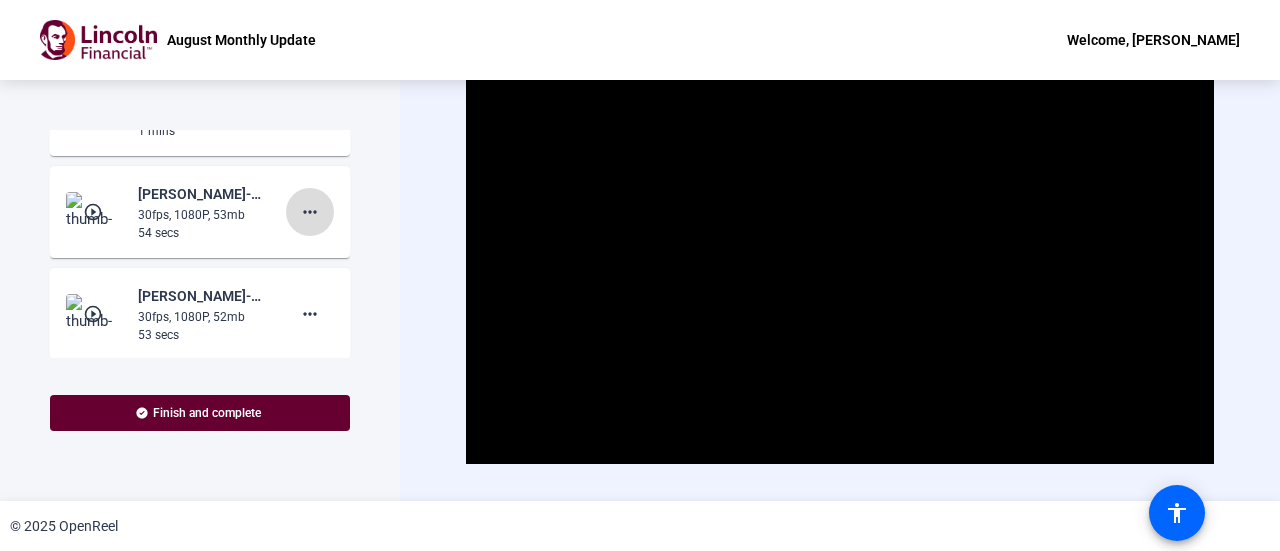 click on "more_horiz" 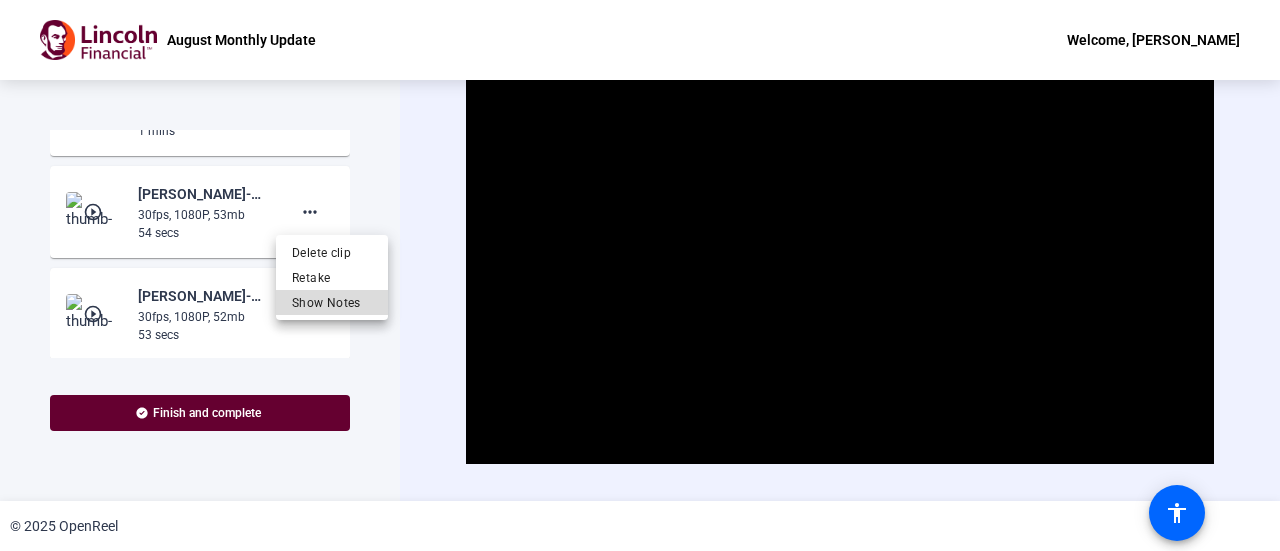 click on "Show Notes" at bounding box center (332, 303) 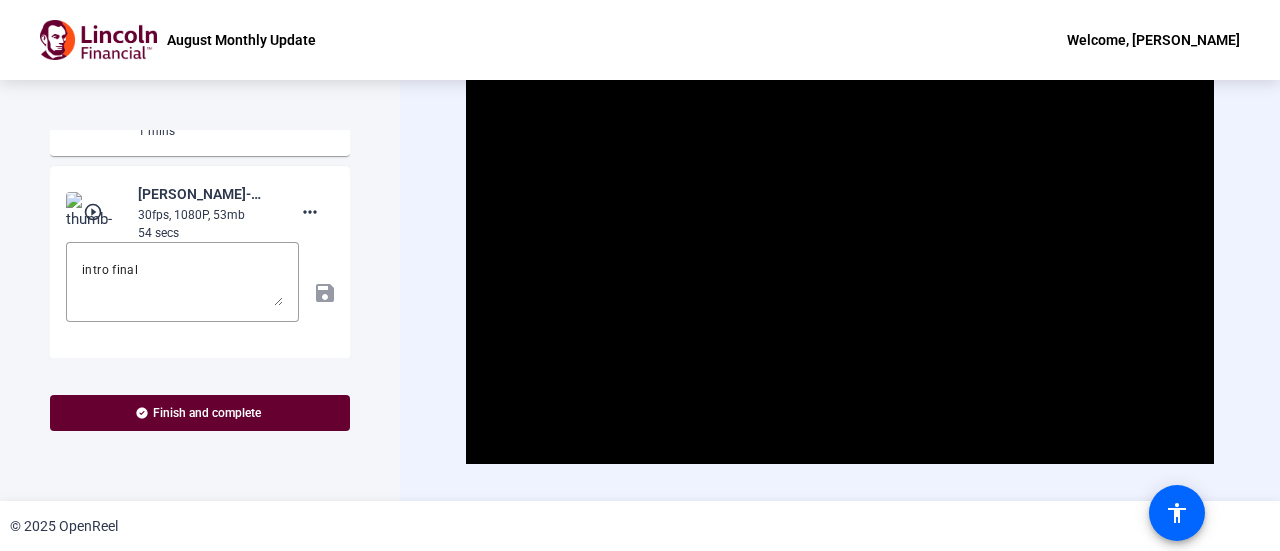 click on "play_circle_outline" 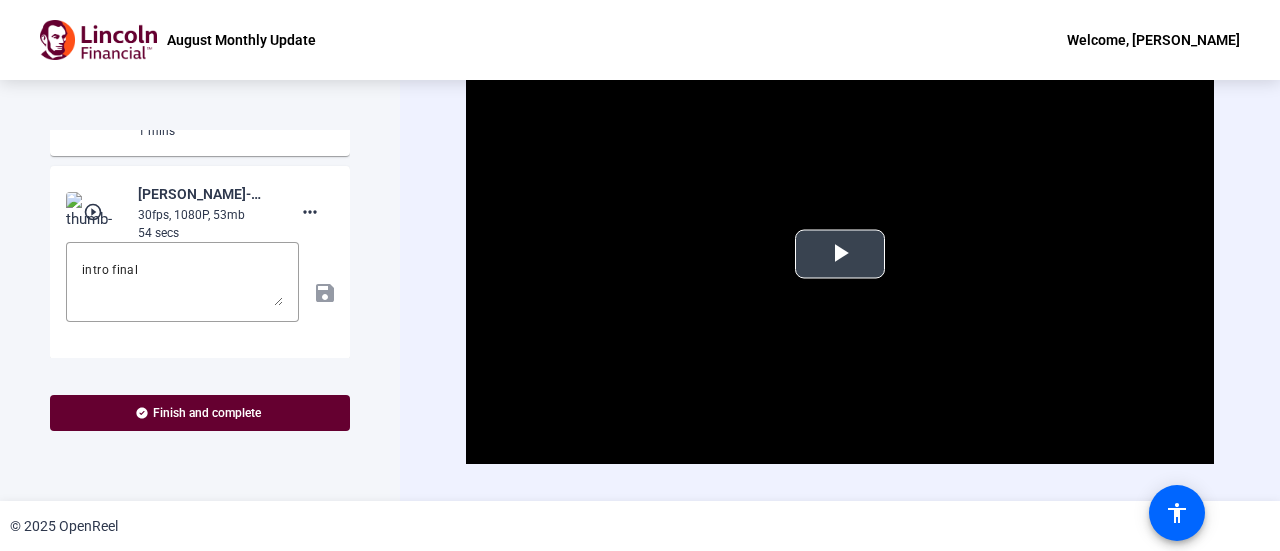 click at bounding box center (840, 254) 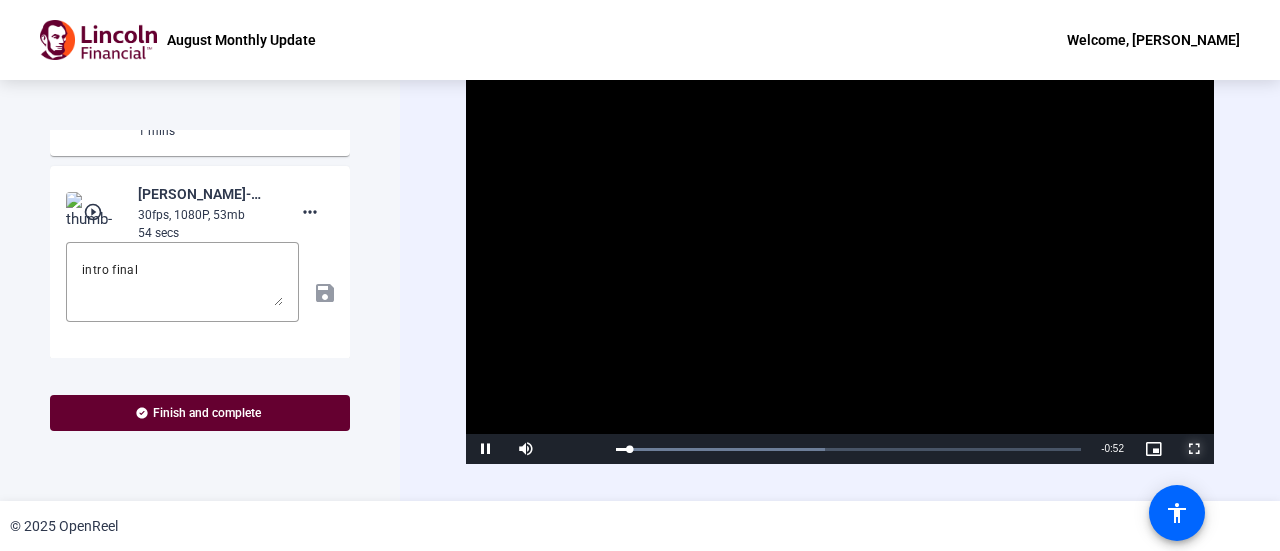 click at bounding box center [1194, 449] 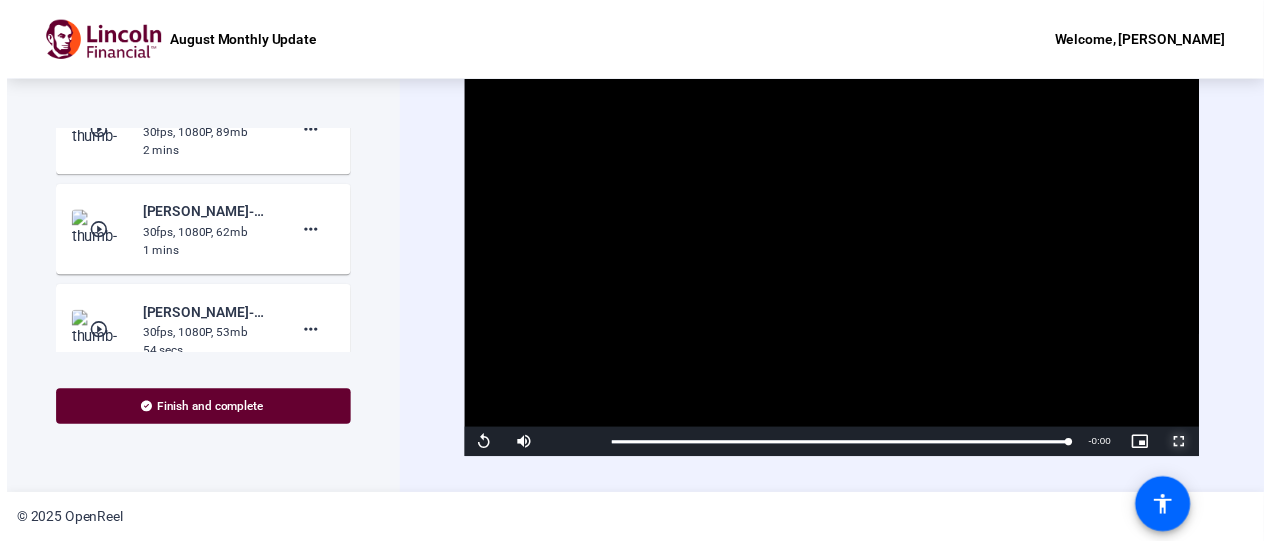 scroll, scrollTop: 873, scrollLeft: 0, axis: vertical 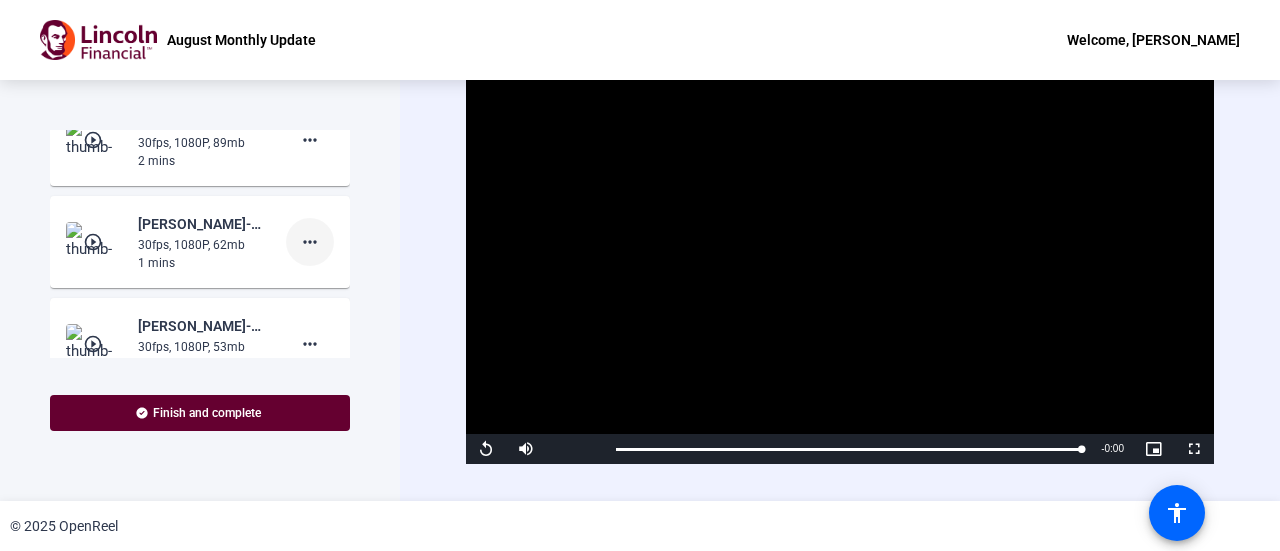 click on "more_horiz" 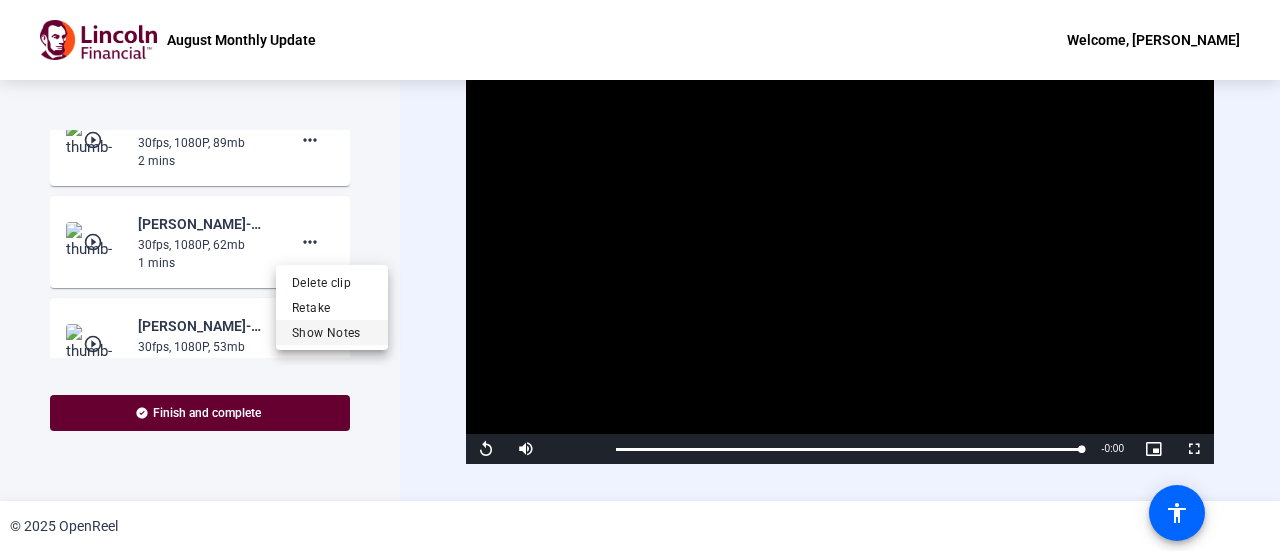 click on "Show Notes" at bounding box center [332, 333] 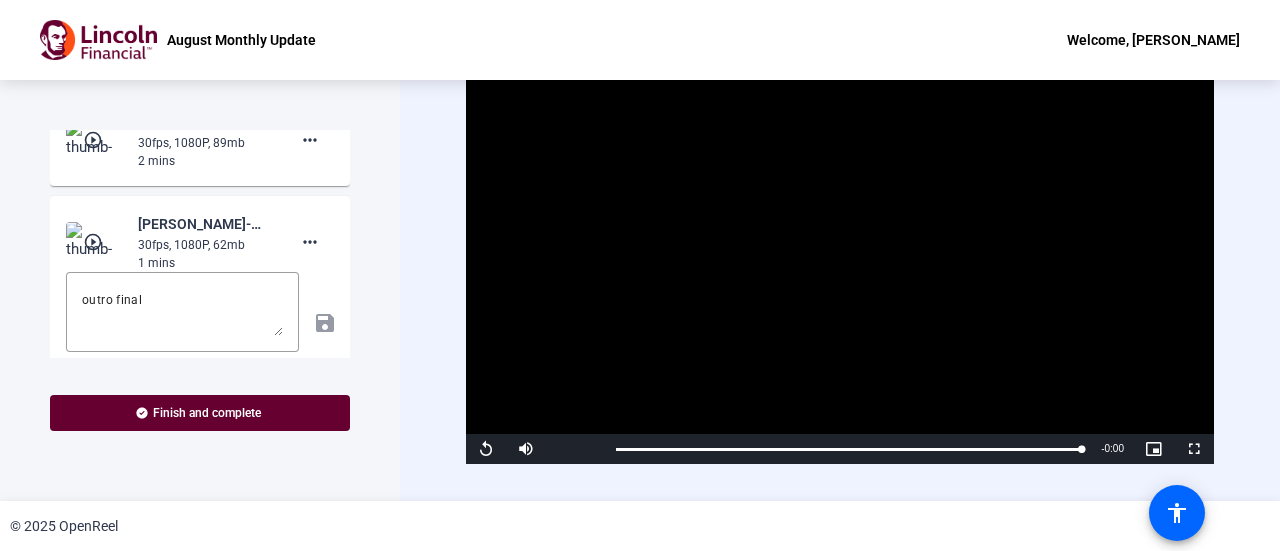 click on "play_circle_outline" 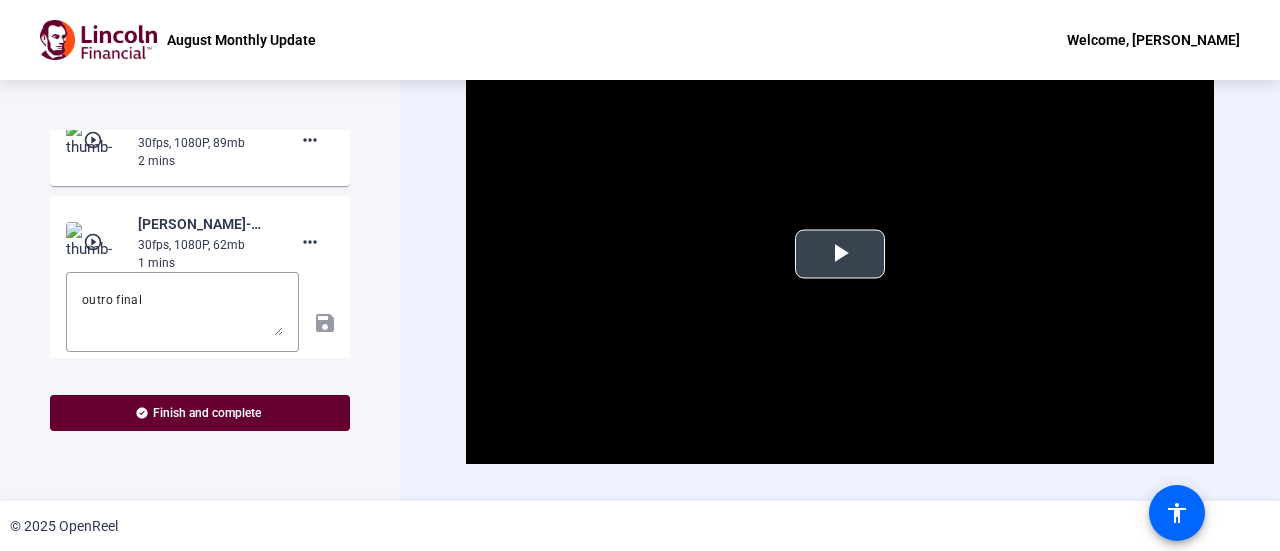 click at bounding box center [840, 253] 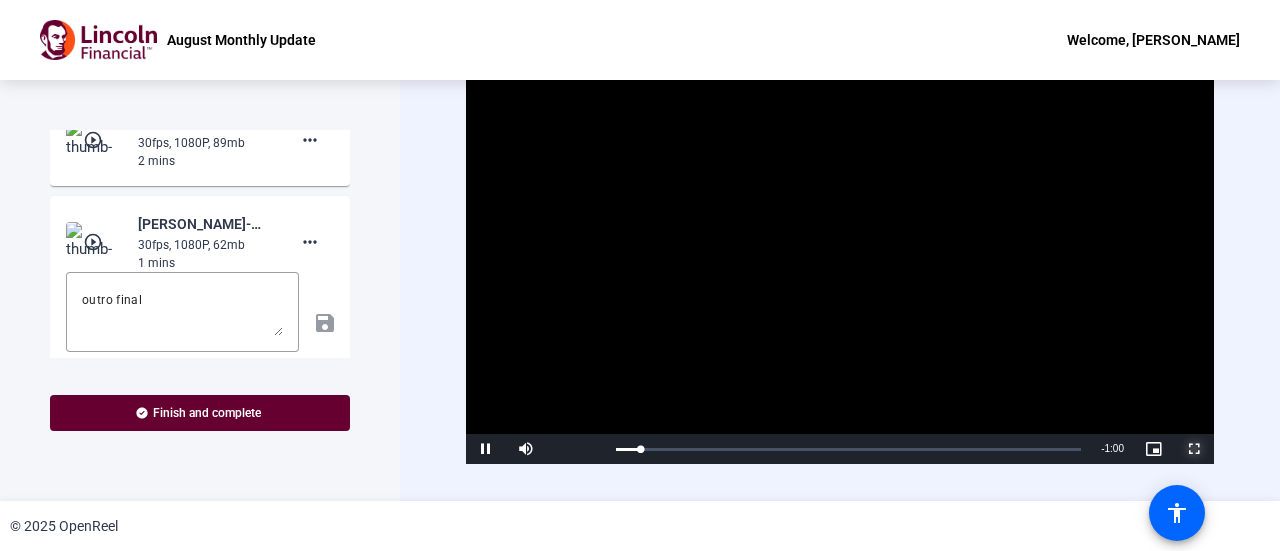 click at bounding box center (1194, 449) 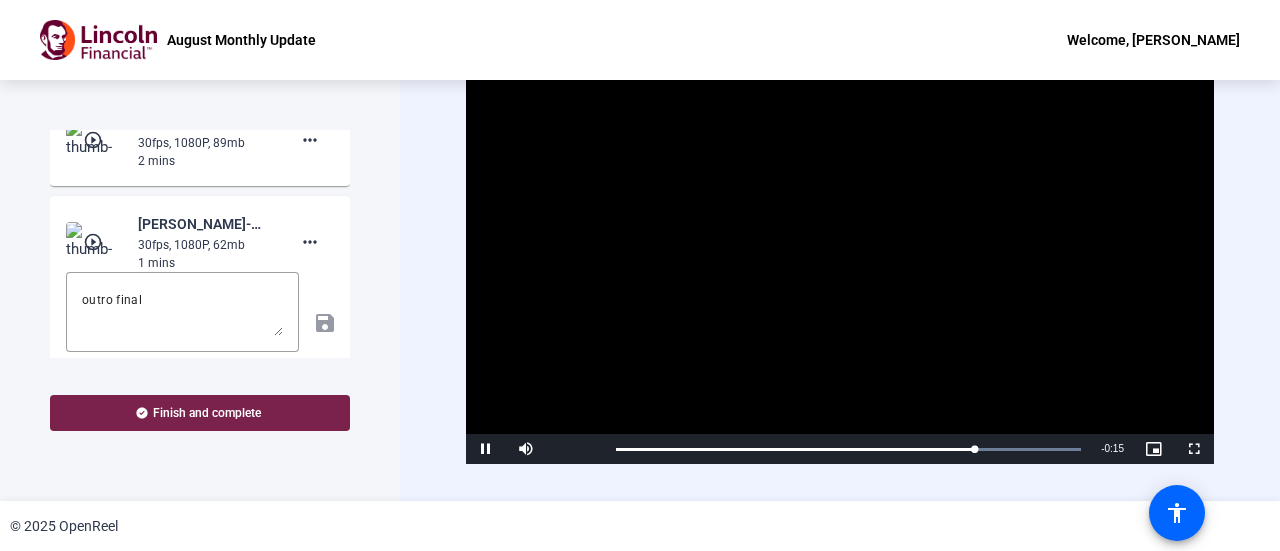 click on "Finish and complete" 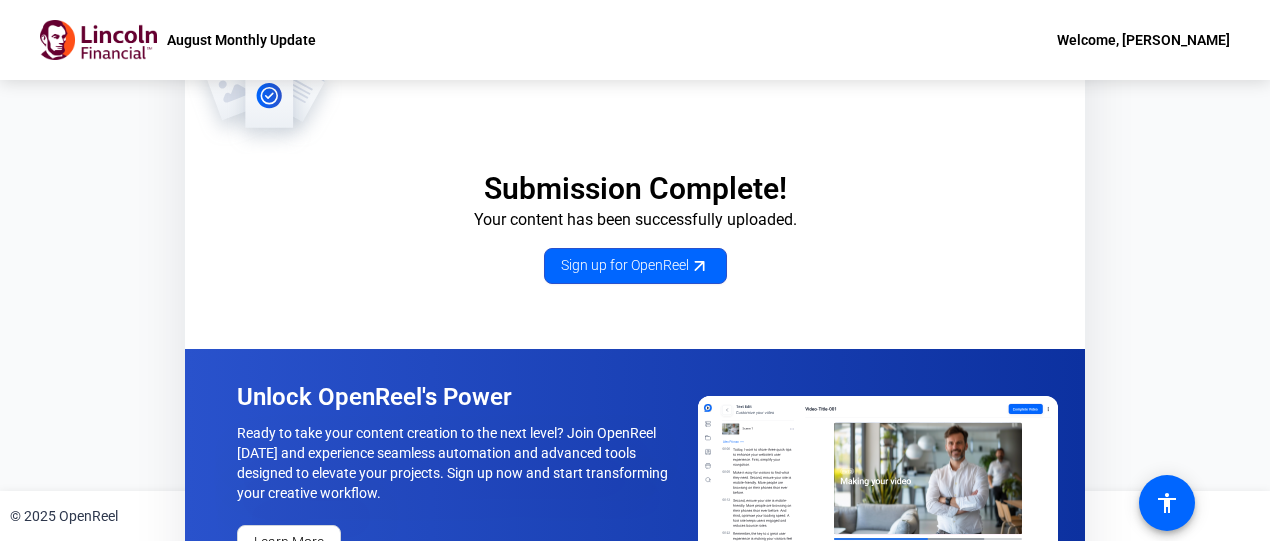 click on "Unlock OpenReel's Power  Ready to take your content creation to the next level? Join OpenReel today and experience seamless automation and advanced tools designed to elevate your projects. Sign up now and start transforming your creative workflow.  Learn More" 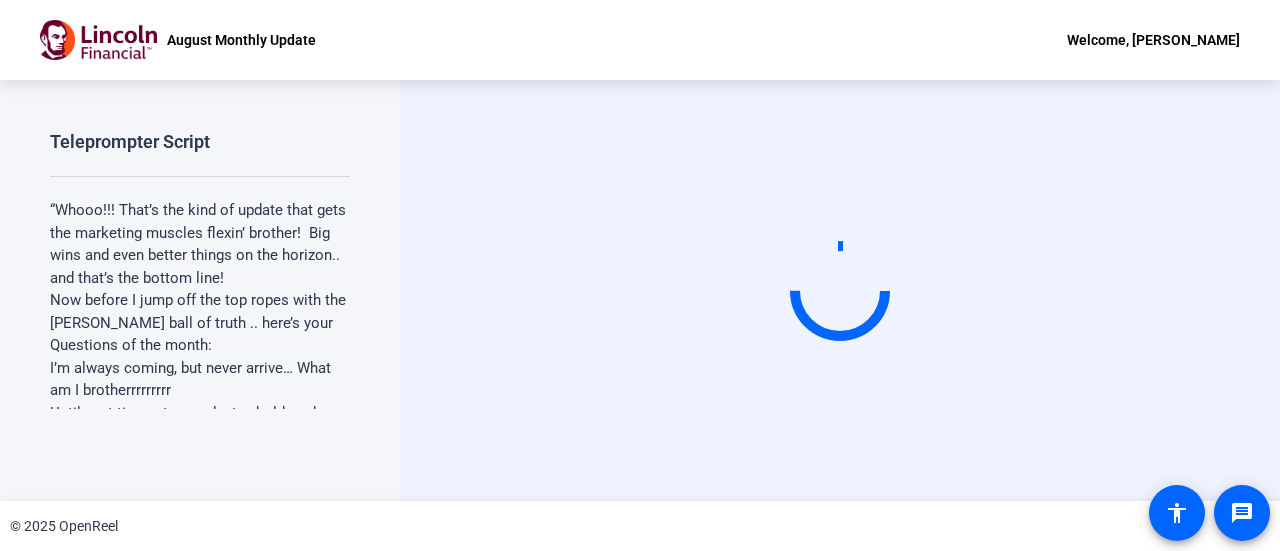 scroll, scrollTop: 0, scrollLeft: 0, axis: both 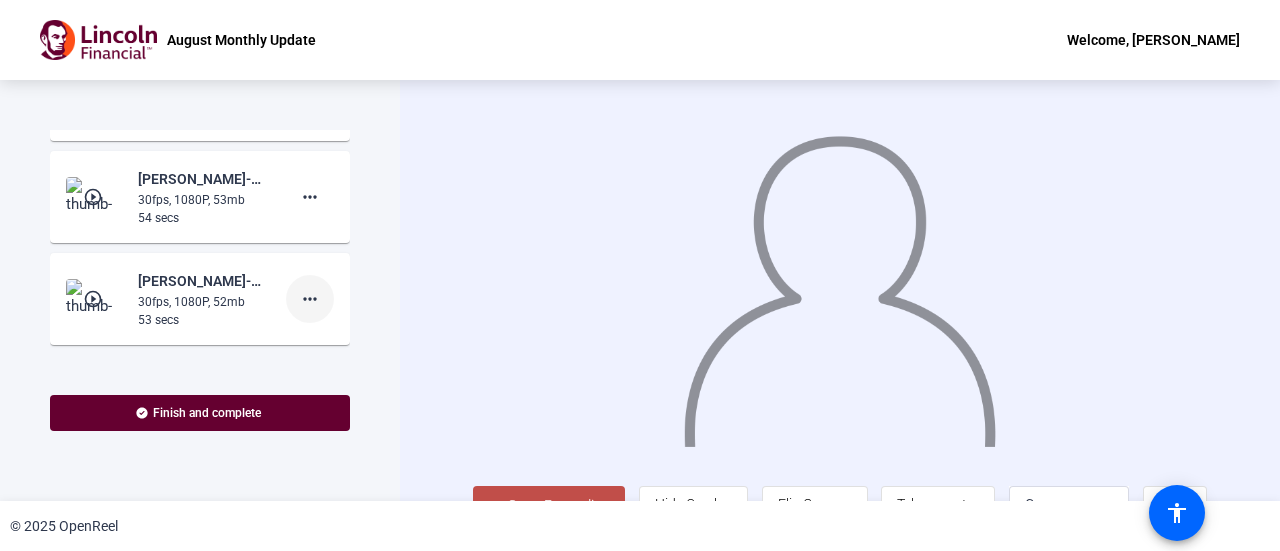 click on "more_horiz" 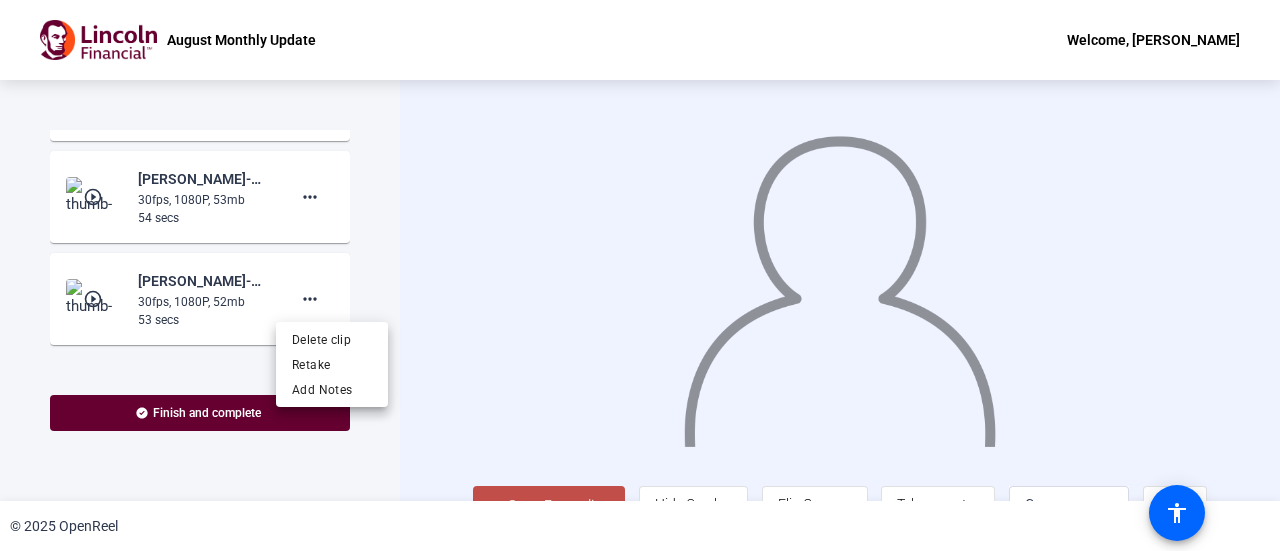click at bounding box center (640, 275) 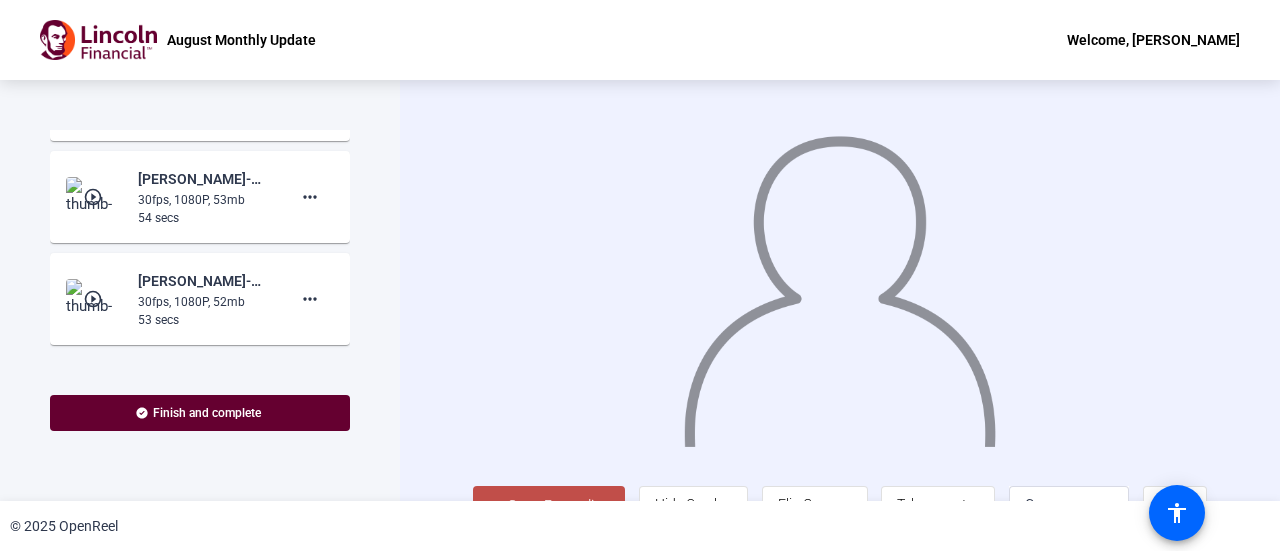 click on "more_horiz" 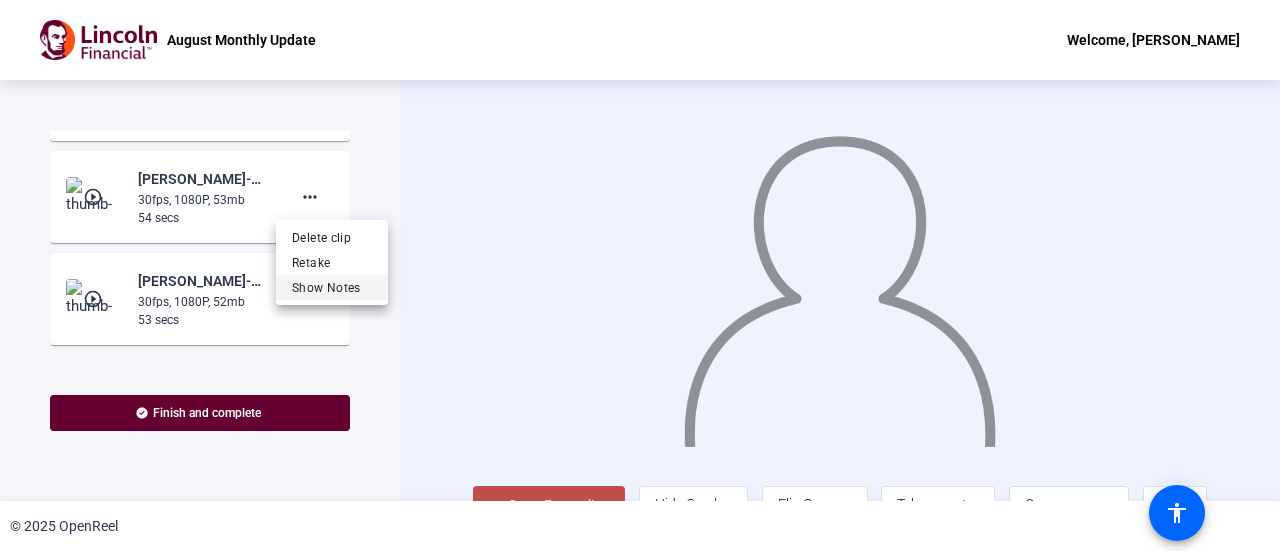 click on "Show Notes" at bounding box center [332, 287] 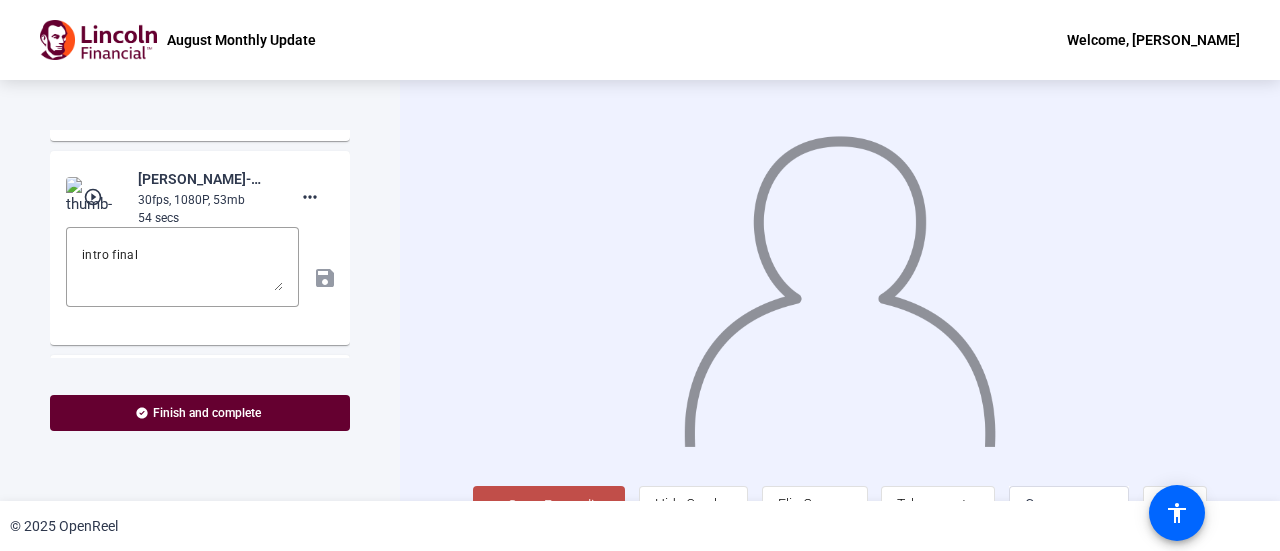 click on "play_circle_outline" 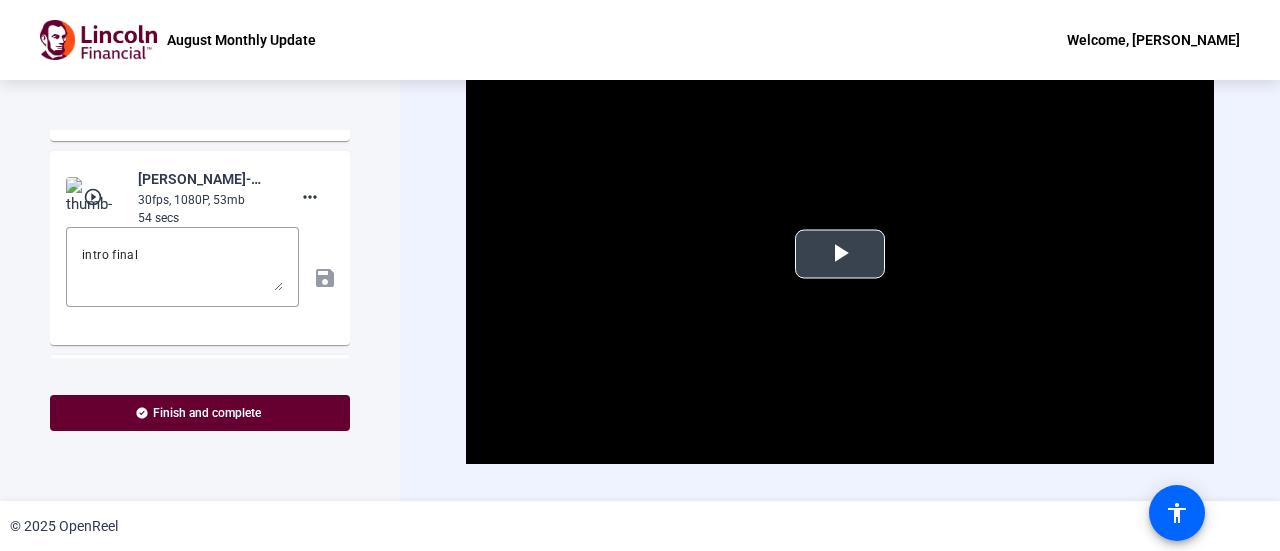 click at bounding box center [840, 254] 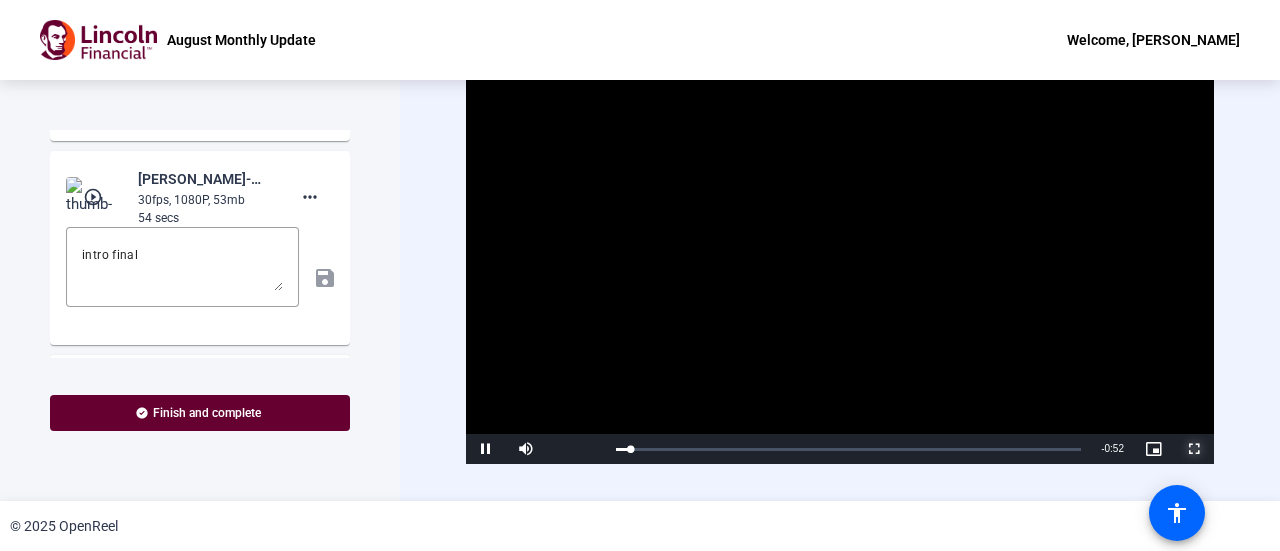 click at bounding box center (1194, 449) 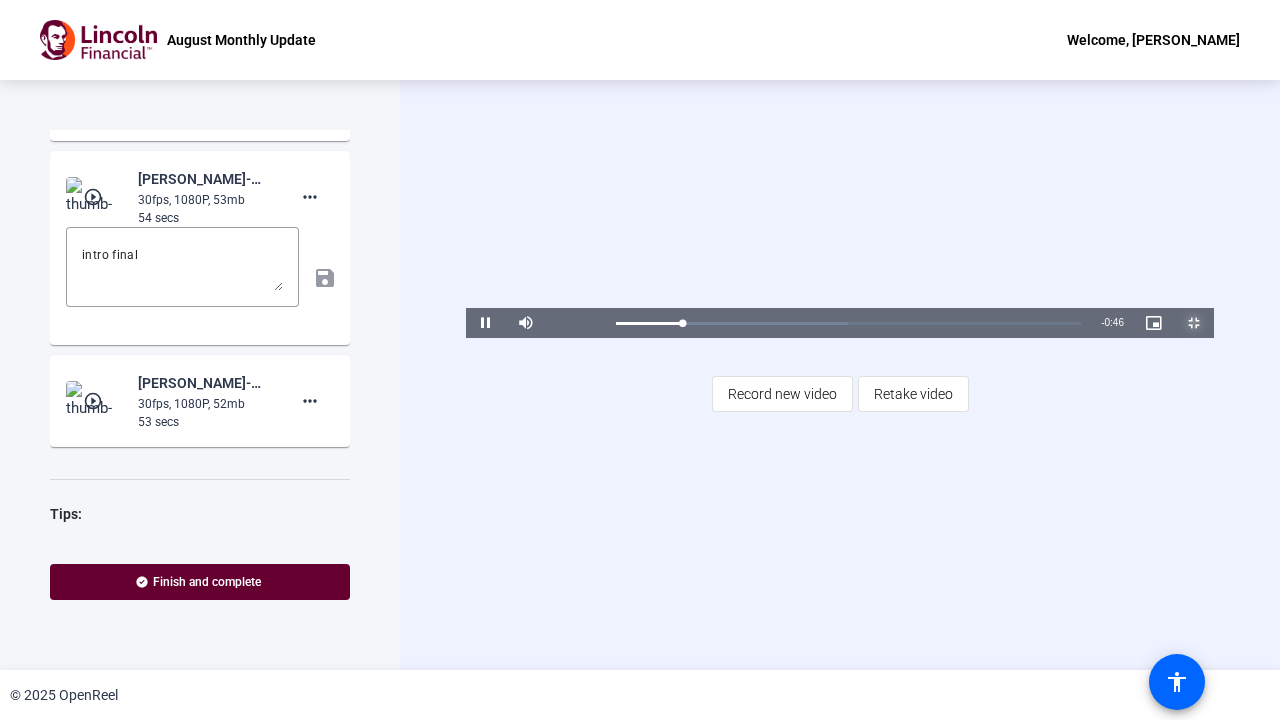 type 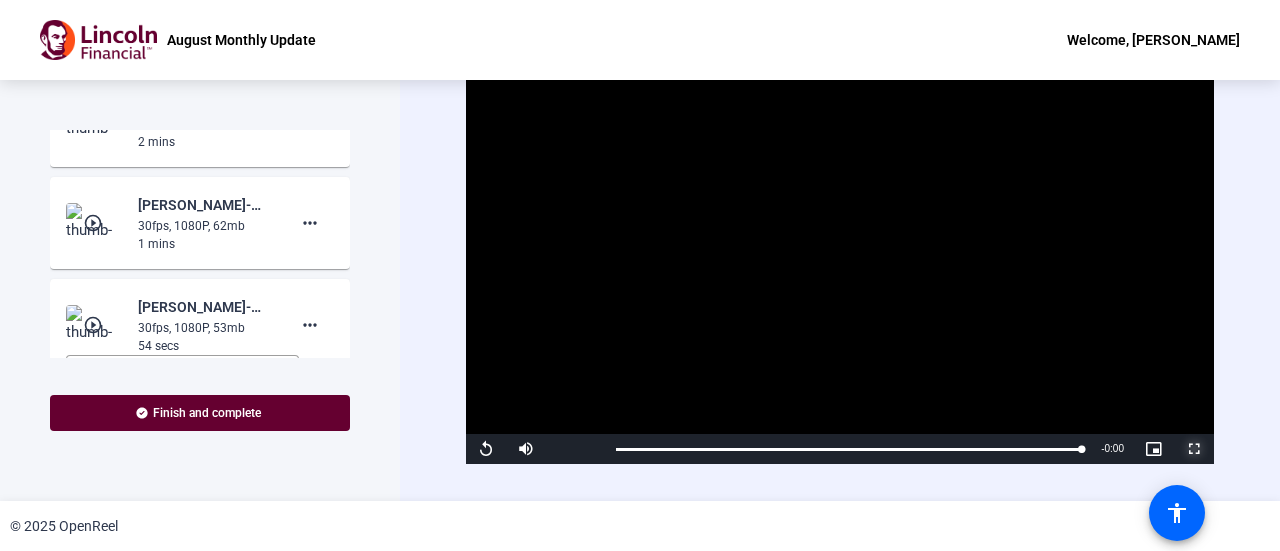 scroll, scrollTop: 679, scrollLeft: 0, axis: vertical 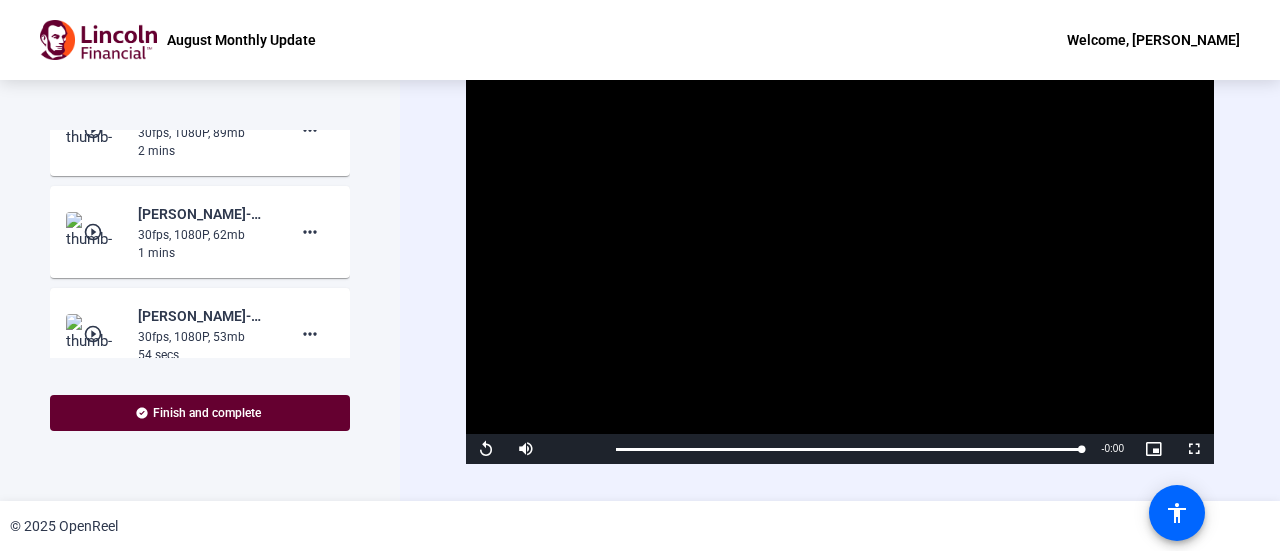 click 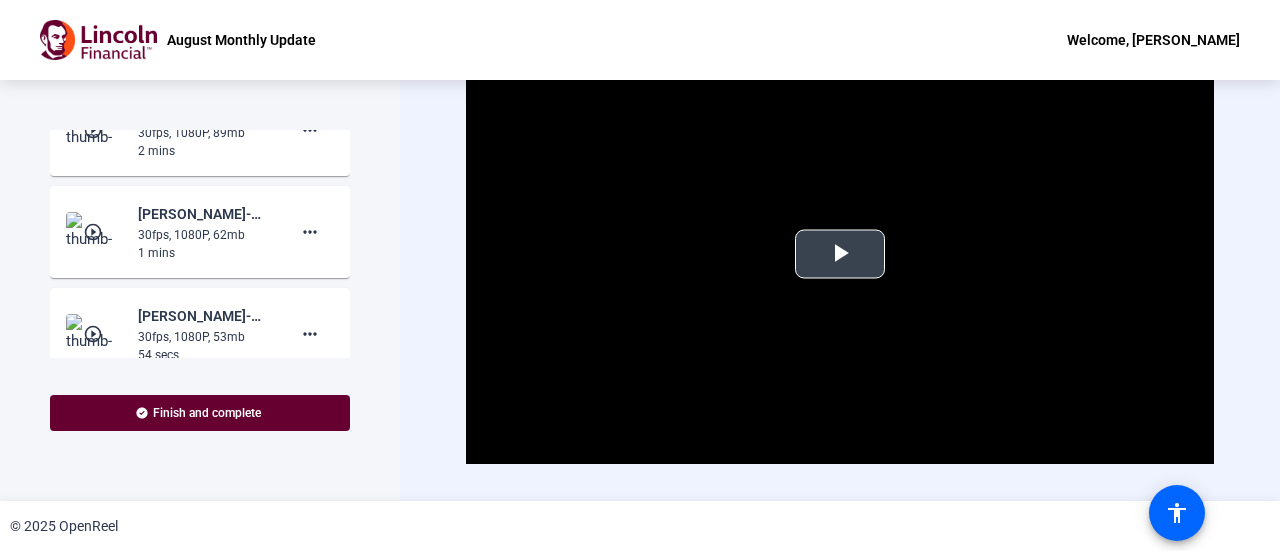 click at bounding box center [840, 254] 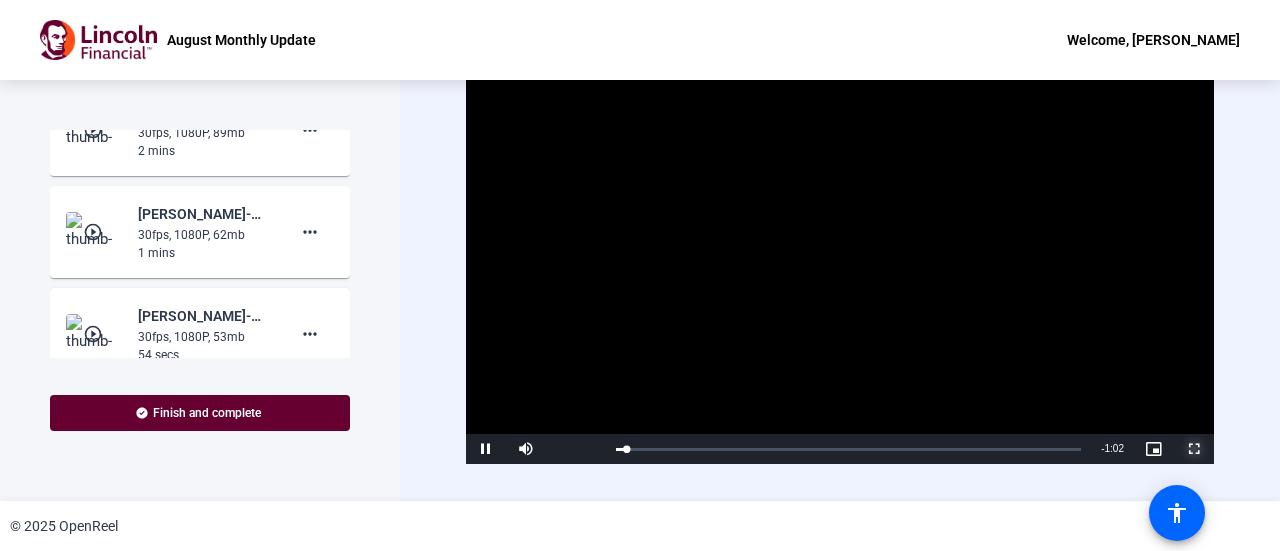 click at bounding box center (1194, 449) 